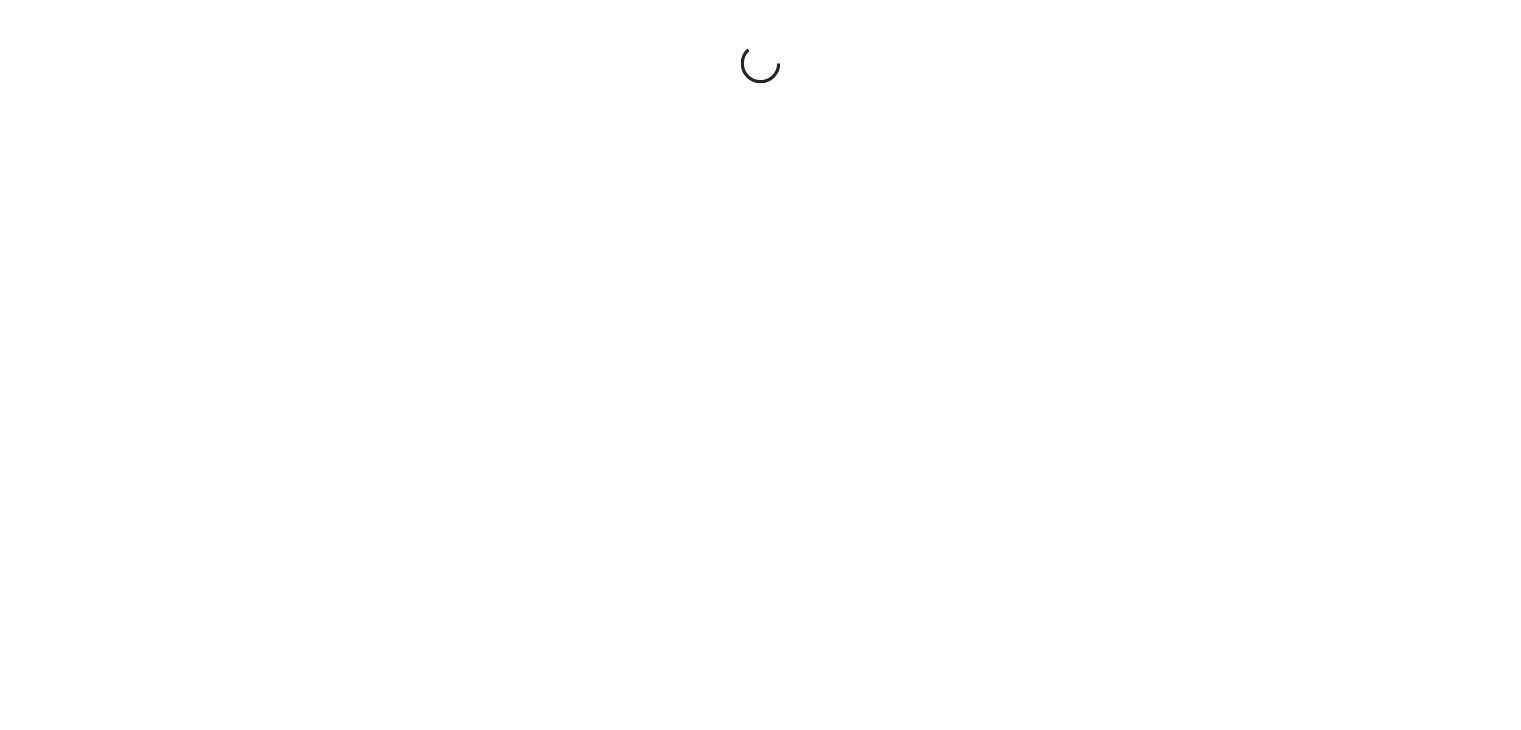 scroll, scrollTop: 0, scrollLeft: 0, axis: both 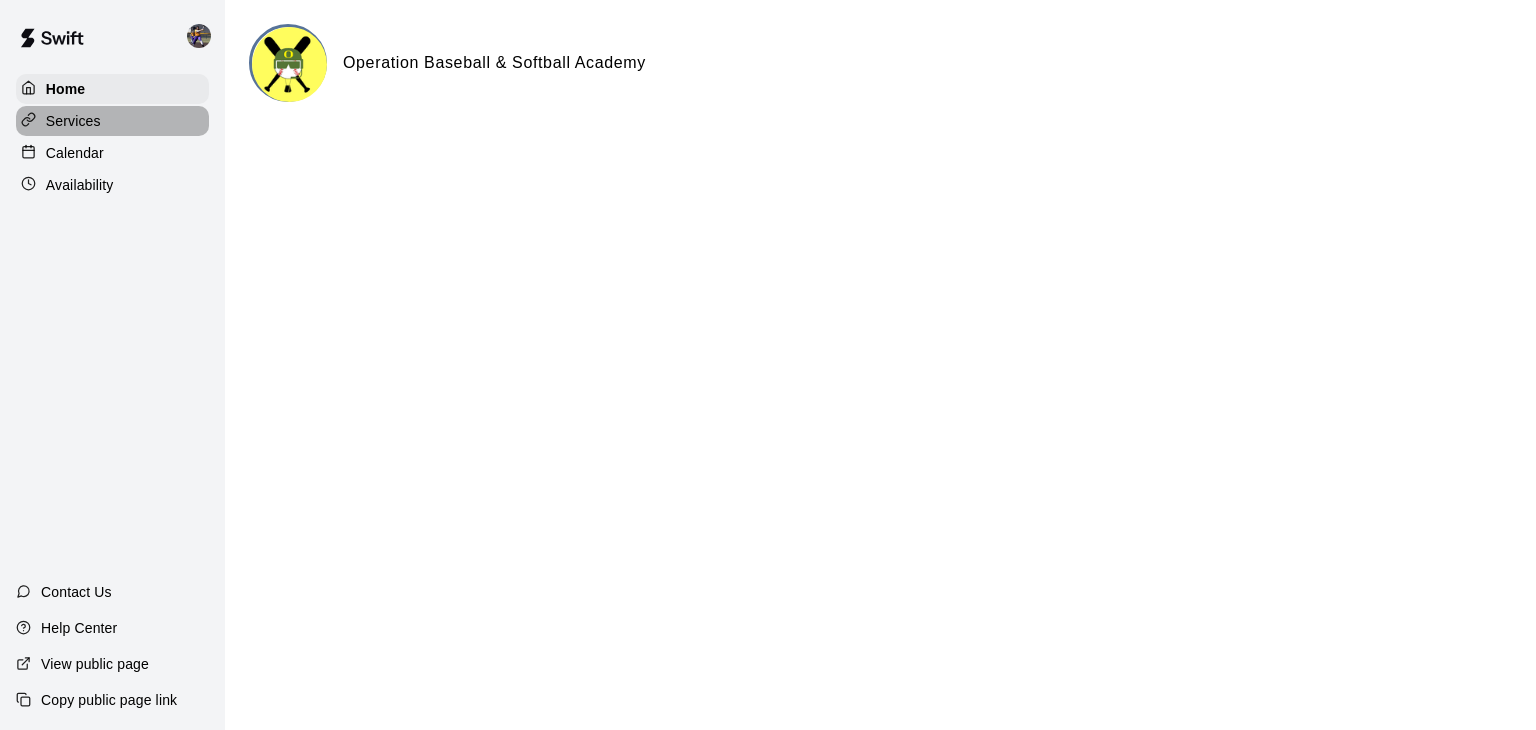 click on "Services" at bounding box center [73, 121] 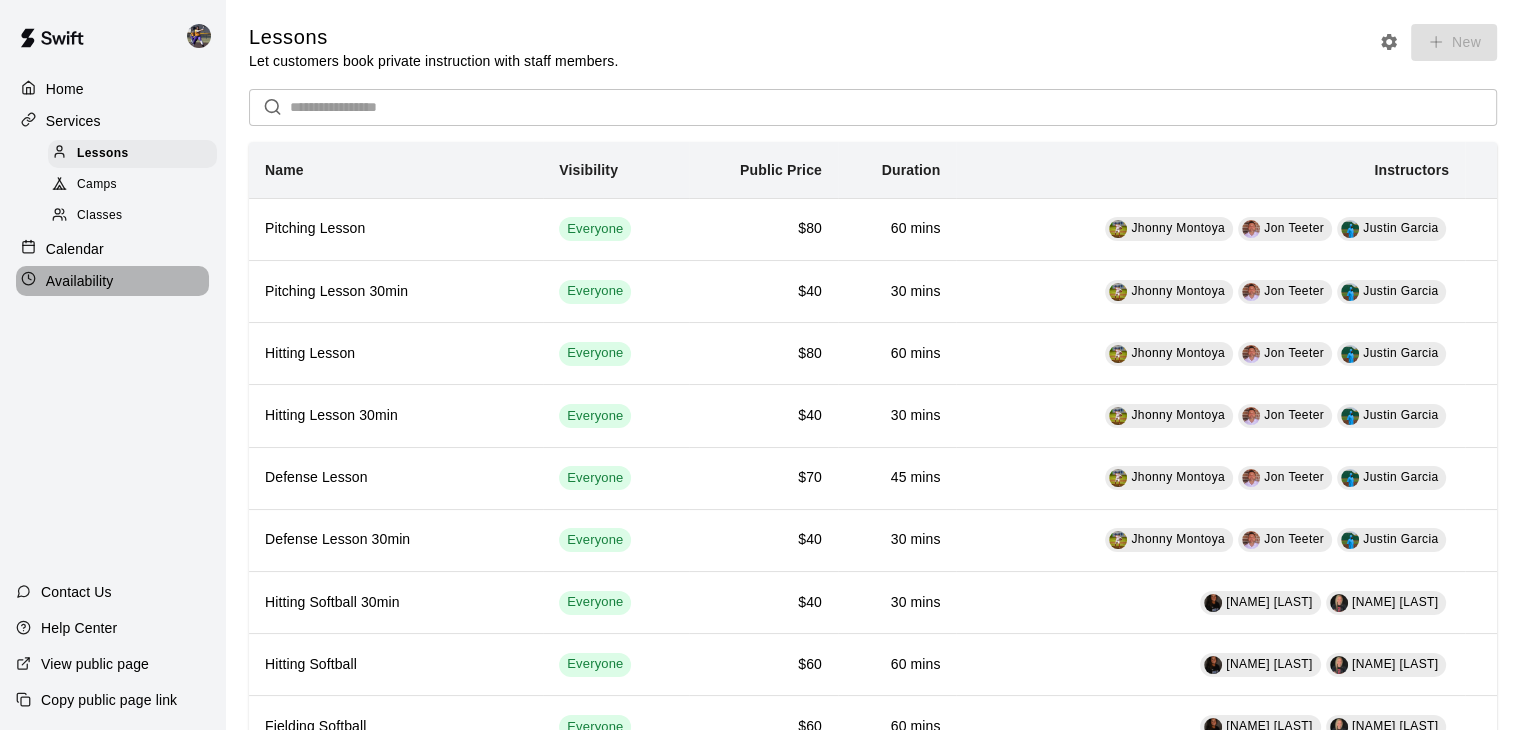click on "Availability" at bounding box center [80, 281] 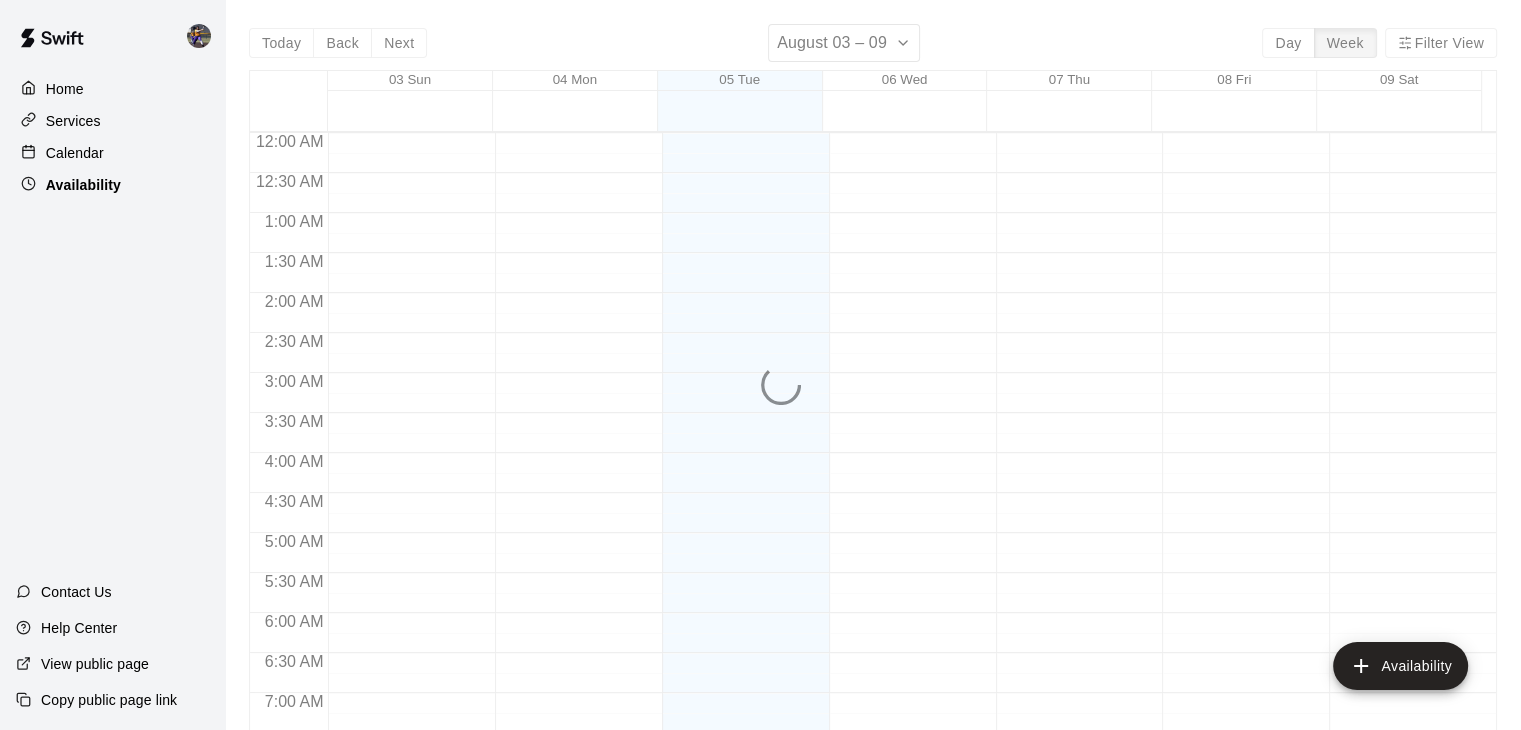 scroll, scrollTop: 1088, scrollLeft: 0, axis: vertical 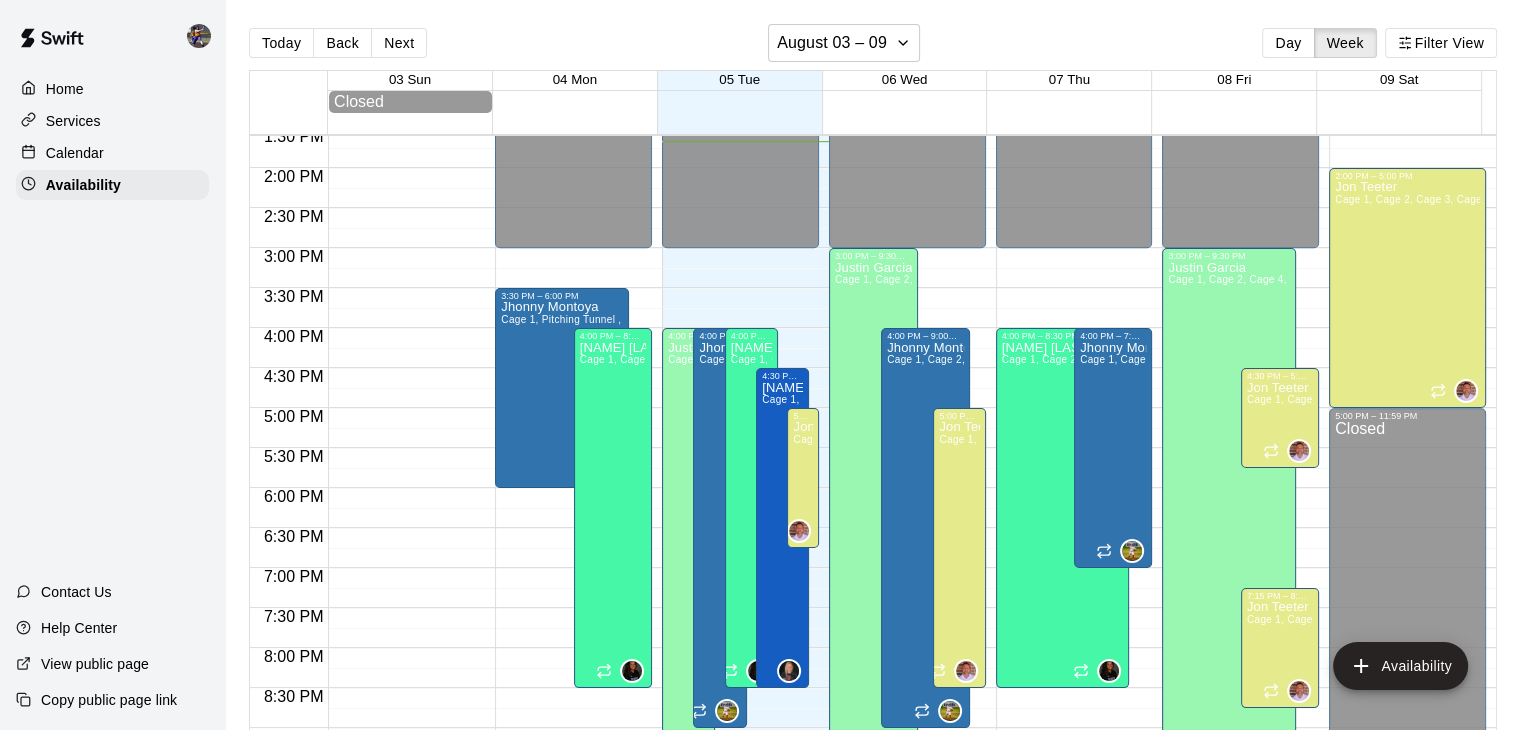 click on "06 Wed" at bounding box center [905, 79] 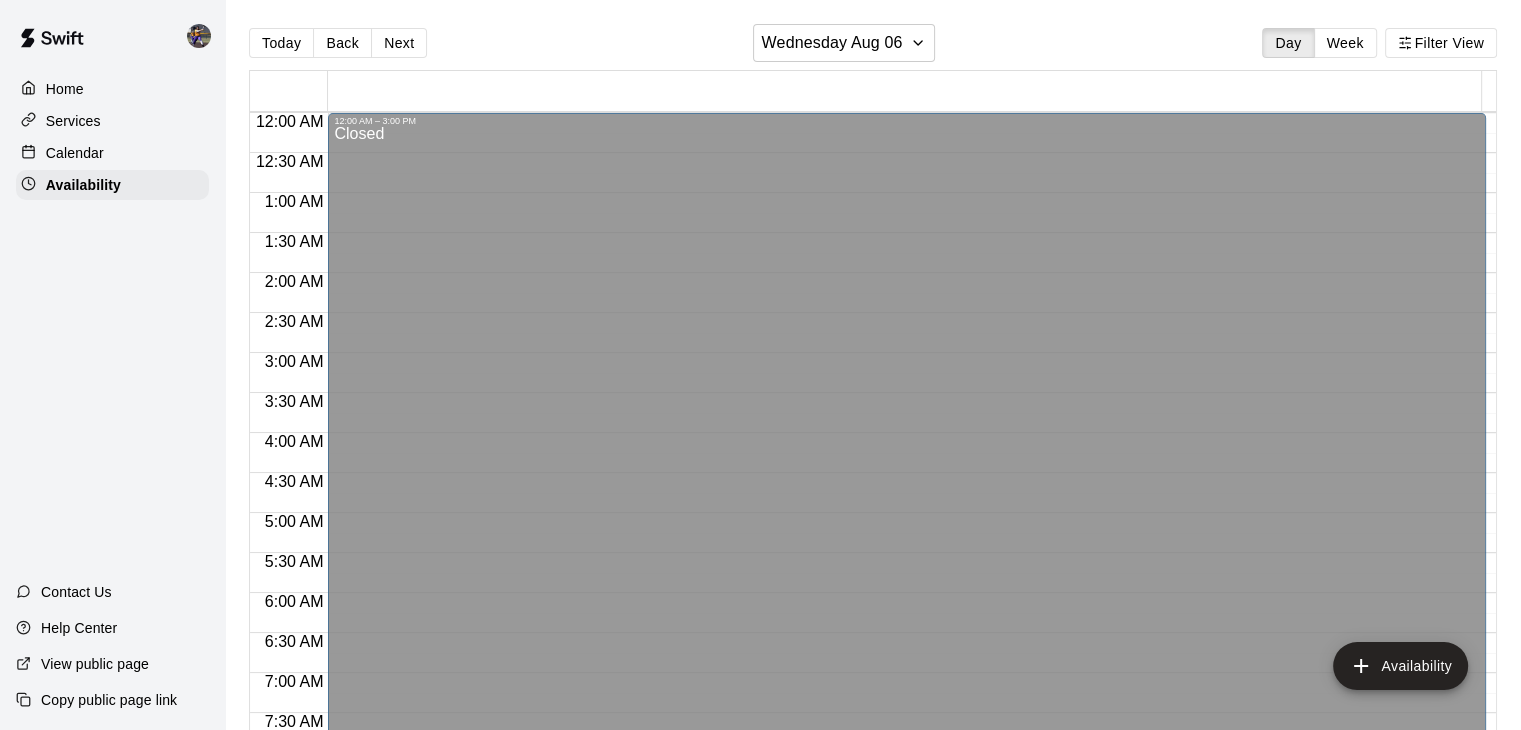 scroll, scrollTop: 1095, scrollLeft: 0, axis: vertical 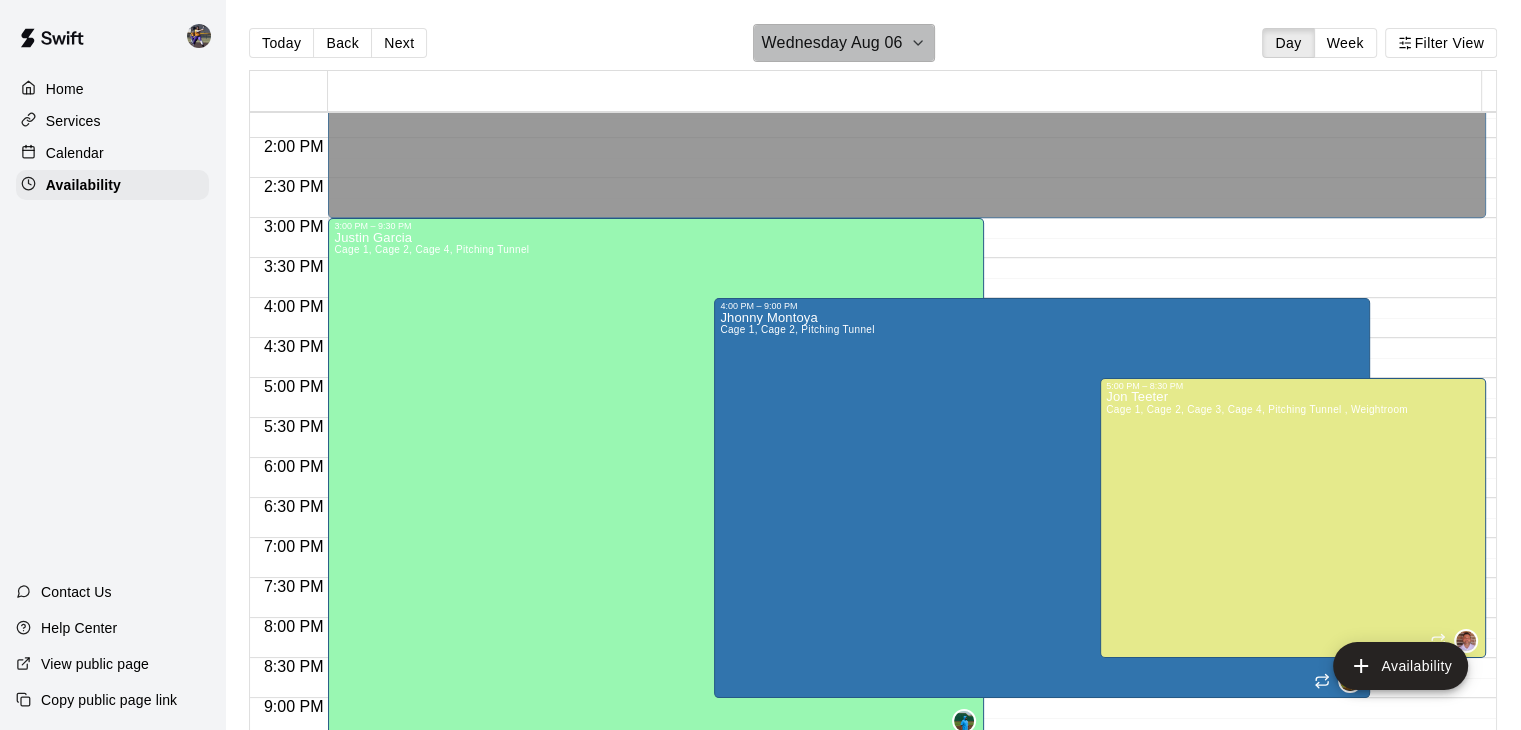 click on "Wednesday Aug 06" at bounding box center [832, 43] 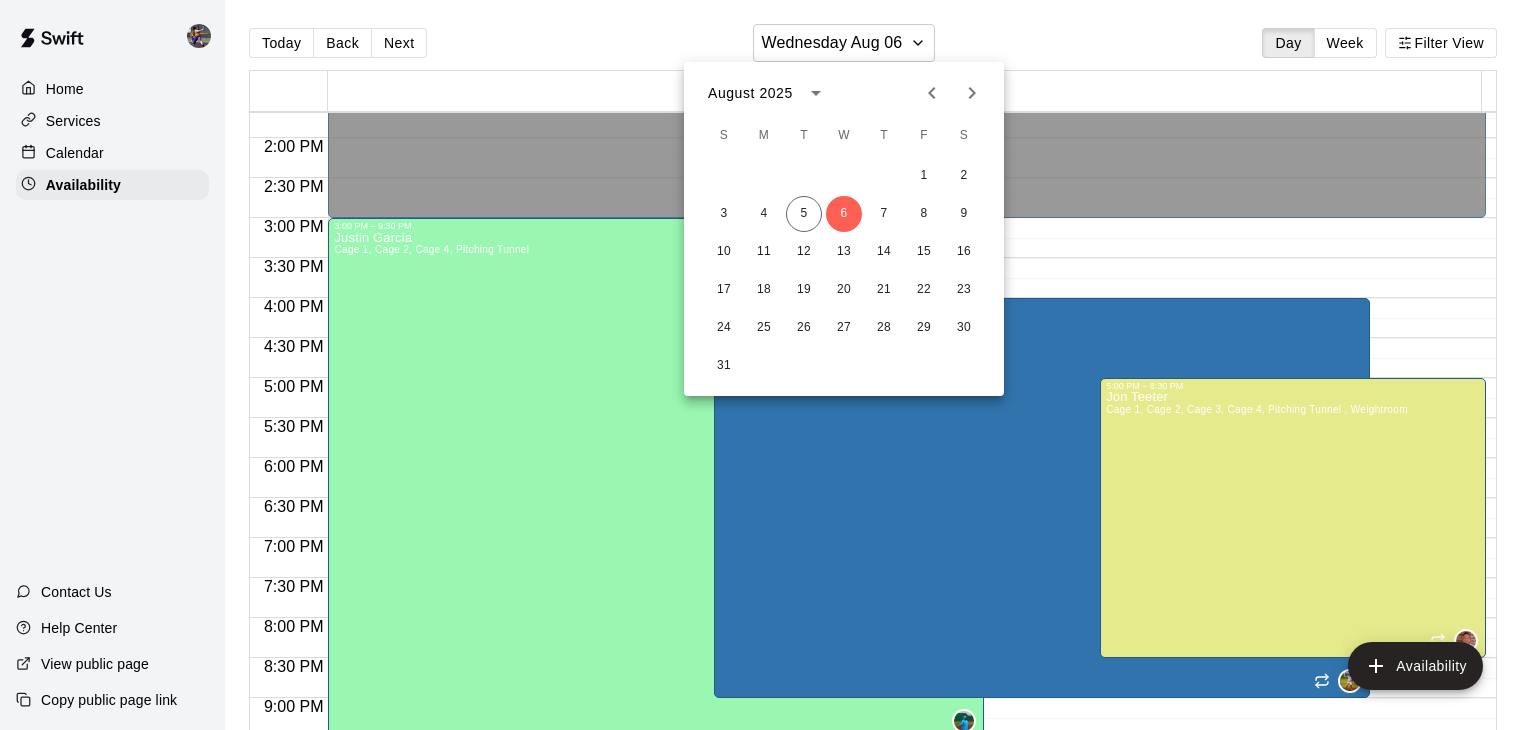 click at bounding box center (768, 365) 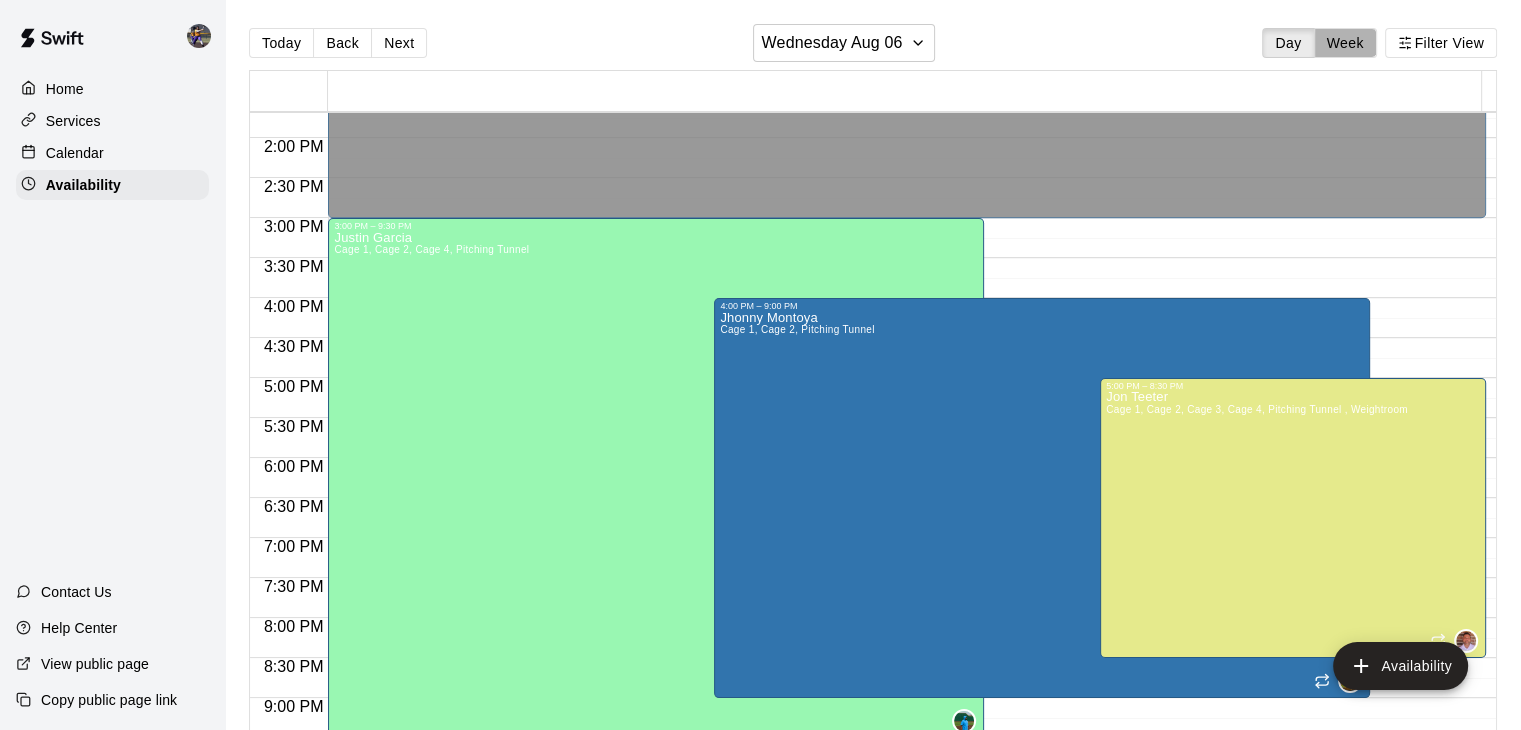 click on "Week" at bounding box center (1345, 43) 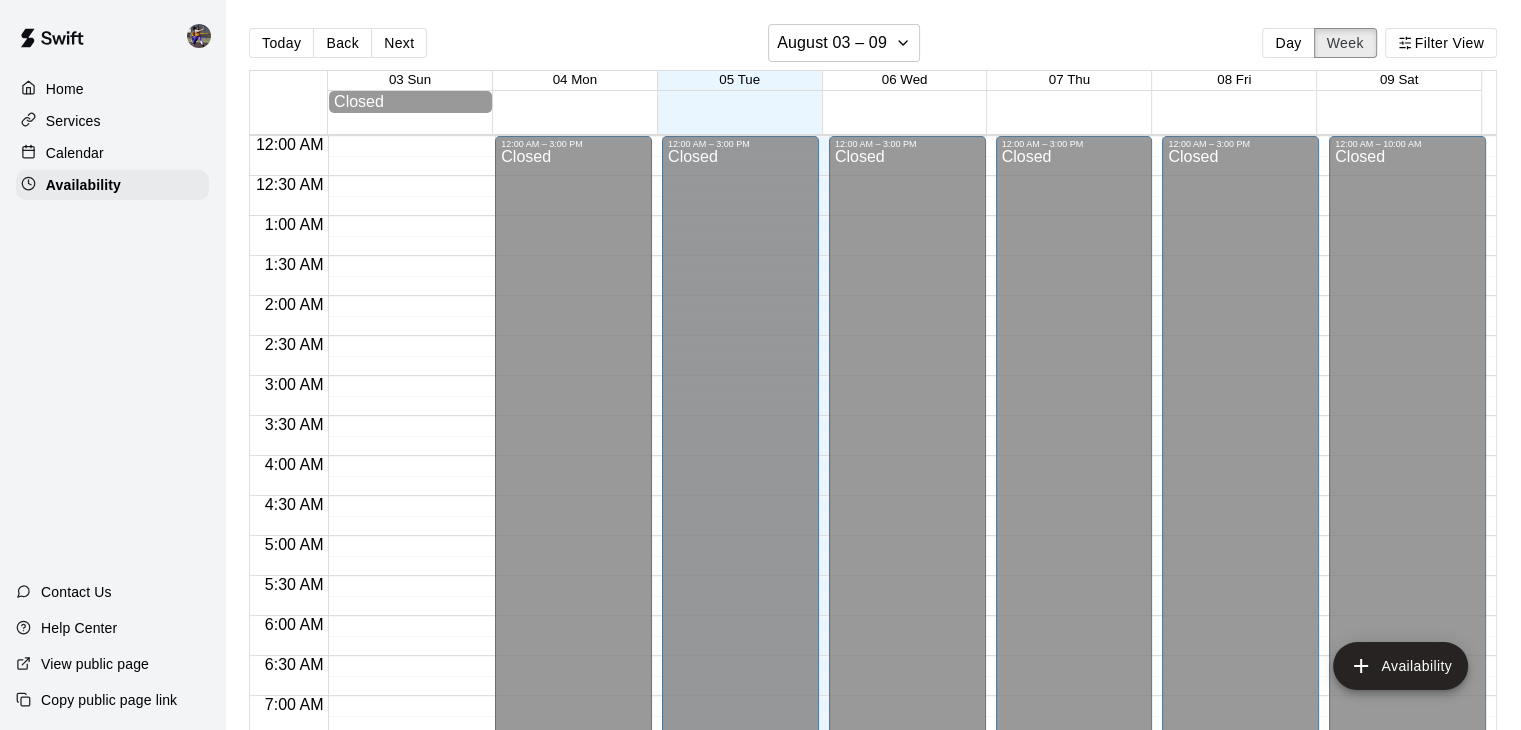 scroll, scrollTop: 1095, scrollLeft: 0, axis: vertical 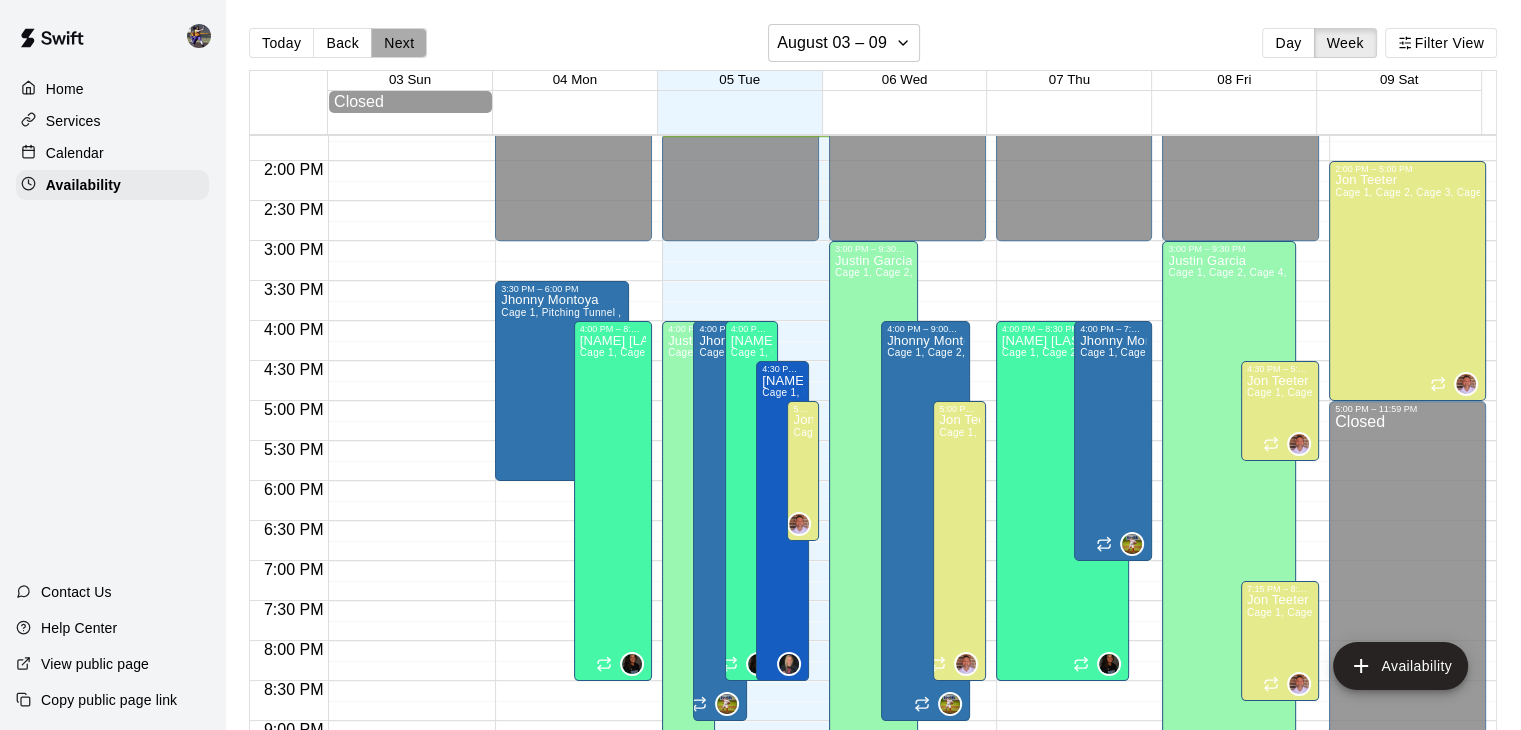 click on "Next" at bounding box center [399, 43] 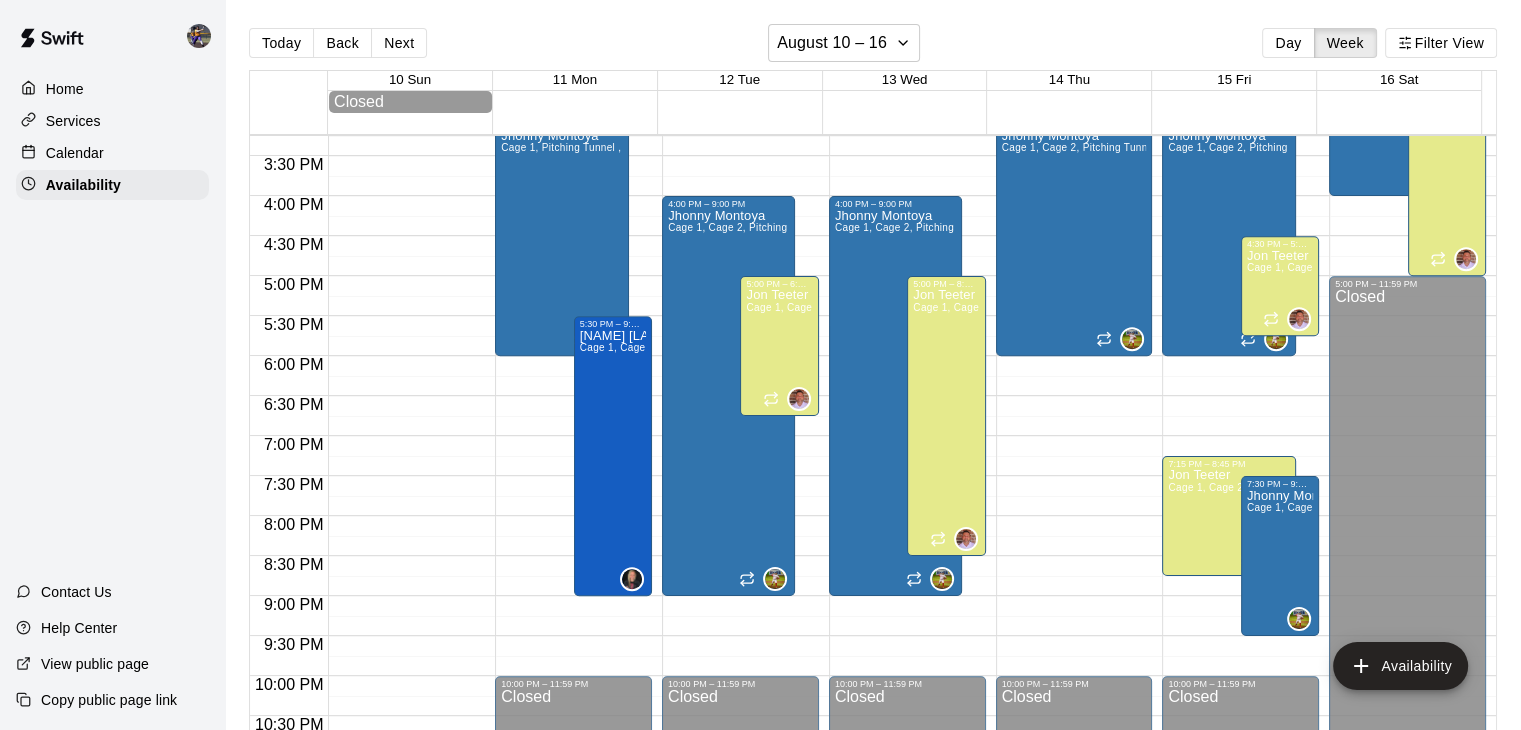 scroll, scrollTop: 1224, scrollLeft: 0, axis: vertical 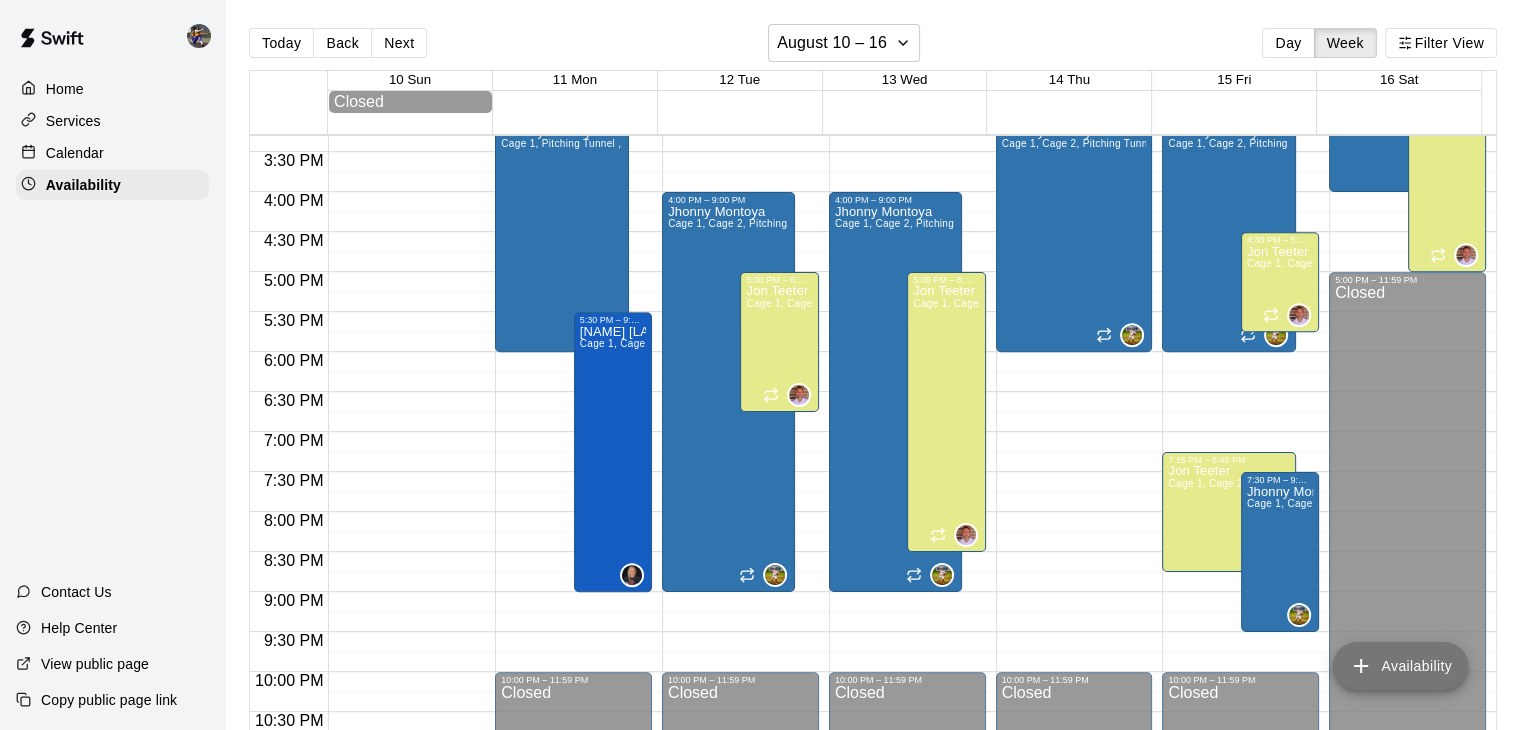click on "Availability" at bounding box center [1400, 666] 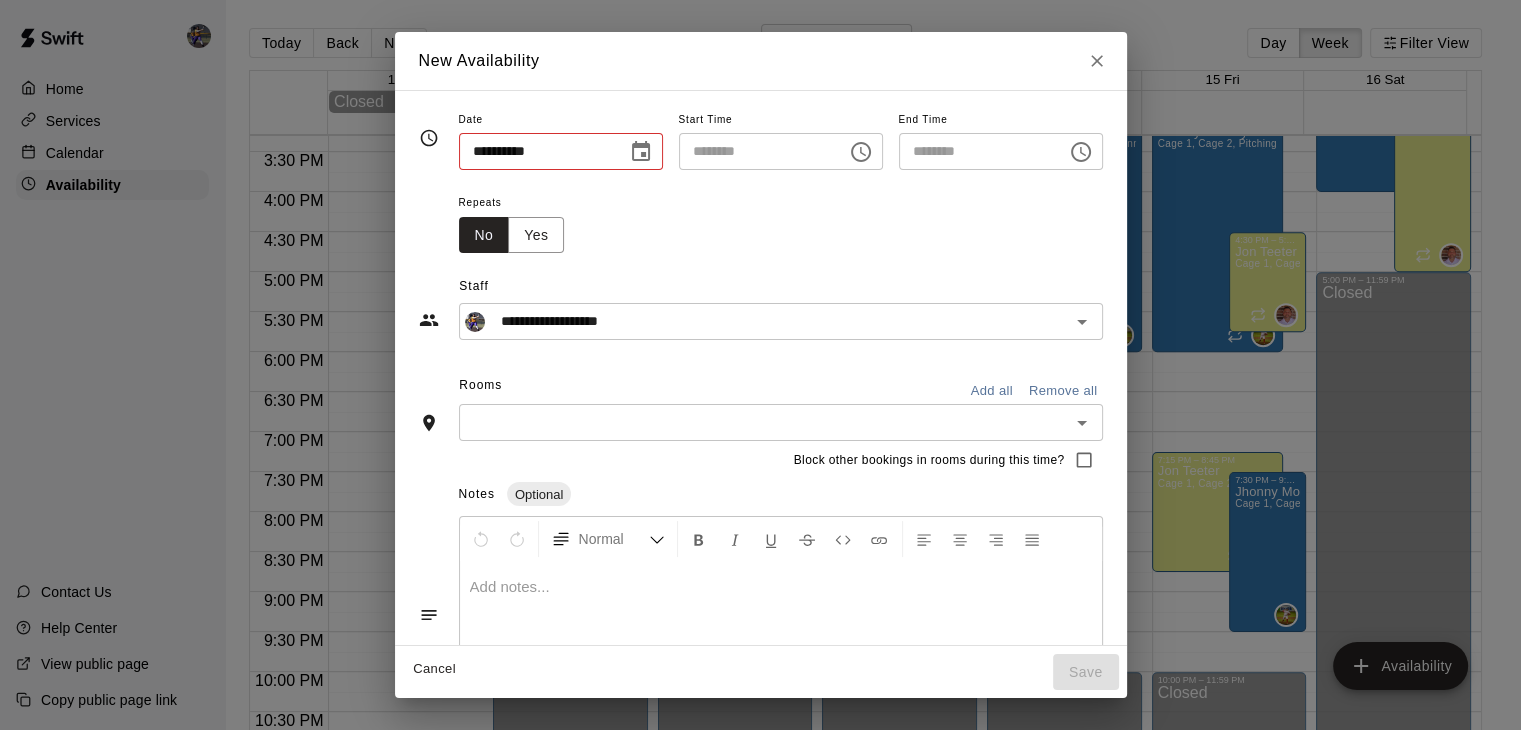 type on "**********" 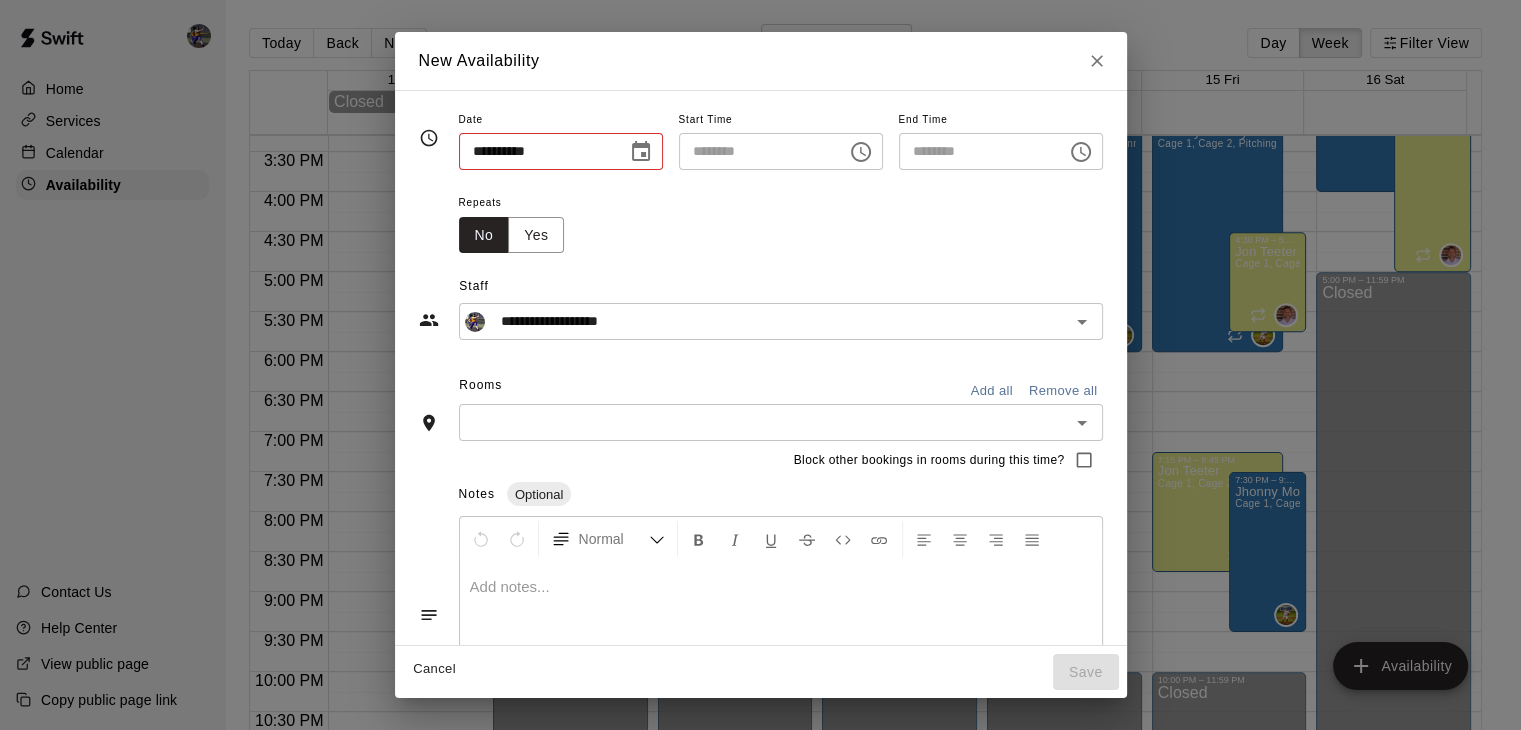 type on "********" 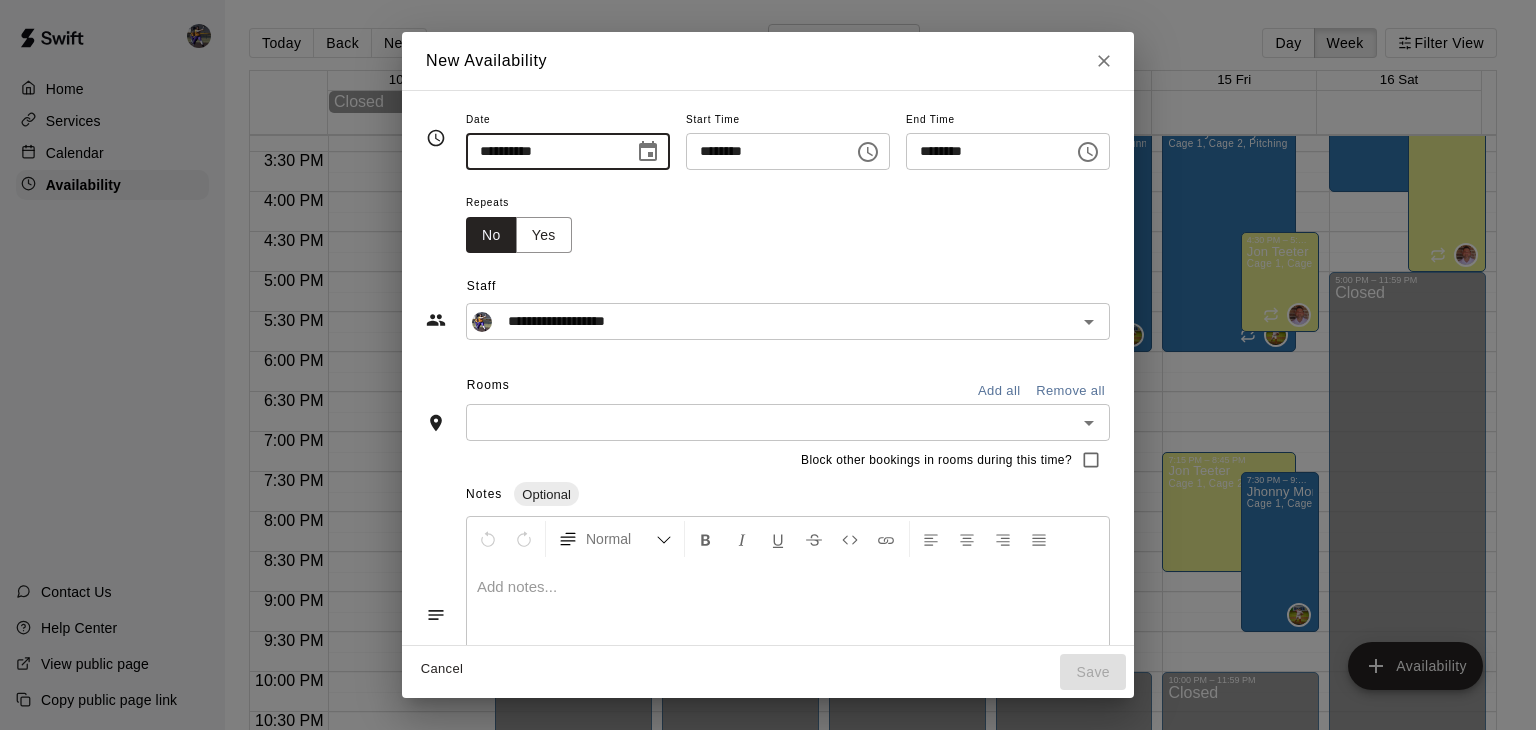 click on "**********" at bounding box center (543, 151) 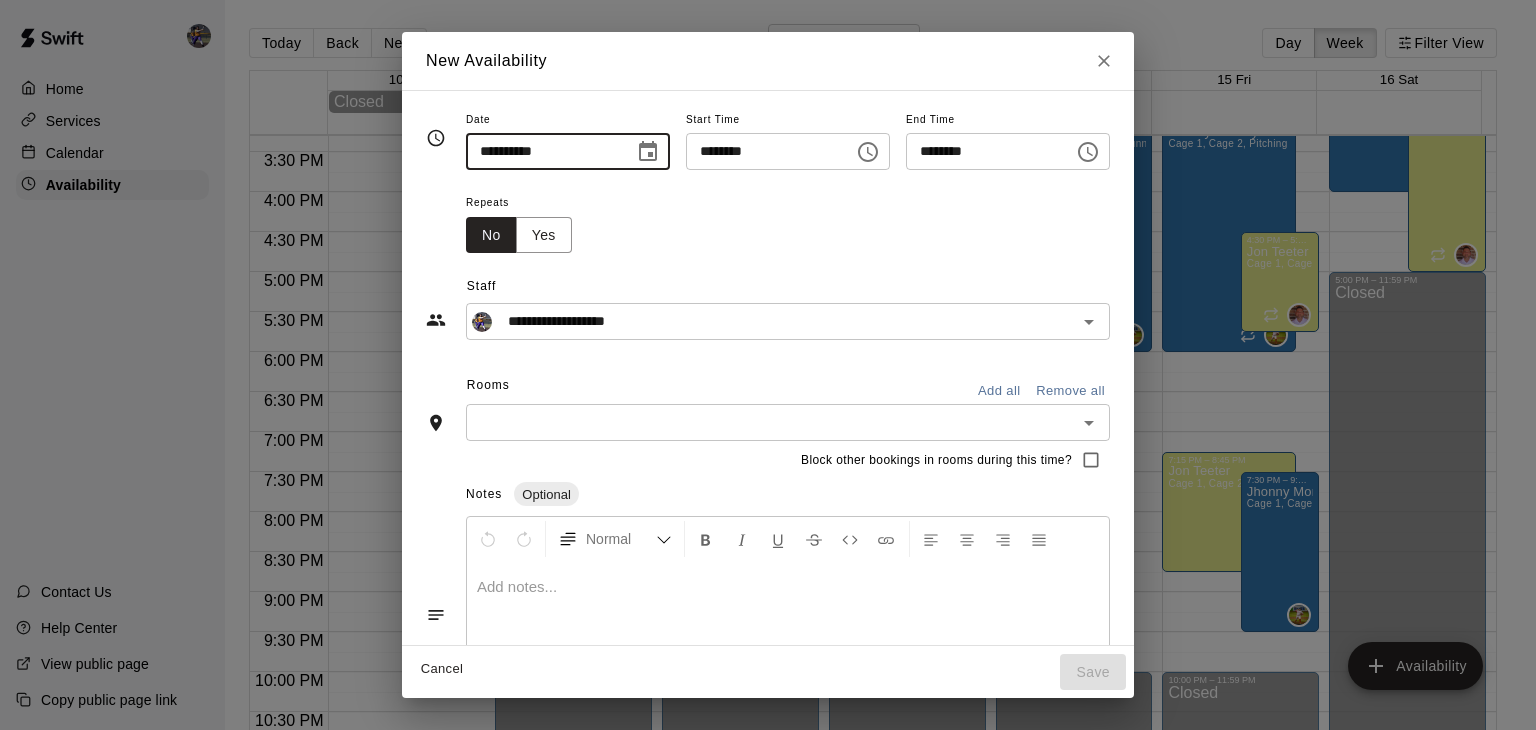 type on "**********" 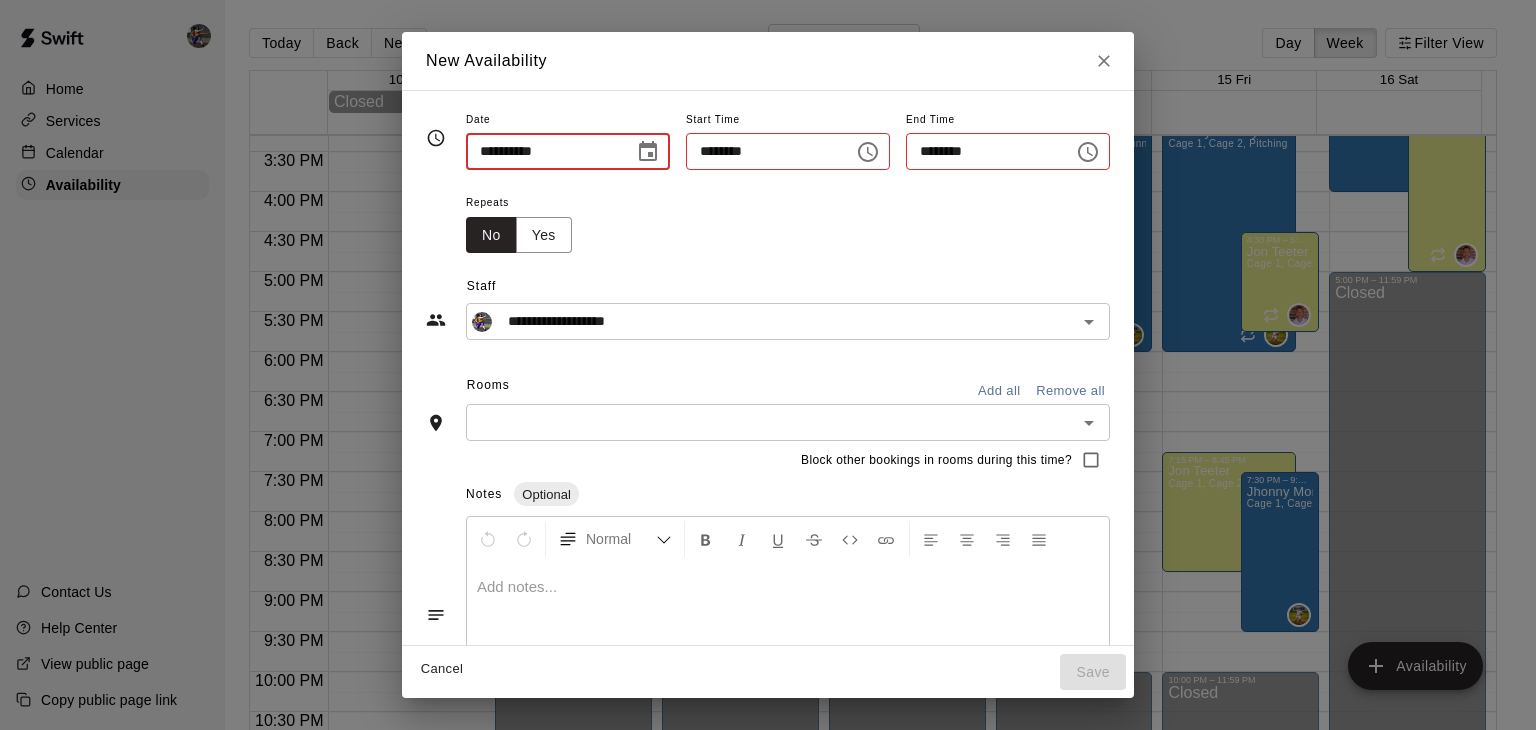 type on "********" 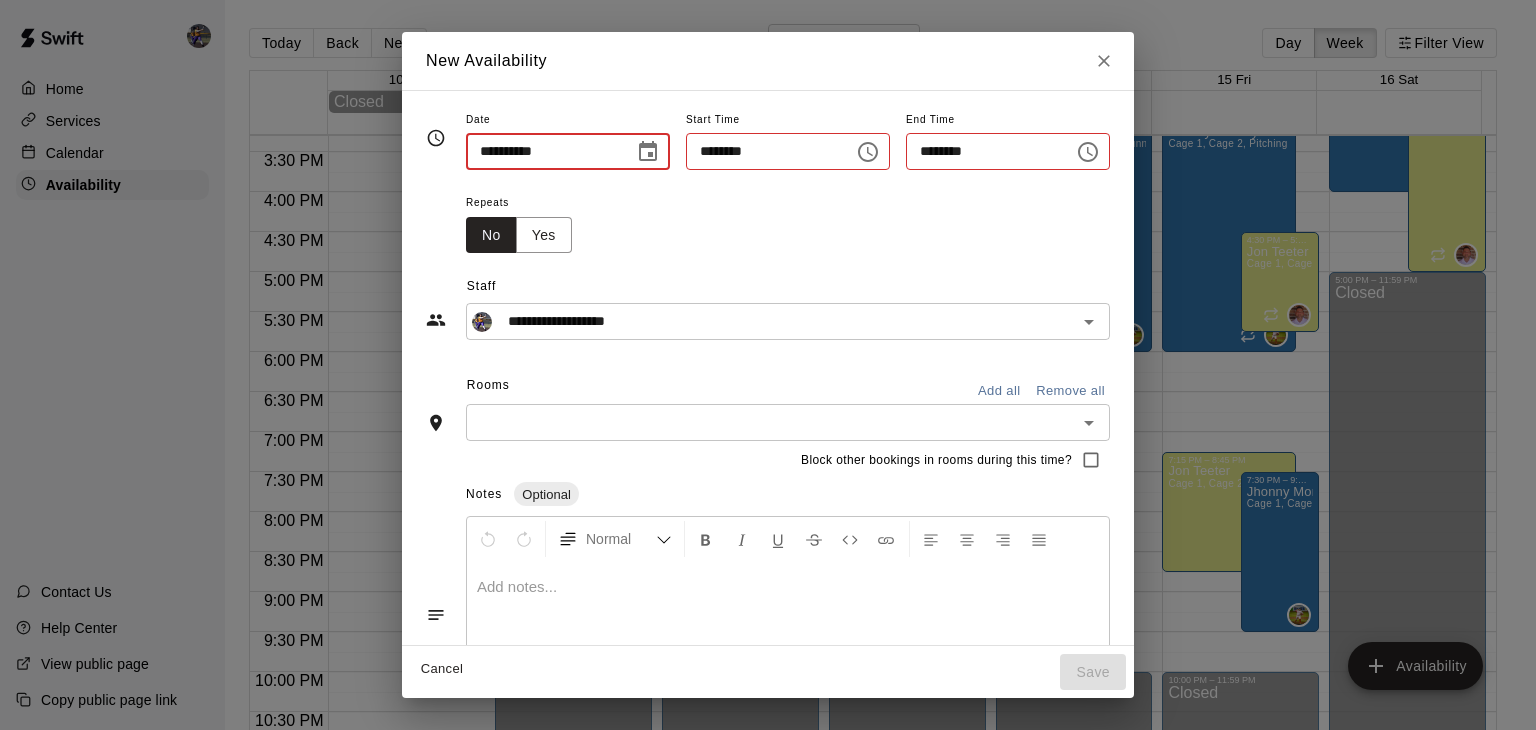 type on "********" 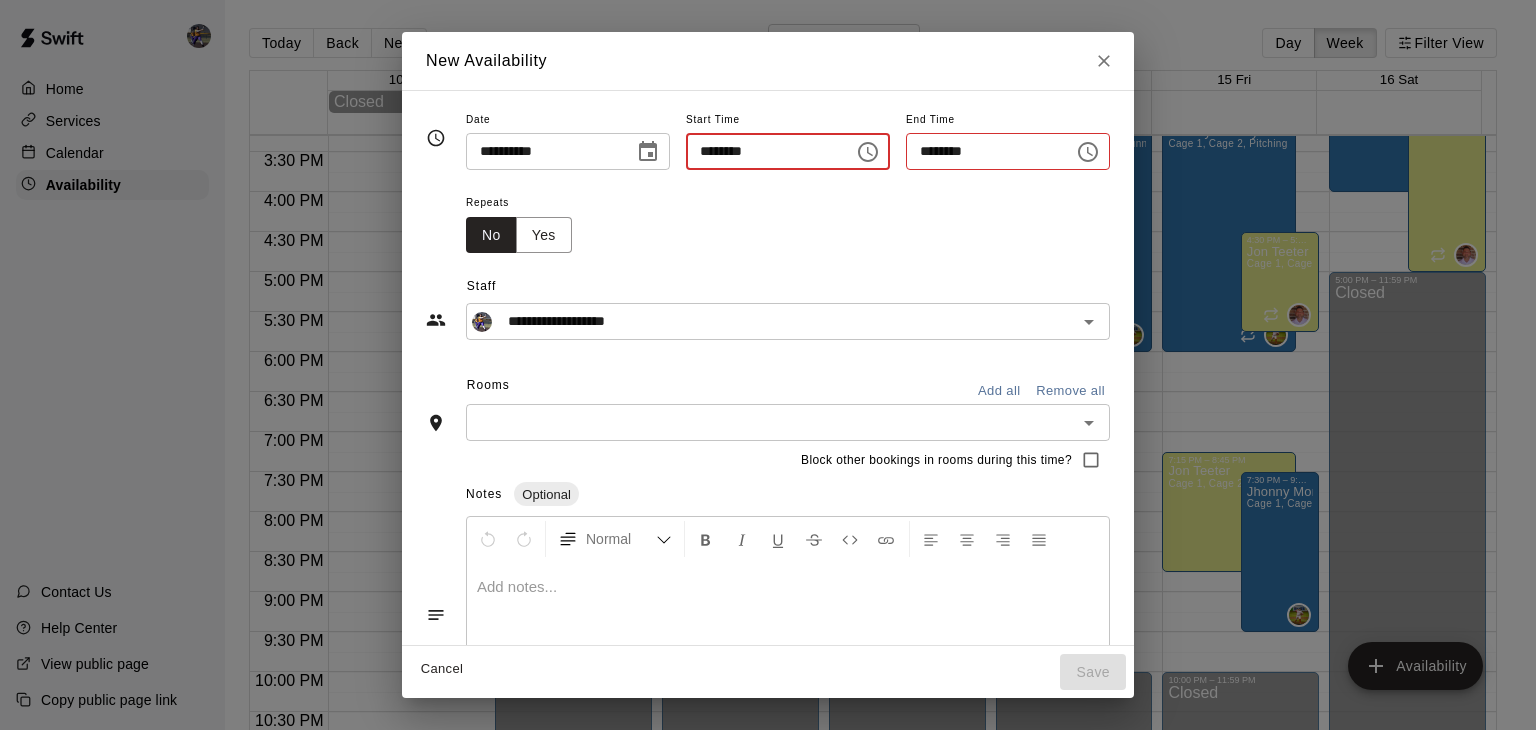 click on "********" at bounding box center [763, 151] 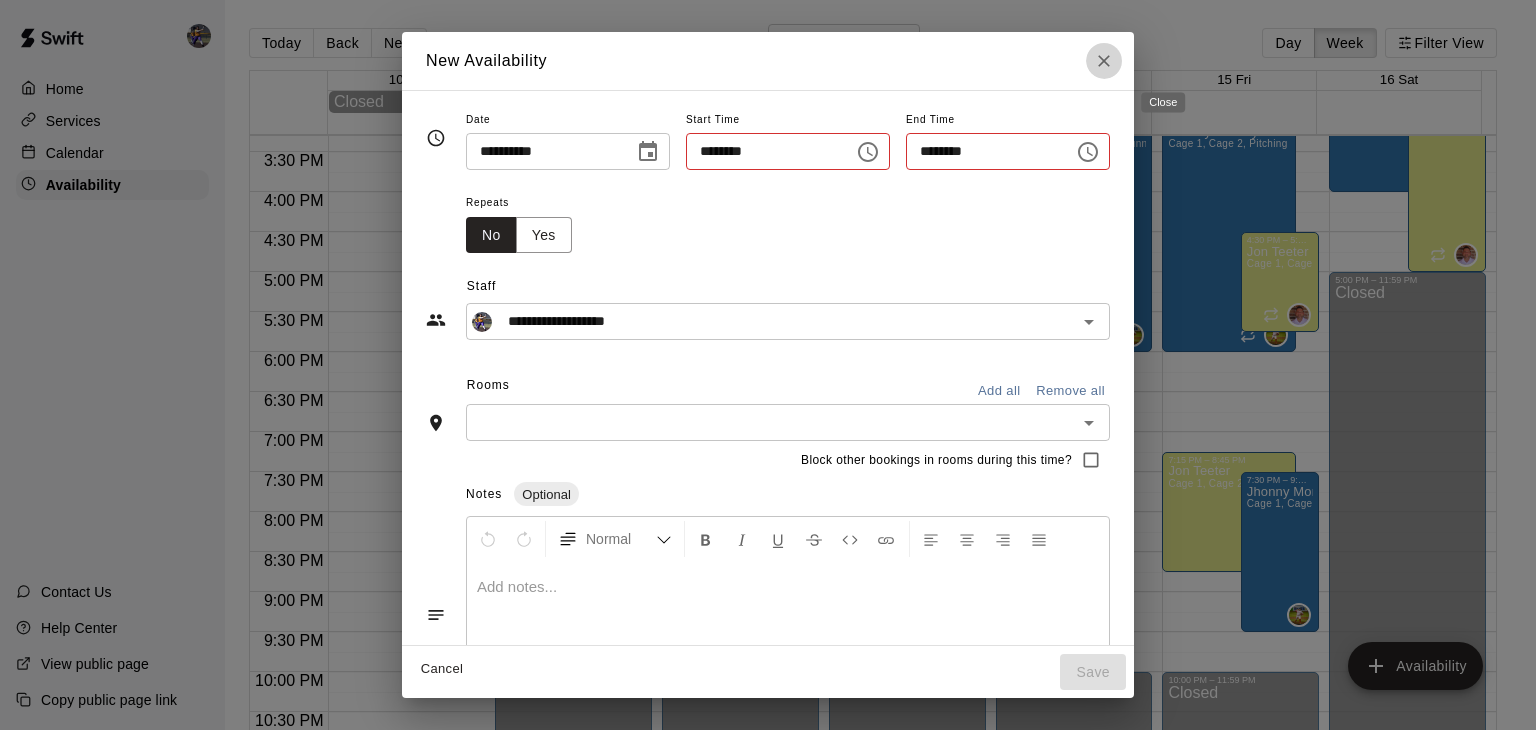 click 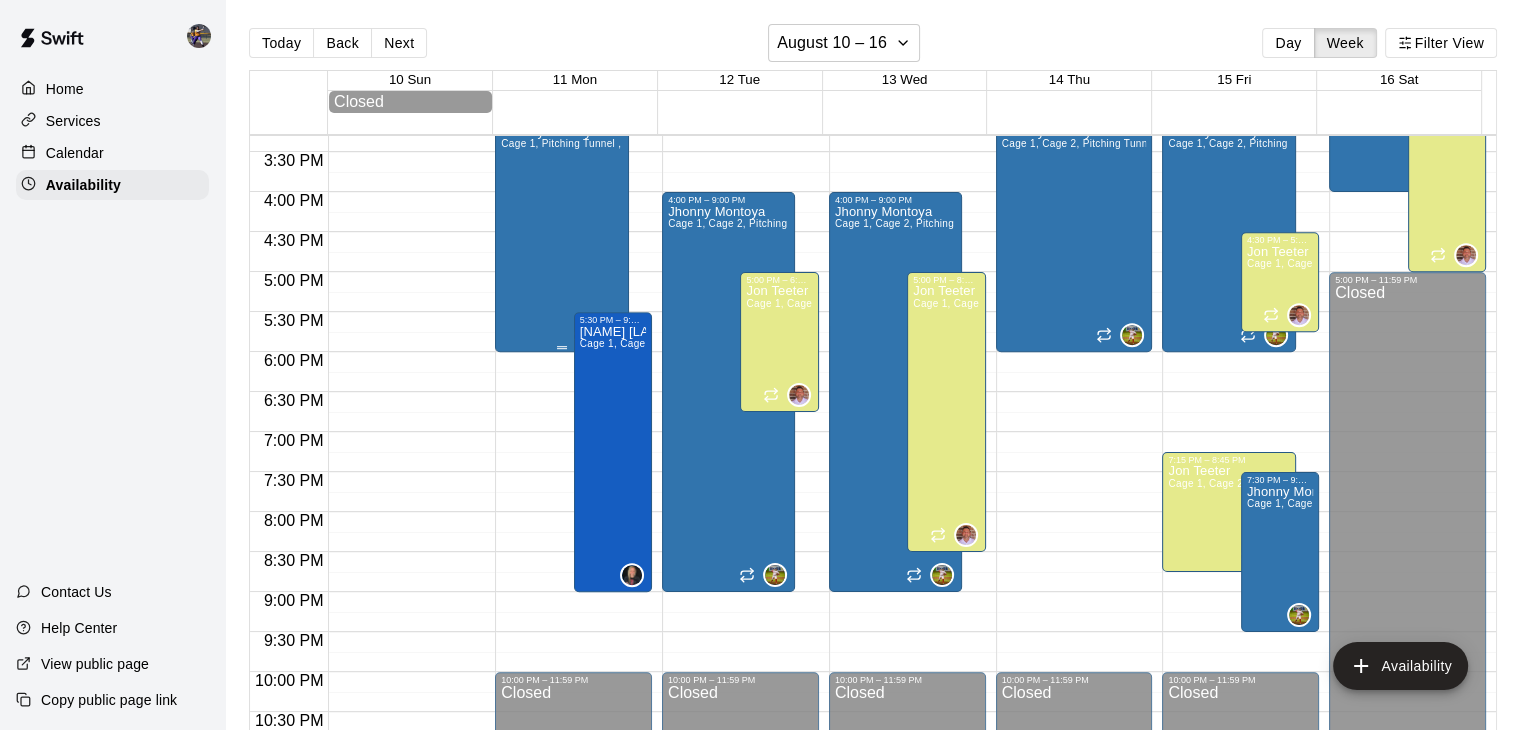 click on "[NAME] [LAST]  Cage 1, Pitching Tunnel ,  Cage 2" at bounding box center [561, 490] 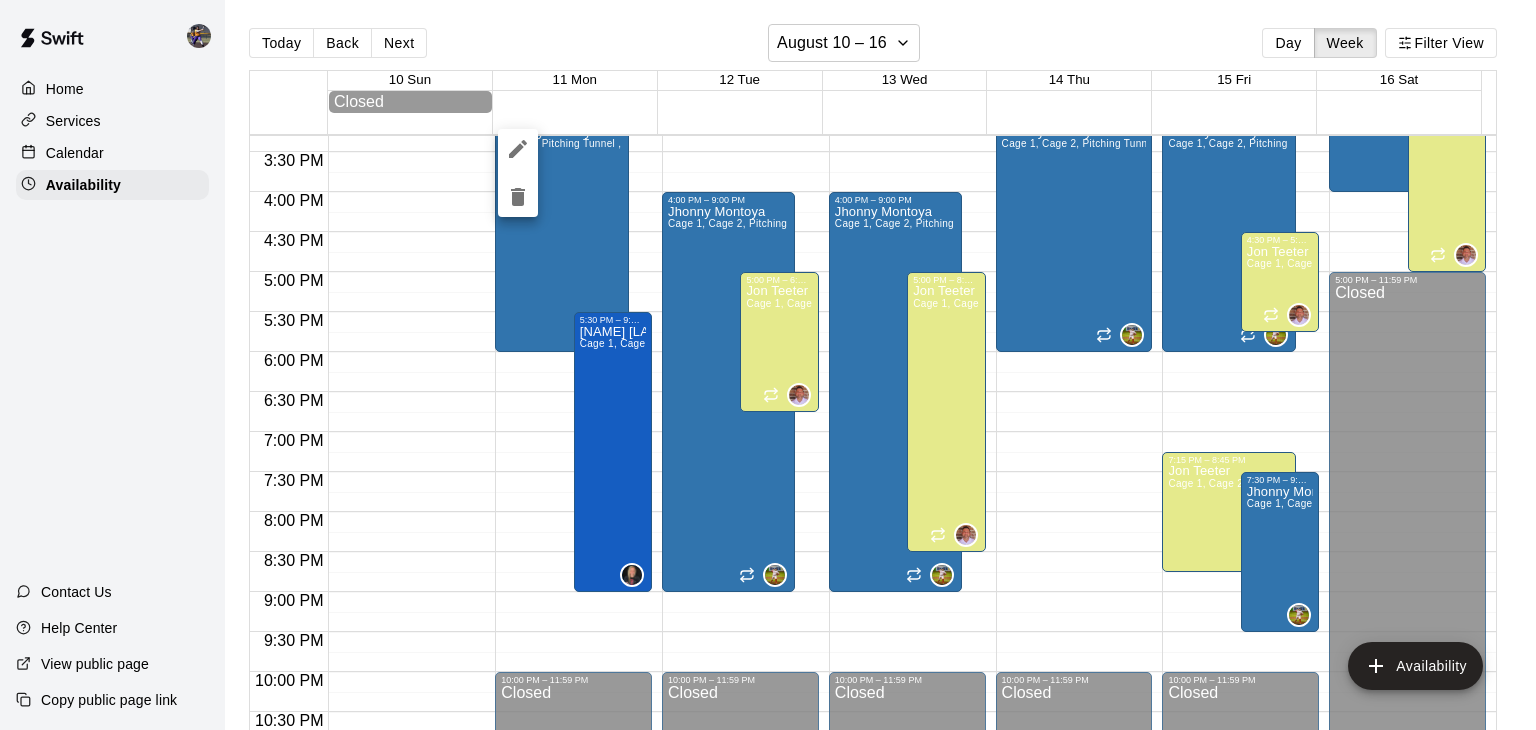 click at bounding box center (768, 365) 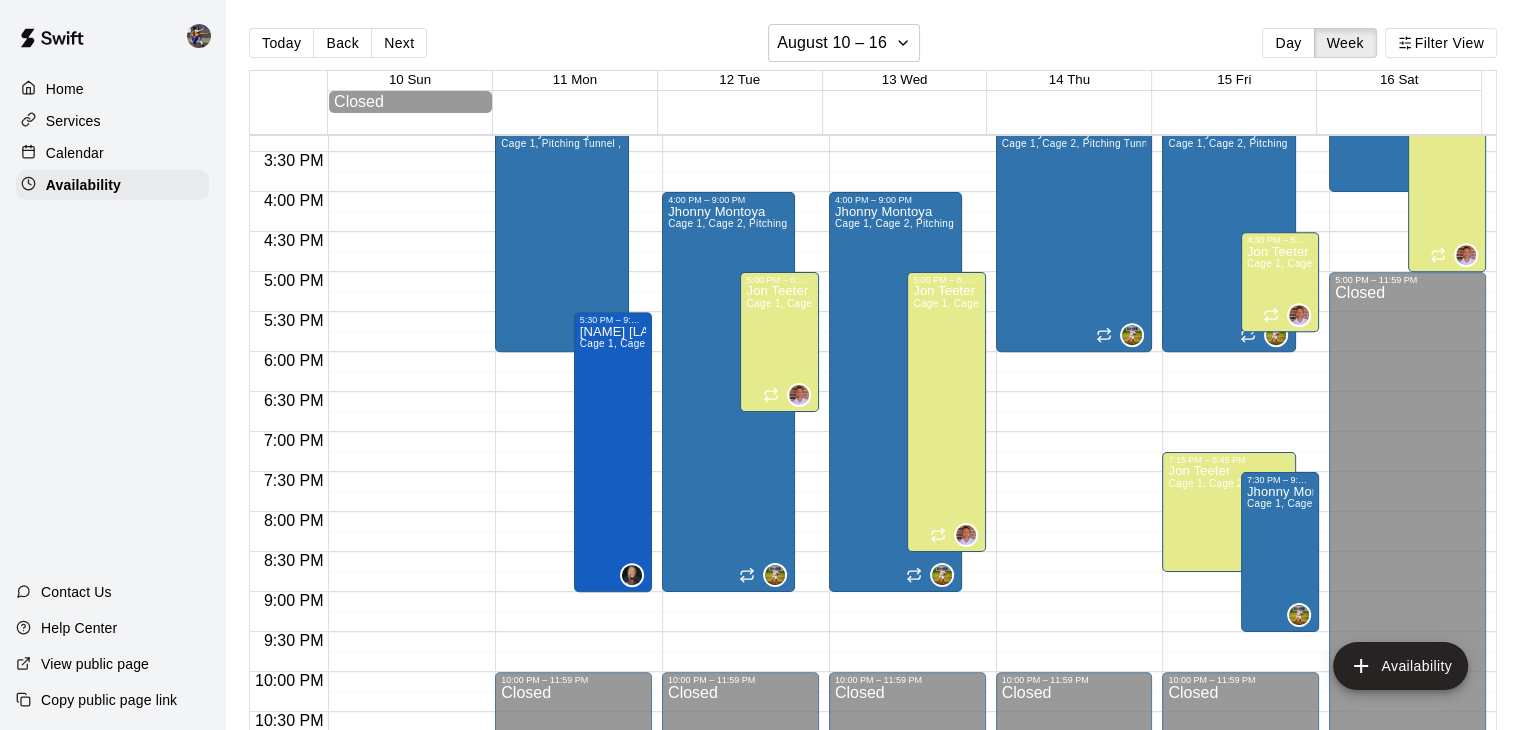 click on "12:00 AM – 3:00 PM Closed 3:00 PM – 6:00 PM [NAME] [LAST]  Cage 1, Pitching Tunnel ,  Cage 2 10:00 PM – 11:59 PM Closed 5:30 PM – 9:00 PM [NAME] [LAST]  Cage 1,  Cage 2, Cage 3, Cage 4, Pitching Tunnel" at bounding box center [573, -128] 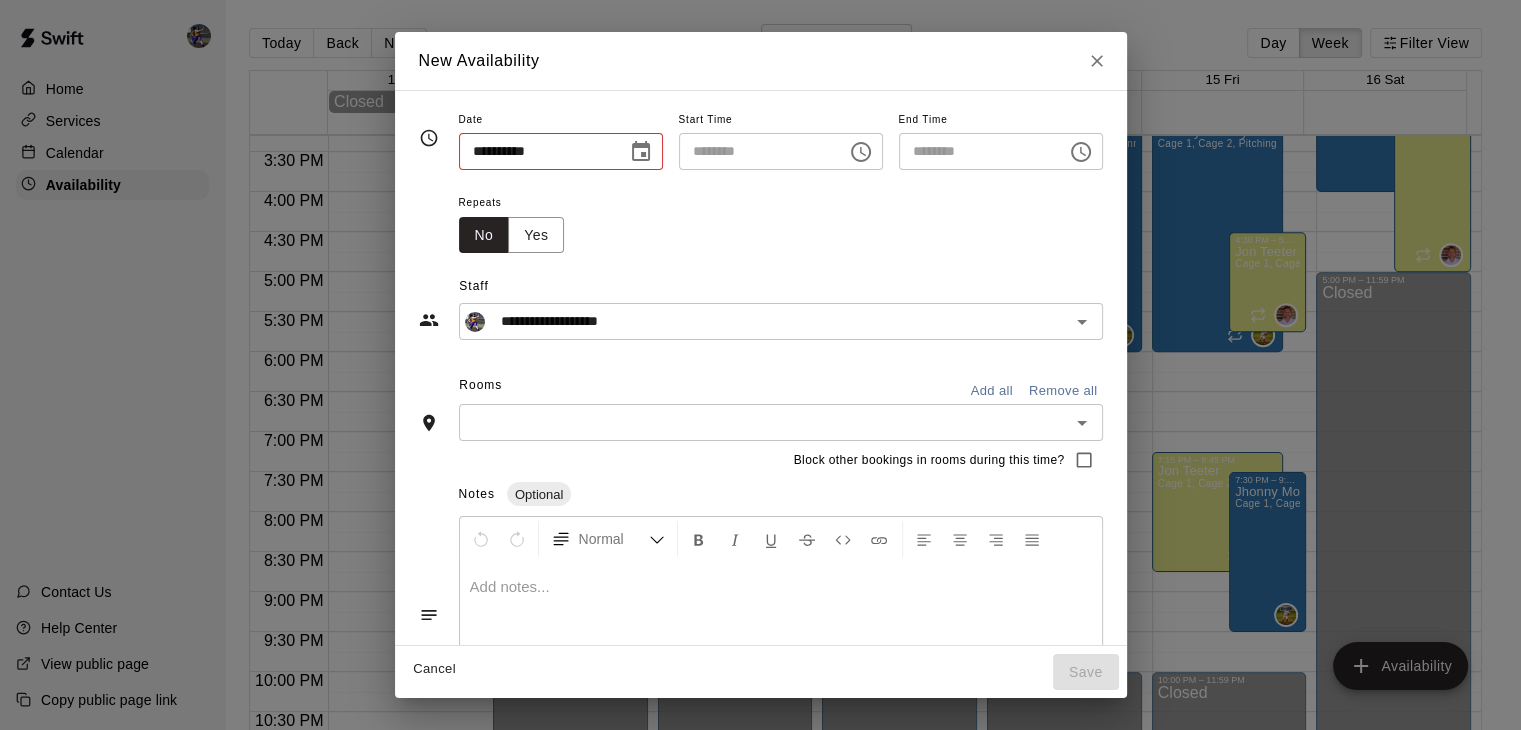 type on "**********" 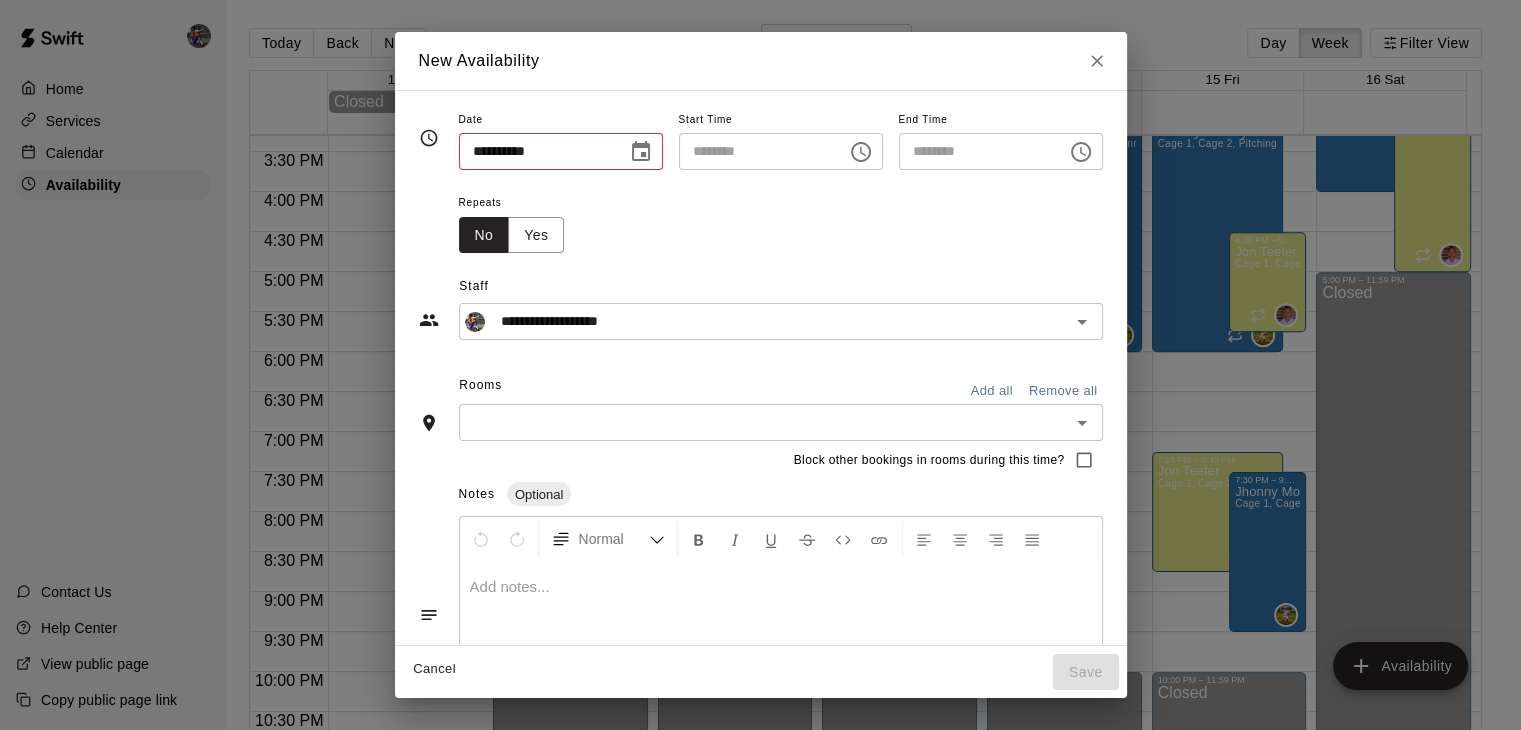 type on "********" 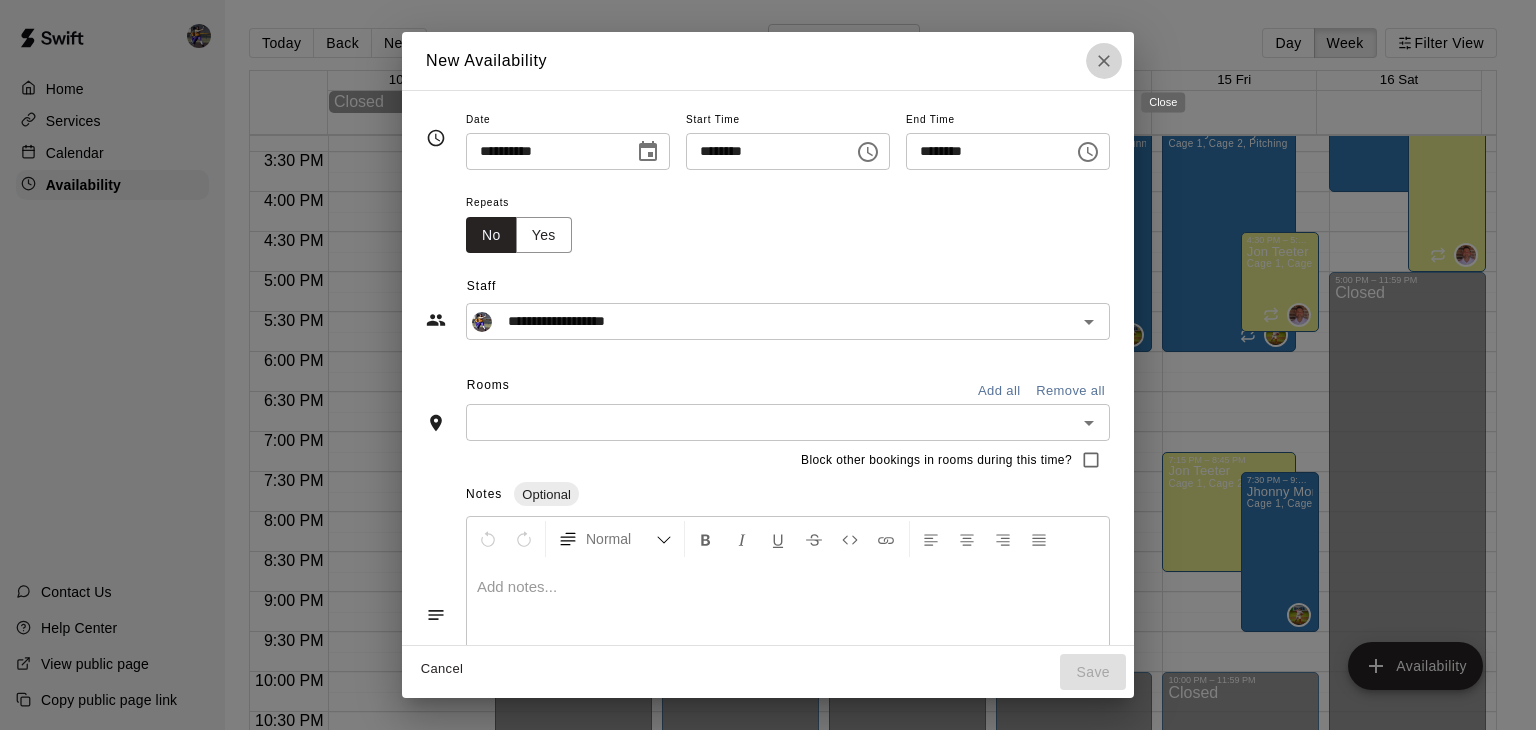 click 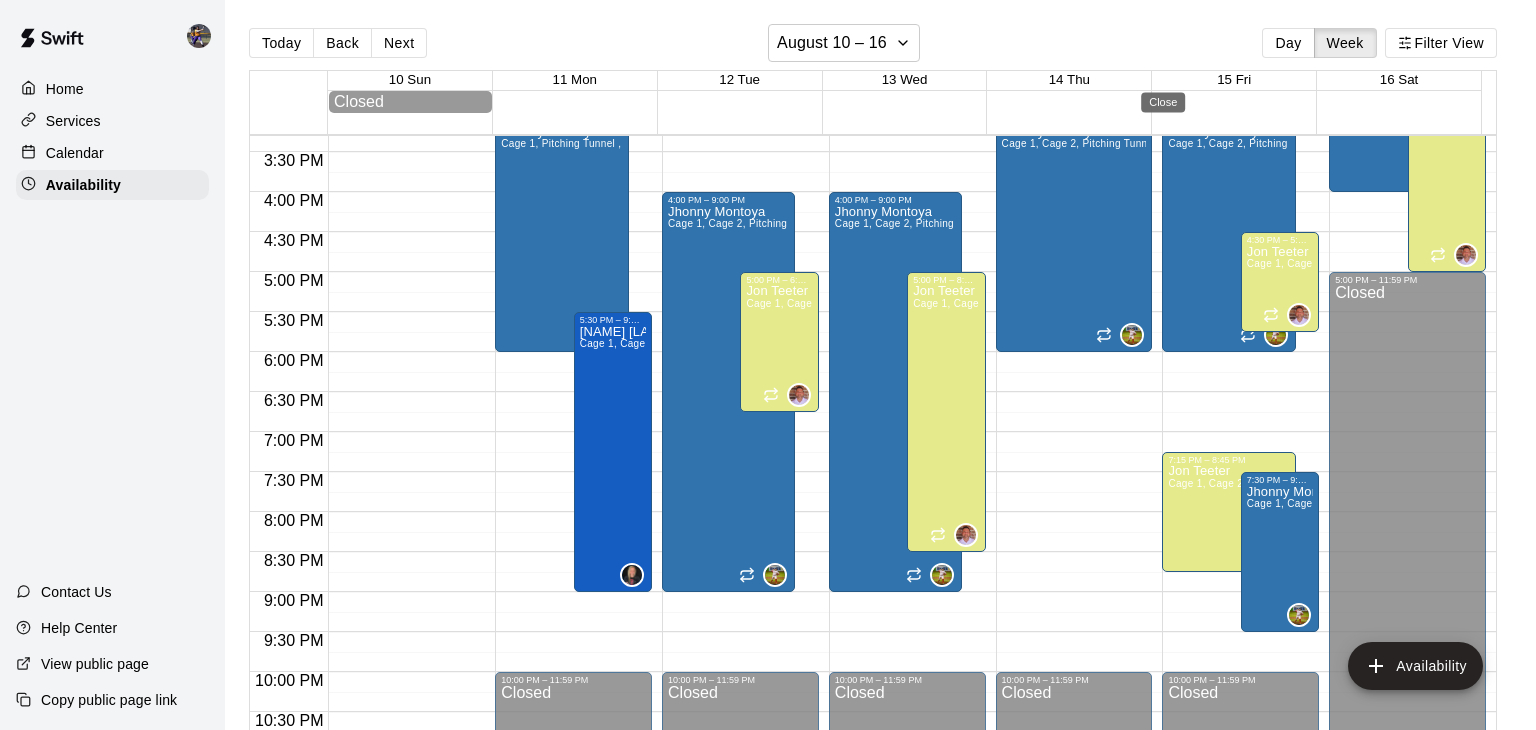 type on "**********" 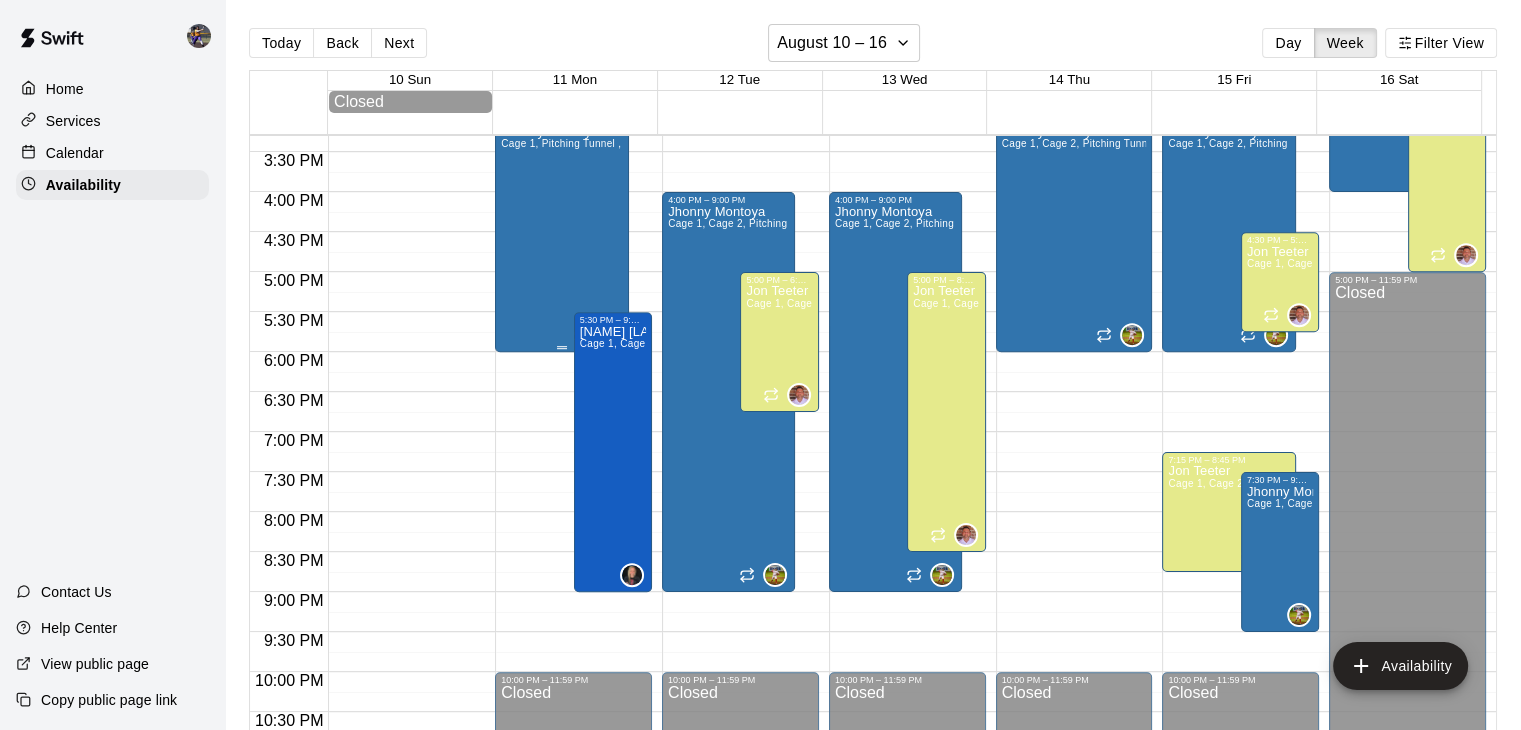 click on "[NAME] [LAST]  Cage 1, Pitching Tunnel ,  Cage 2" at bounding box center [561, 490] 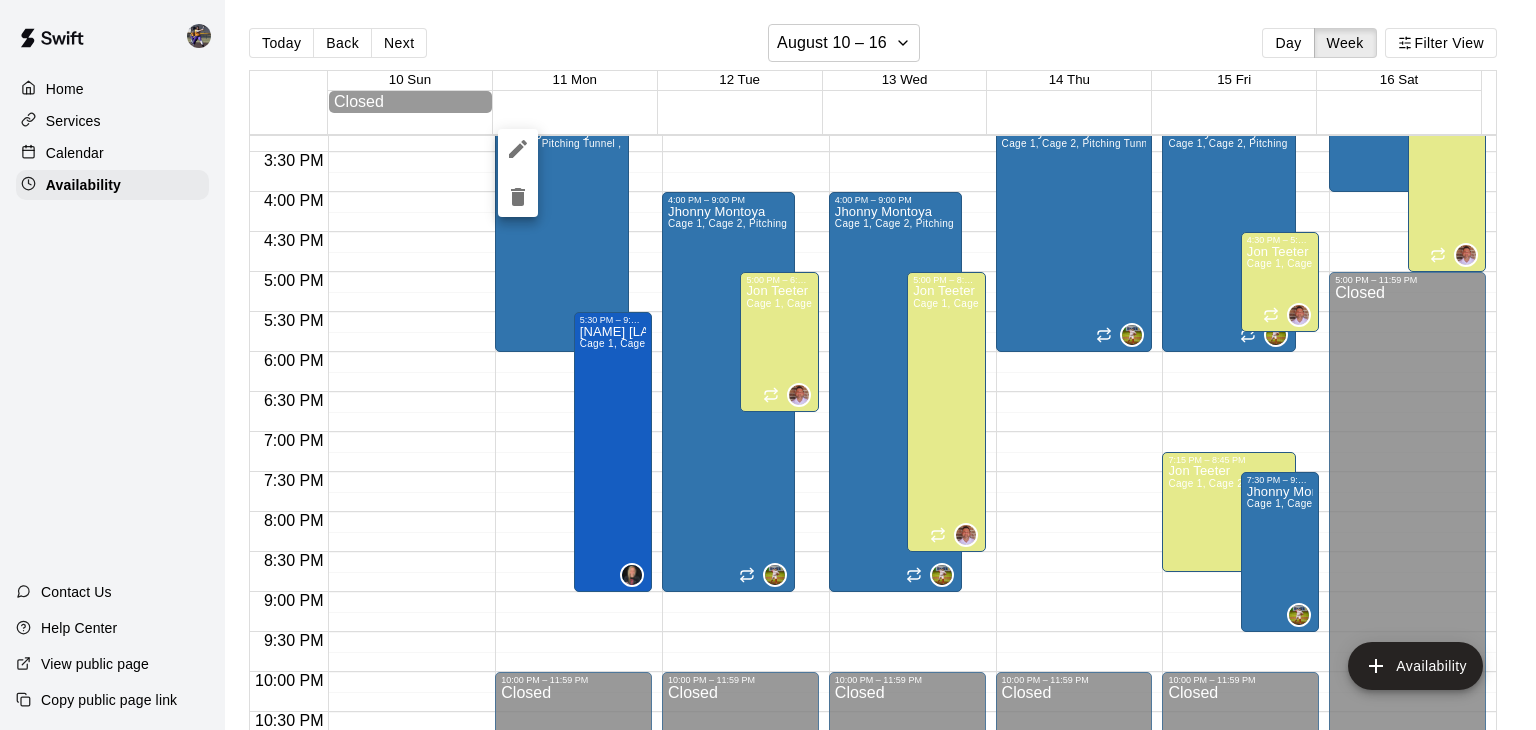 click at bounding box center (768, 365) 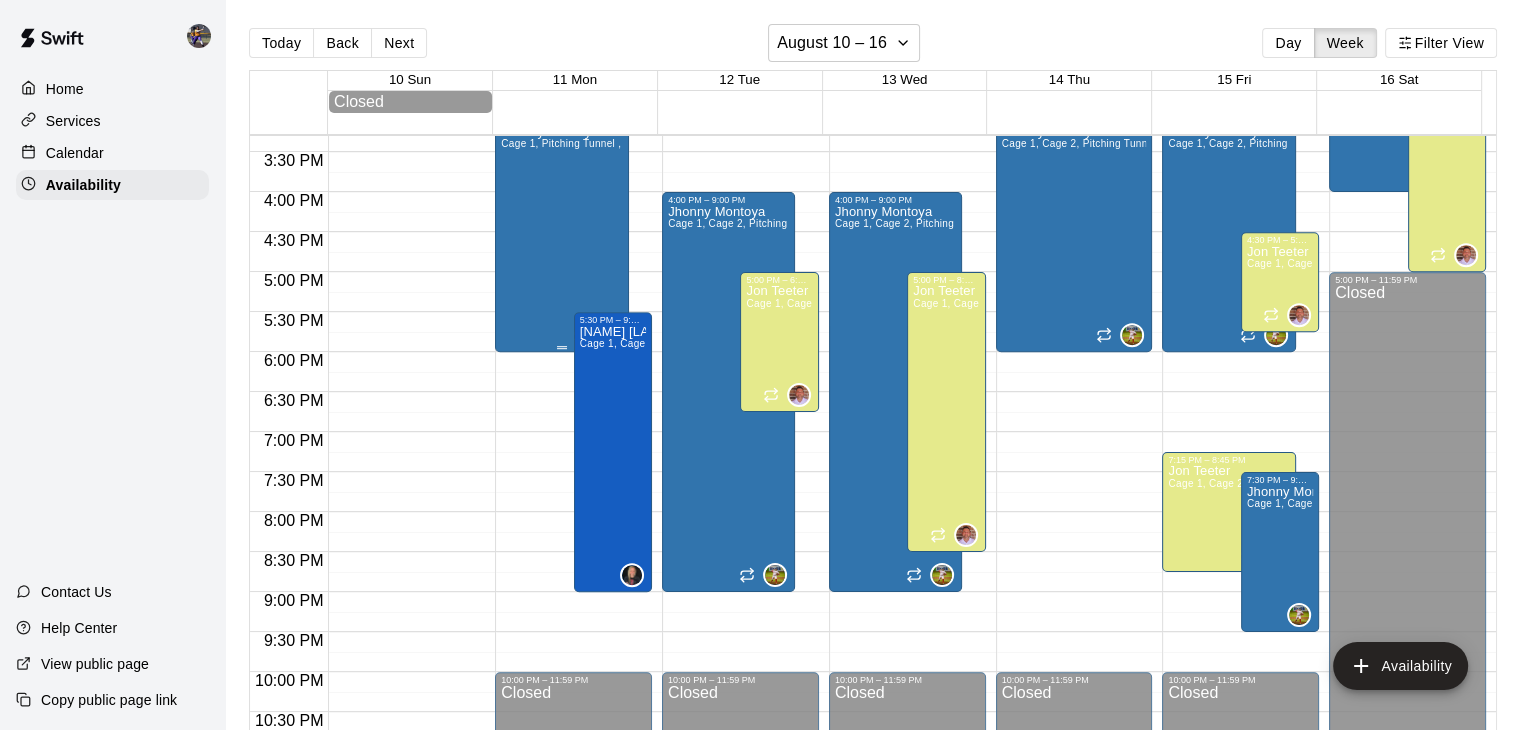 click on "[NAME] [LAST]  Cage 1, Pitching Tunnel ,  Cage 2" at bounding box center [561, 490] 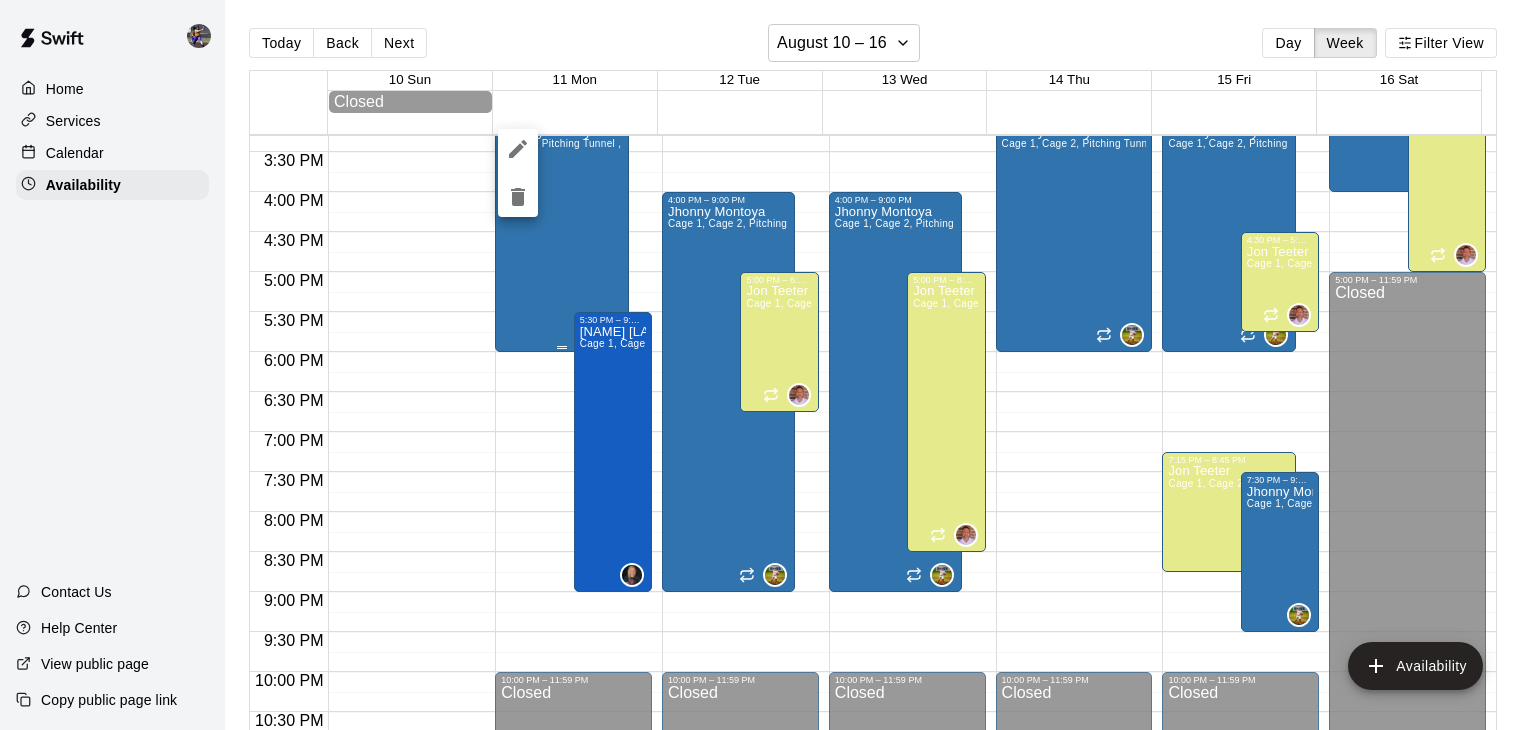 click at bounding box center [768, 365] 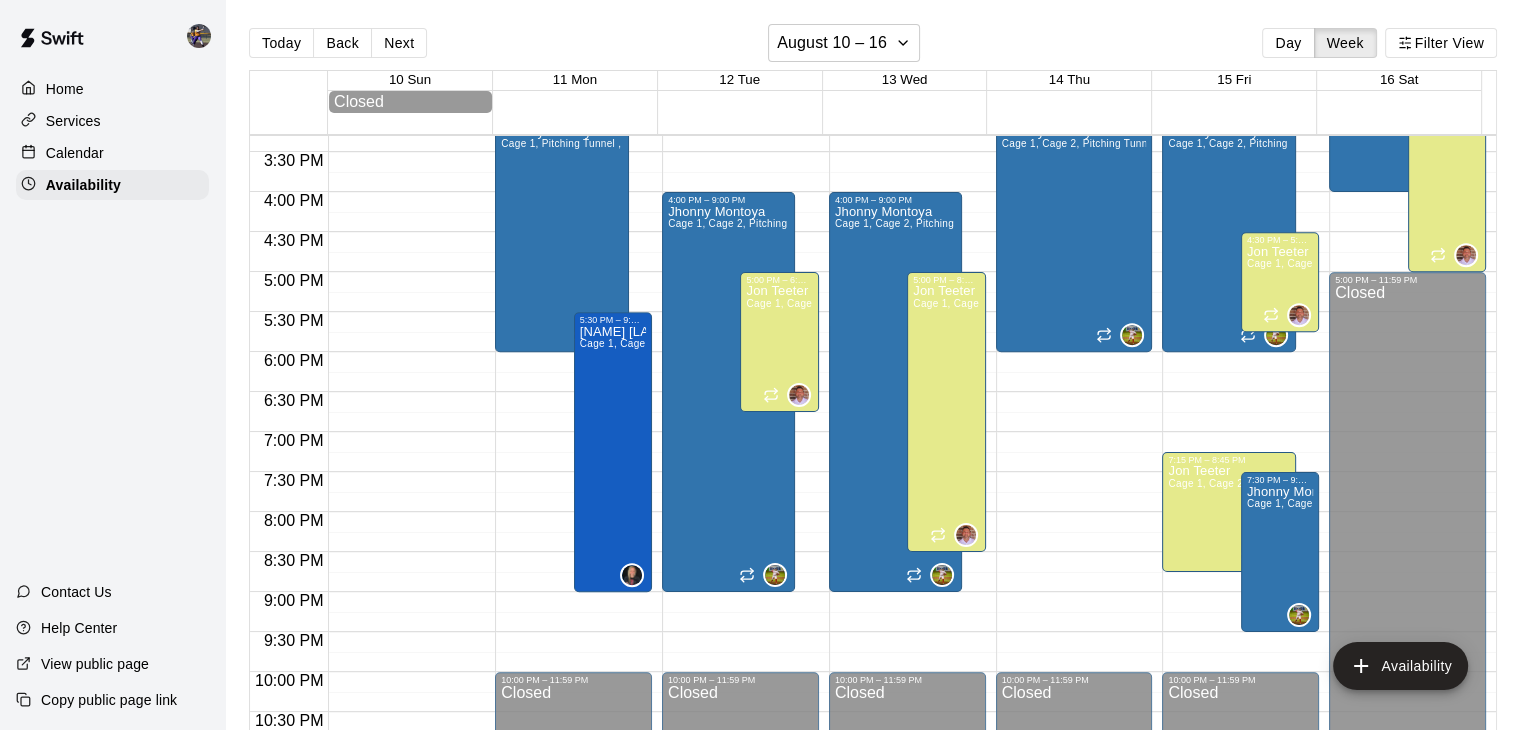 click on "12:00 AM – 3:00 PM Closed 3:00 PM – 6:00 PM [NAME] [LAST]  Cage 1, Pitching Tunnel ,  Cage 2 10:00 PM – 11:59 PM Closed 5:30 PM – 9:00 PM [NAME] [LAST]  Cage 1,  Cage 2, Cage 3, Cage 4, Pitching Tunnel" at bounding box center [573, -128] 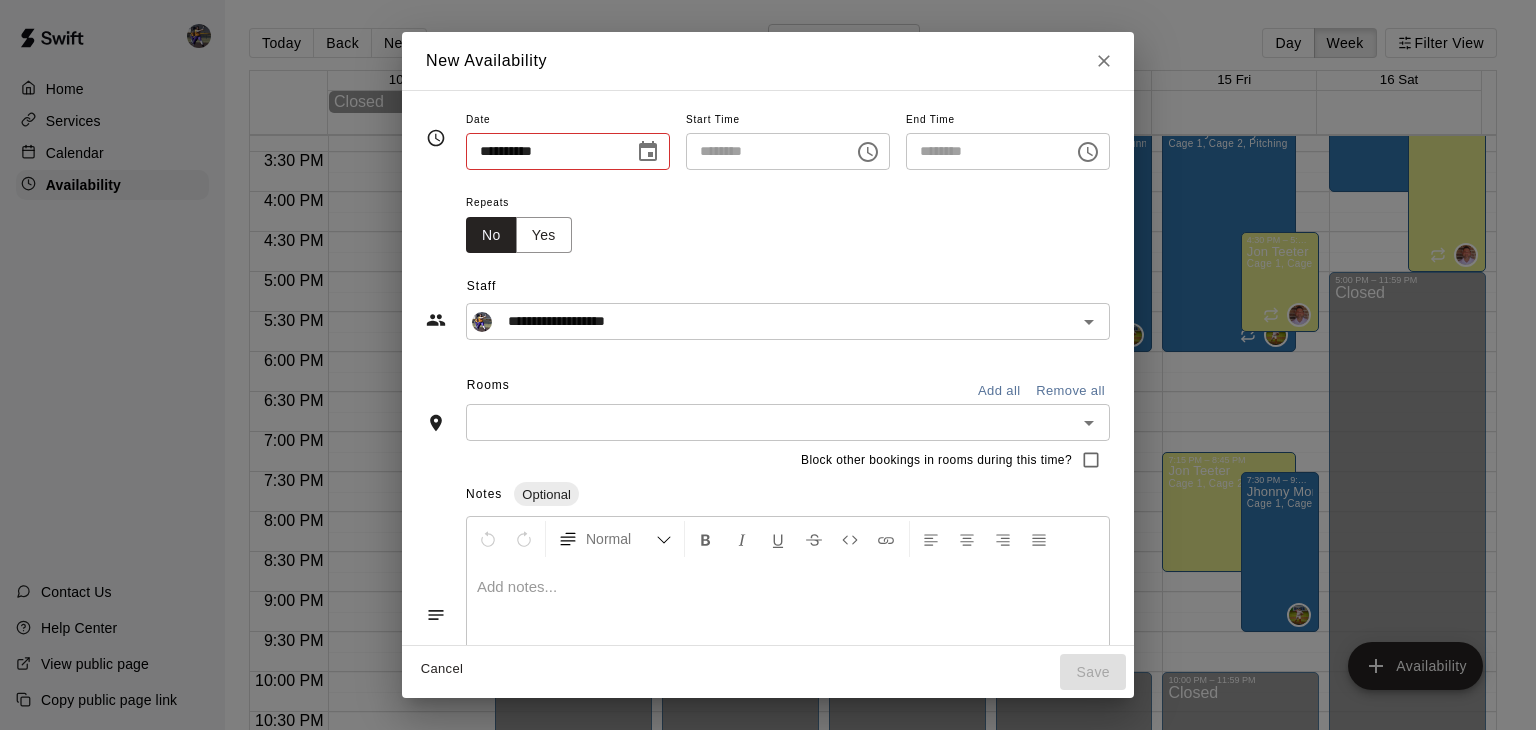 type on "**********" 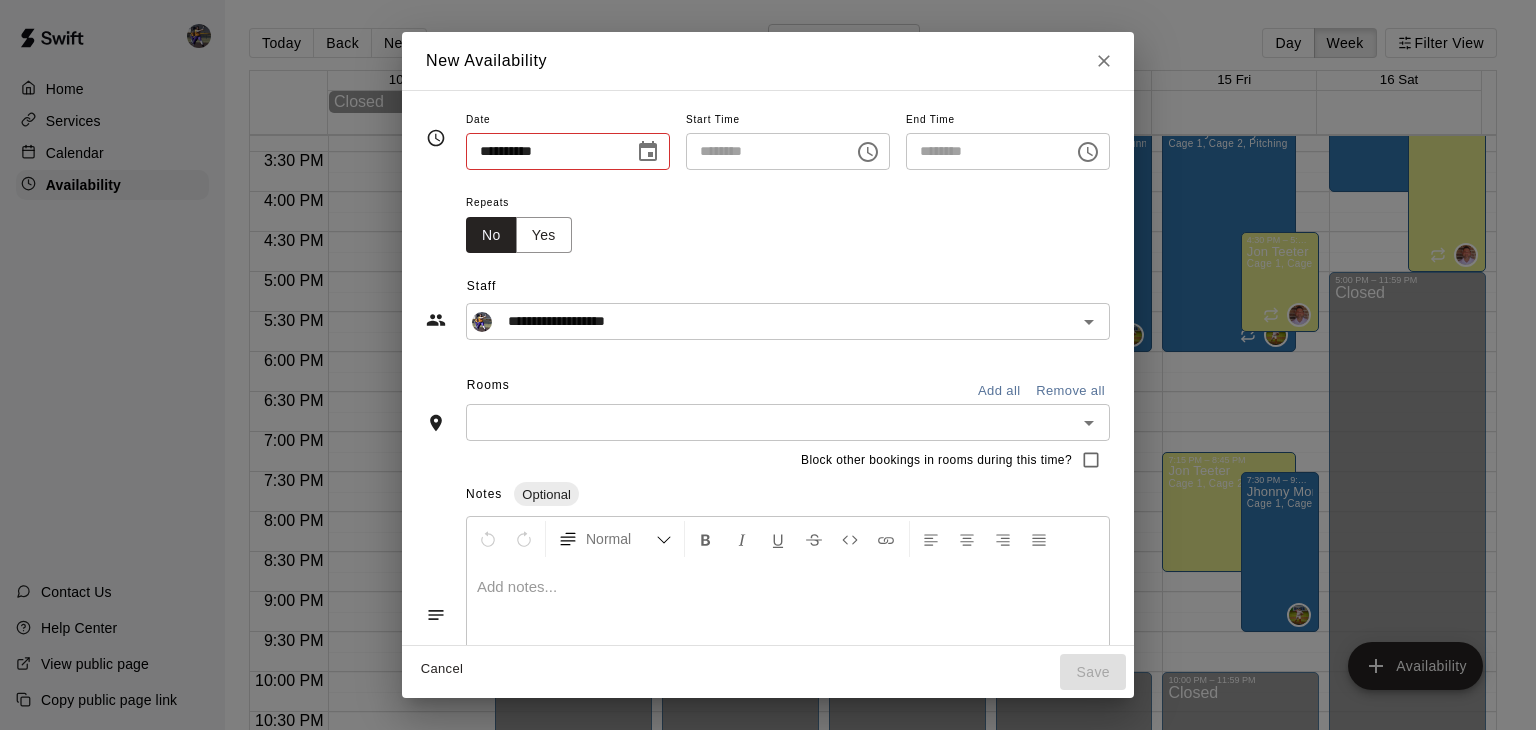 type on "********" 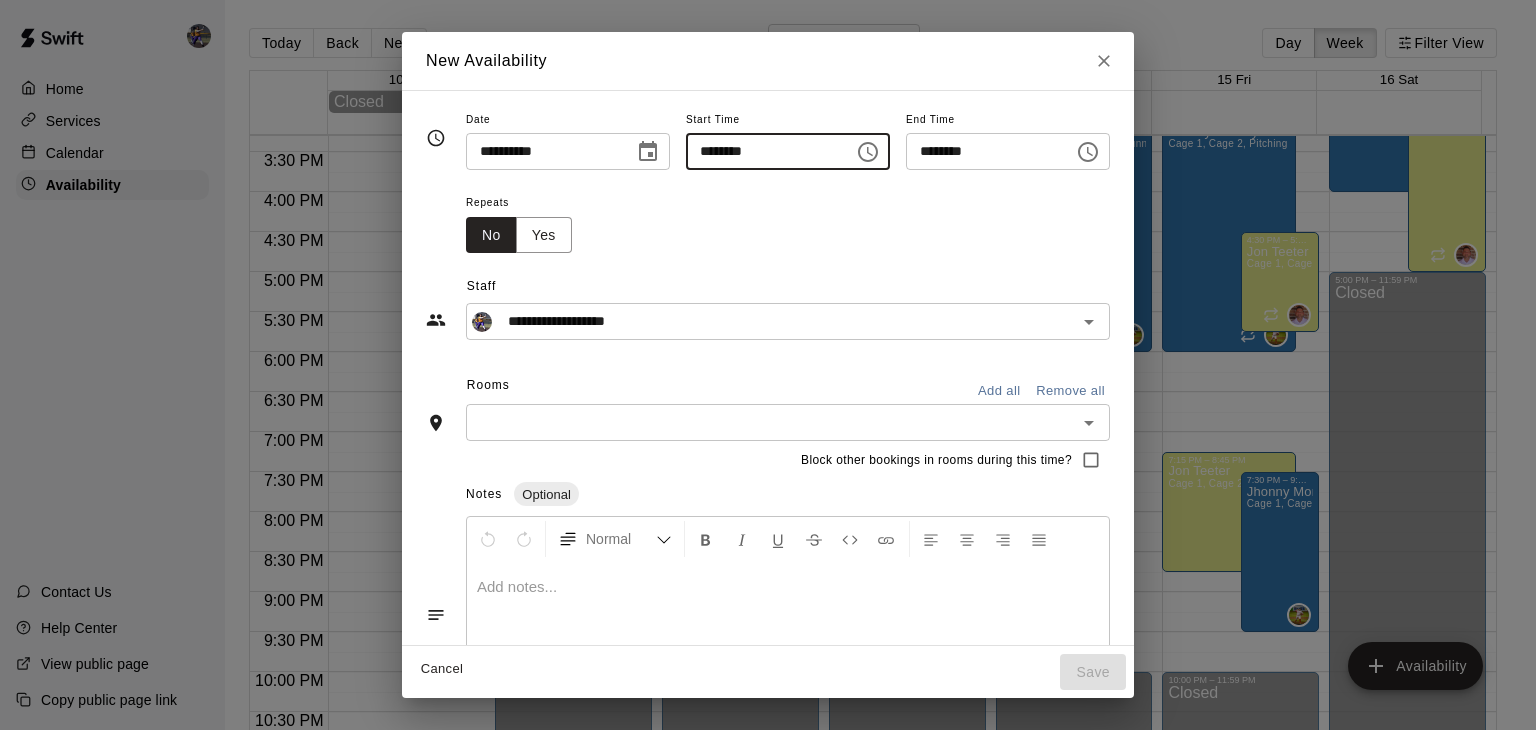 click on "********" at bounding box center (763, 151) 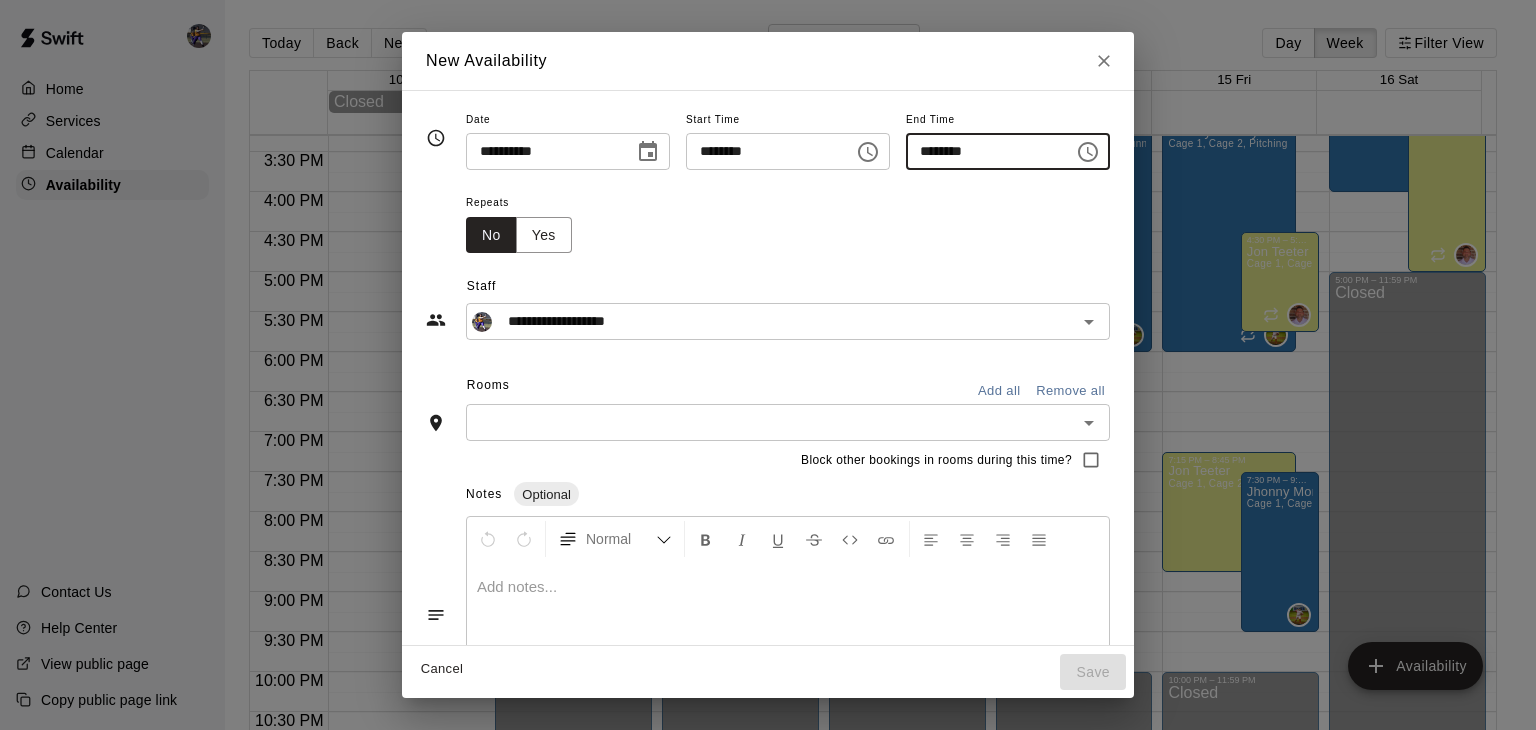 click on "********" at bounding box center (983, 151) 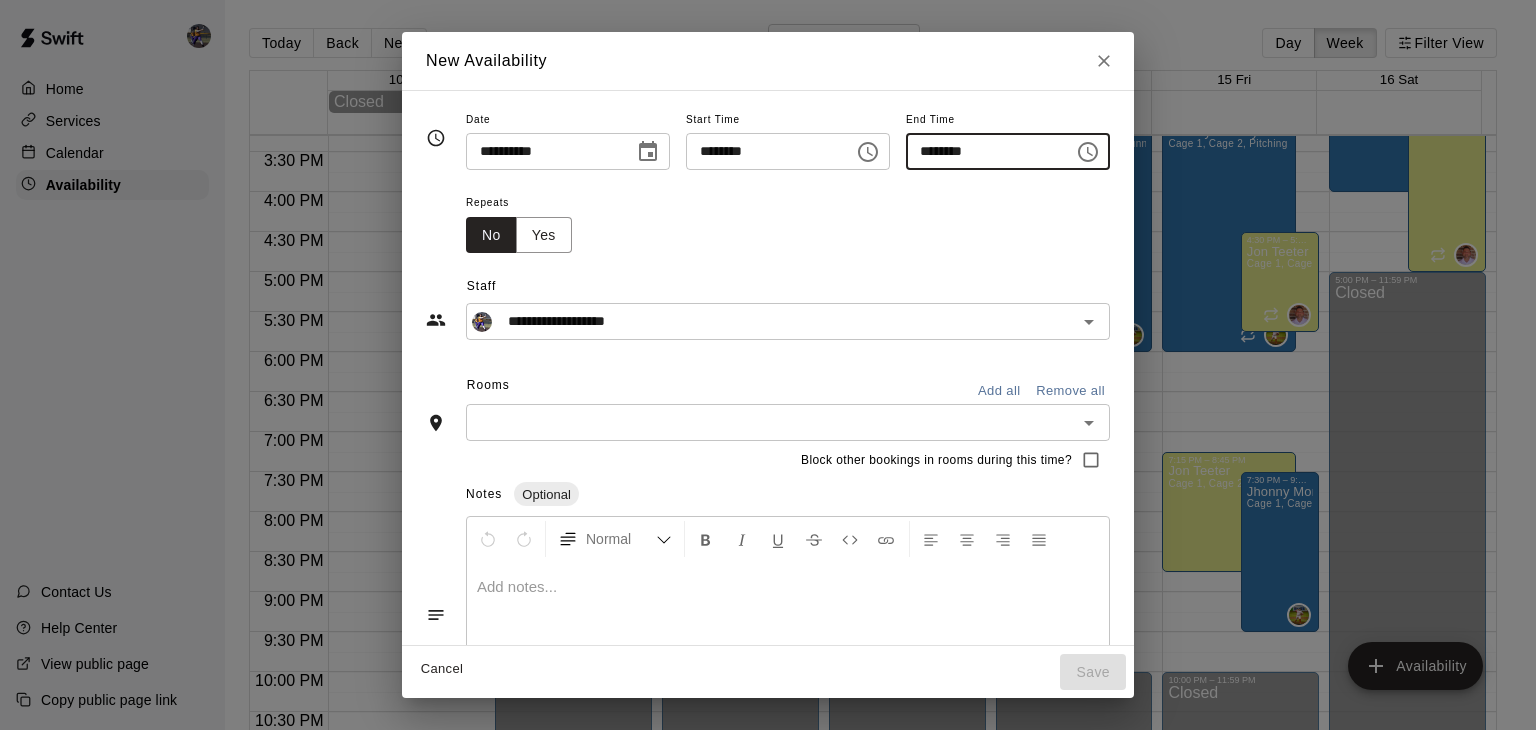 click on "********" at bounding box center (983, 151) 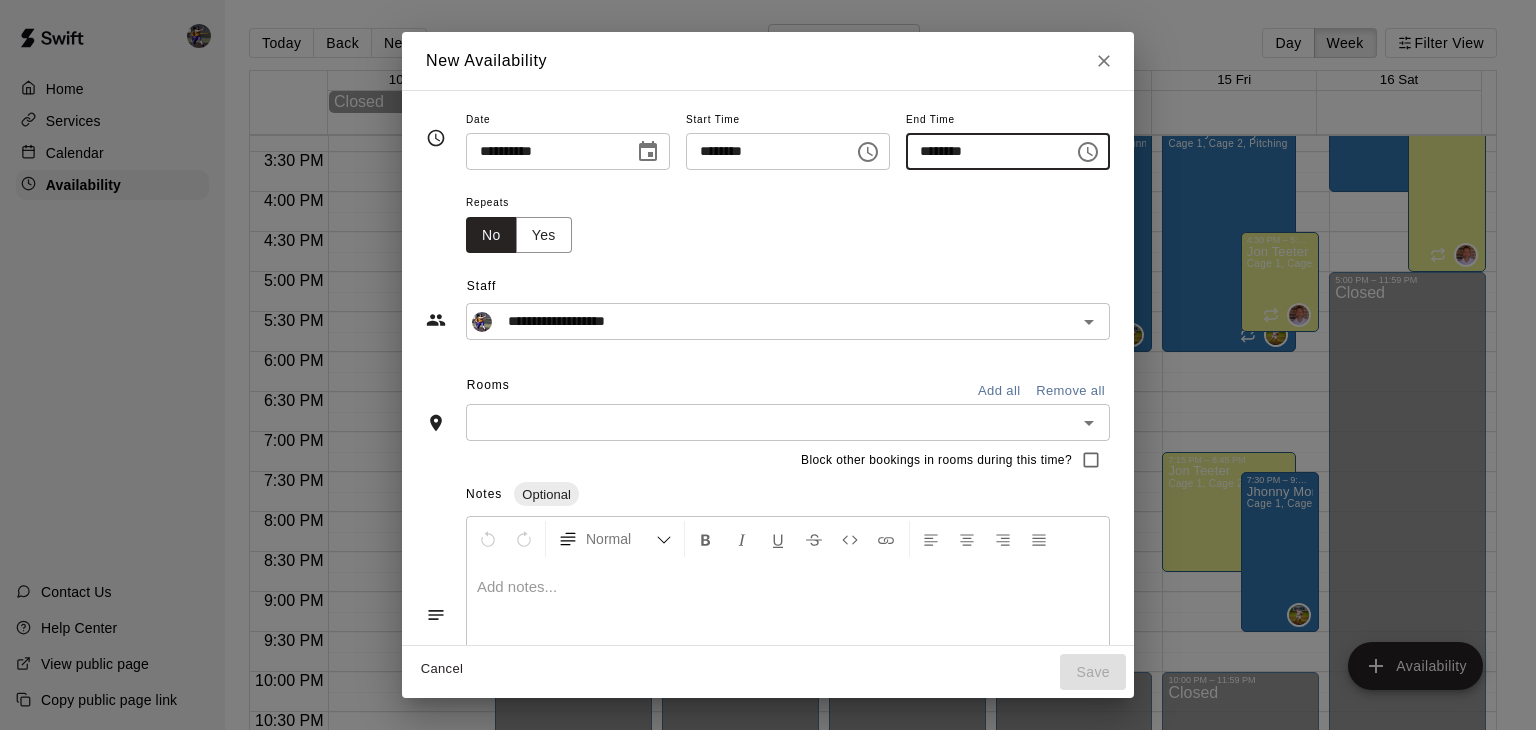 type on "********" 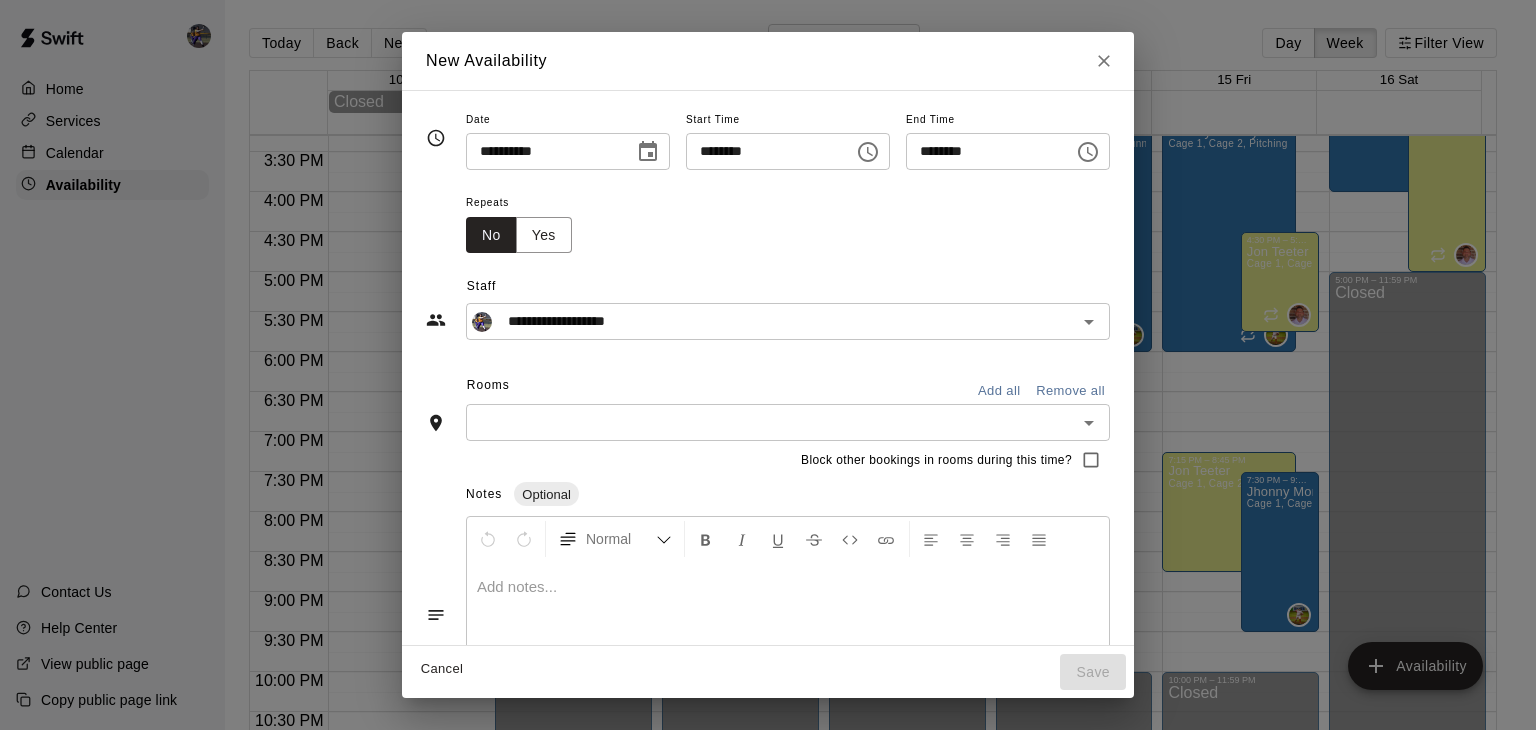 click on "Repeats No Yes" at bounding box center [788, 221] 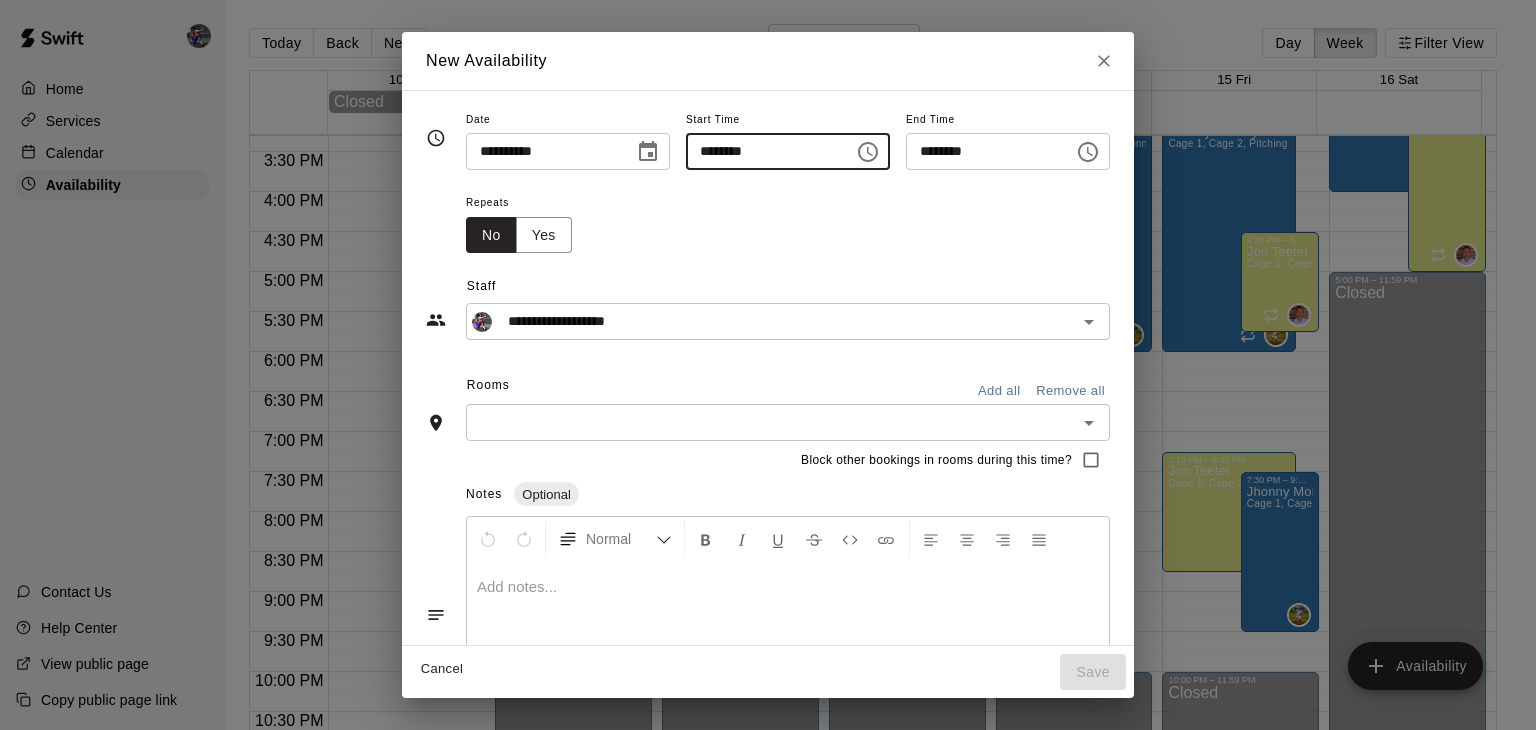 type on "********" 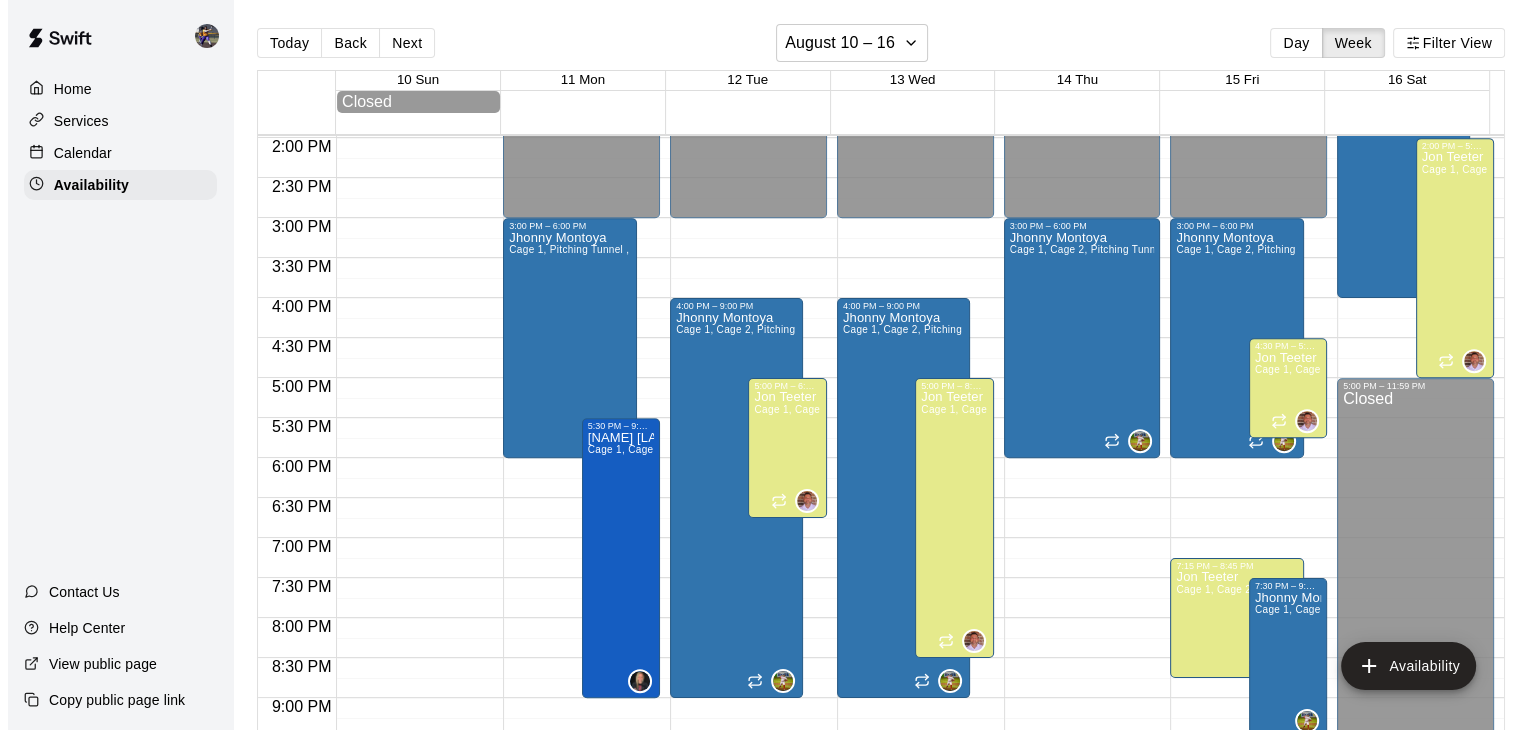 scroll, scrollTop: 1119, scrollLeft: 0, axis: vertical 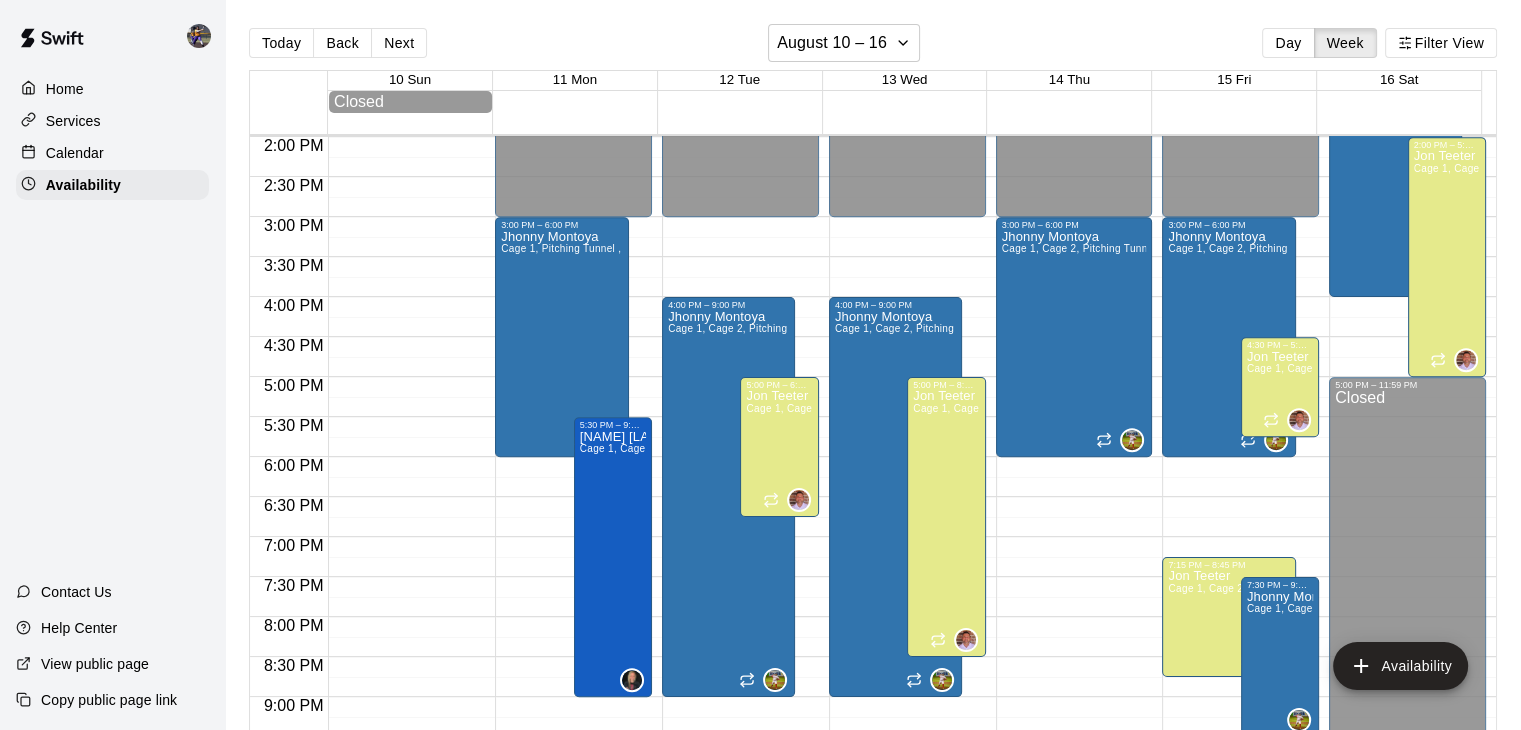 click on "12:00 AM – 3:00 PM Closed 3:00 PM – 6:00 PM [NAME] [LAST]  Cage 1, Pitching Tunnel ,  Cage 2 10:00 PM – 11:59 PM Closed 5:30 PM – 9:00 PM [NAME] [LAST]  Cage 1,  Cage 2, Cage 3, Cage 4, Pitching Tunnel" at bounding box center [573, -23] 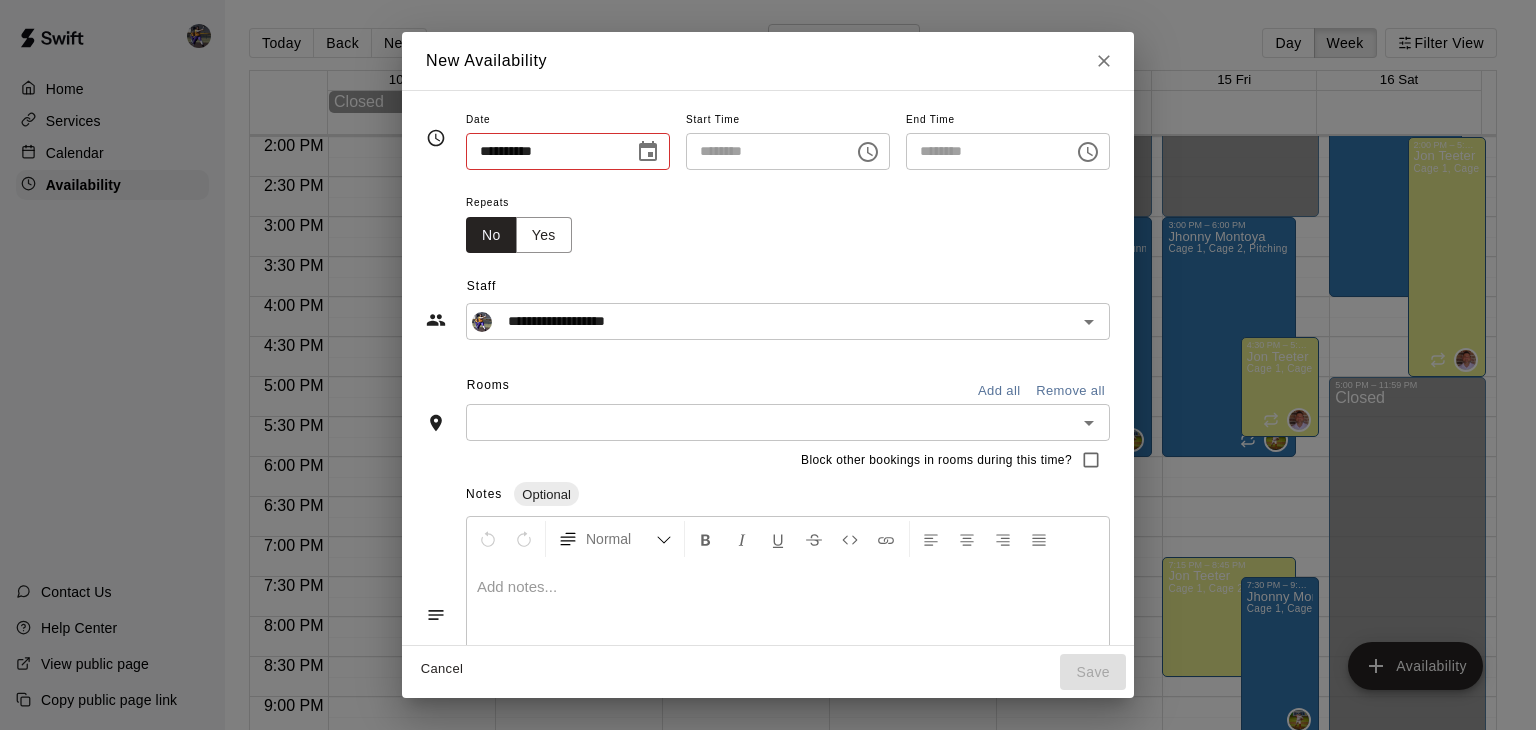 type on "**********" 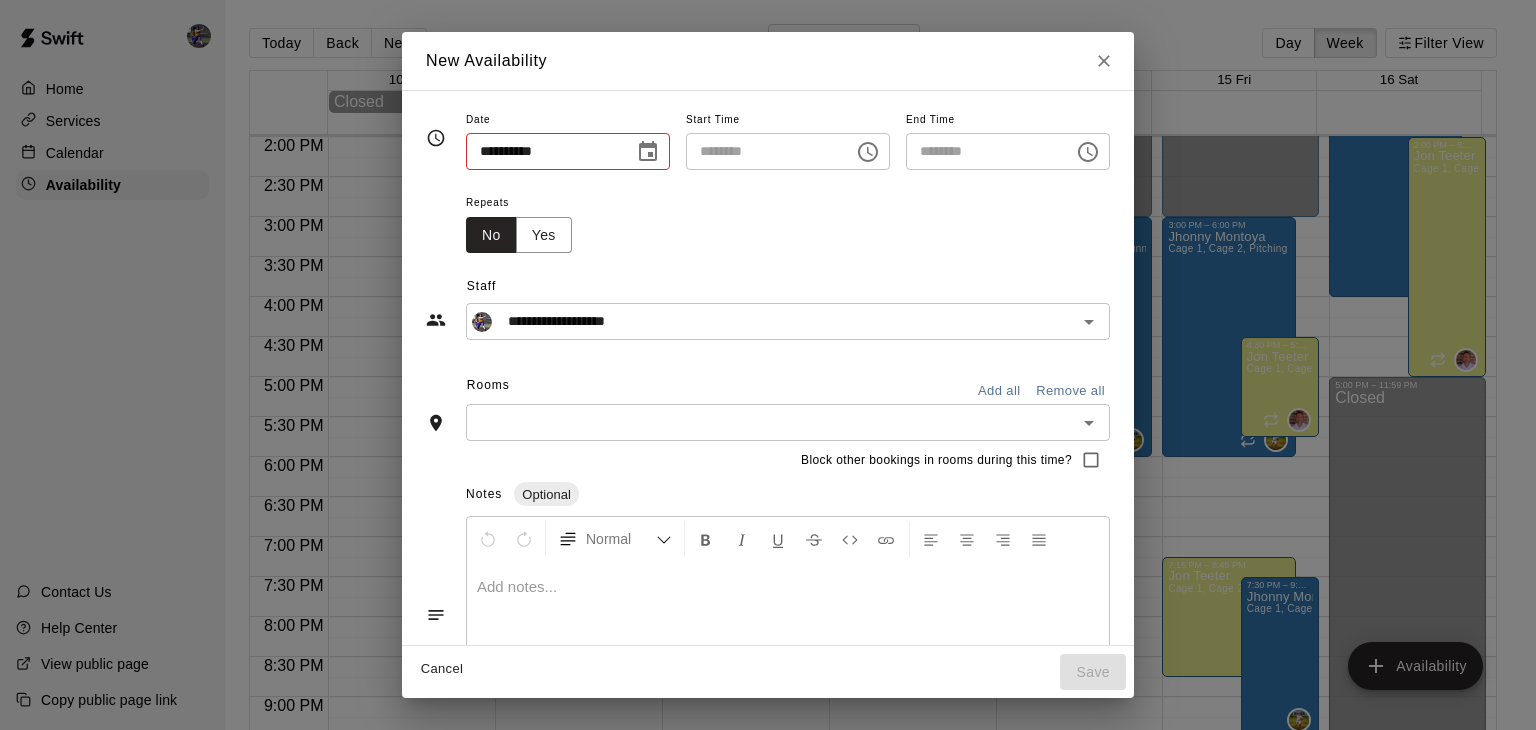 type on "********" 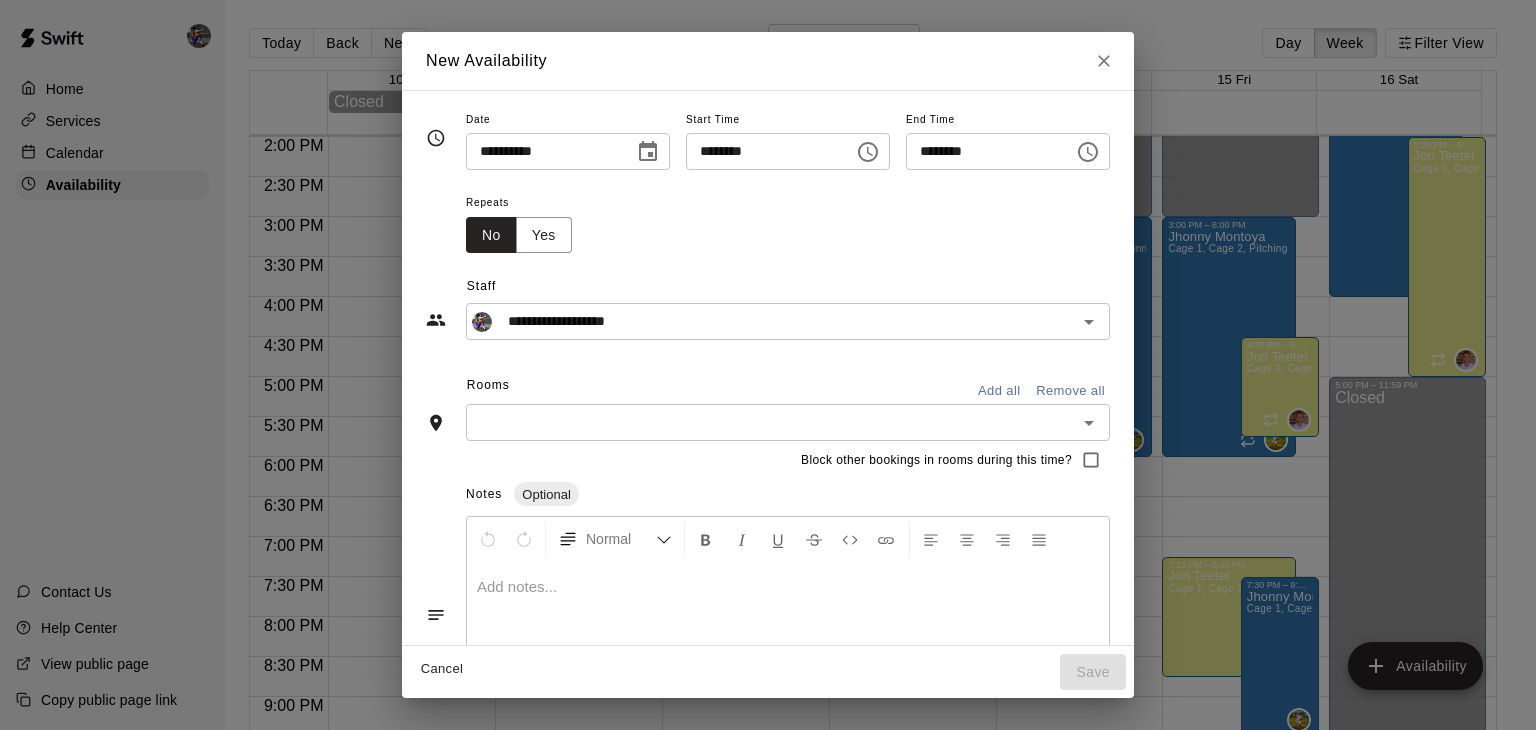 click on "********" at bounding box center (763, 151) 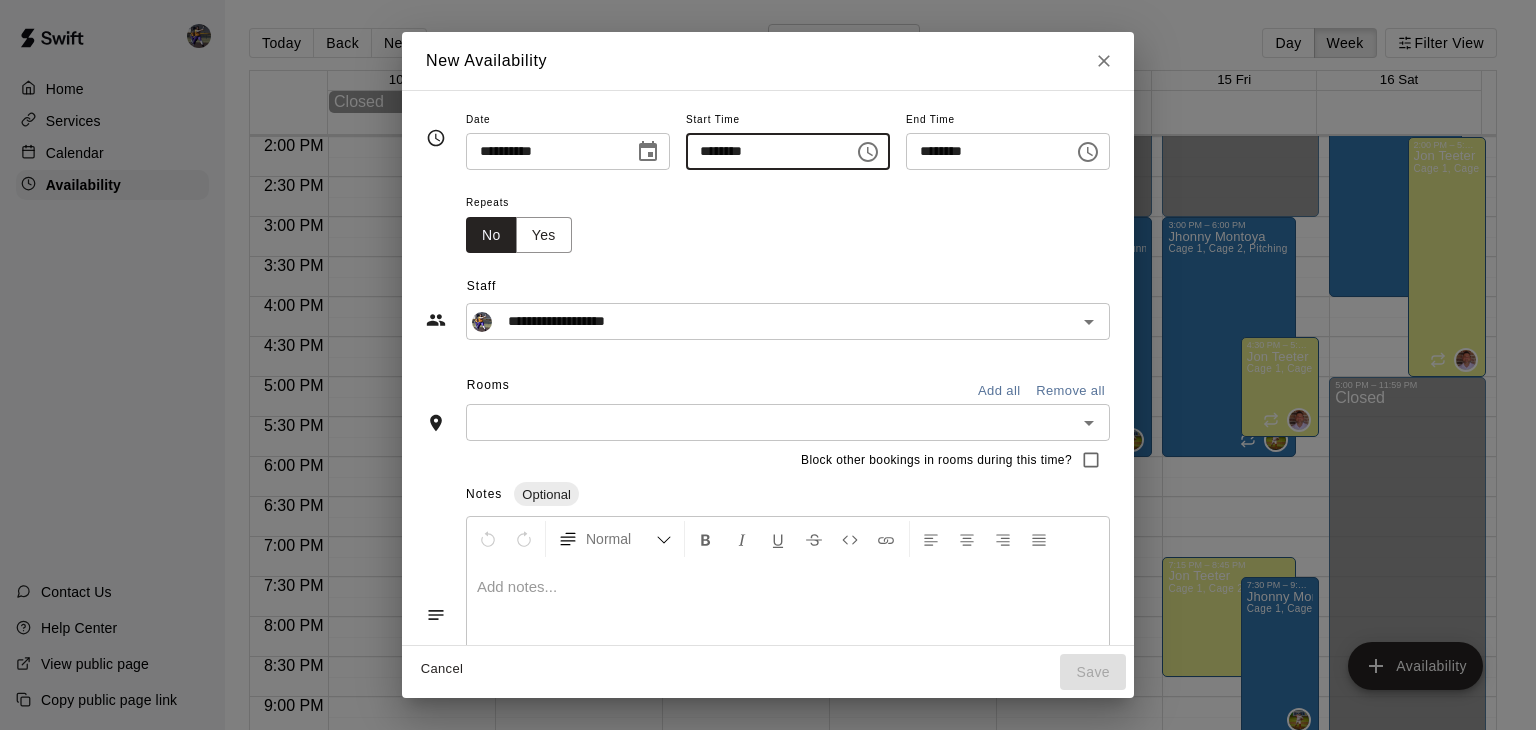click on "********" at bounding box center [763, 151] 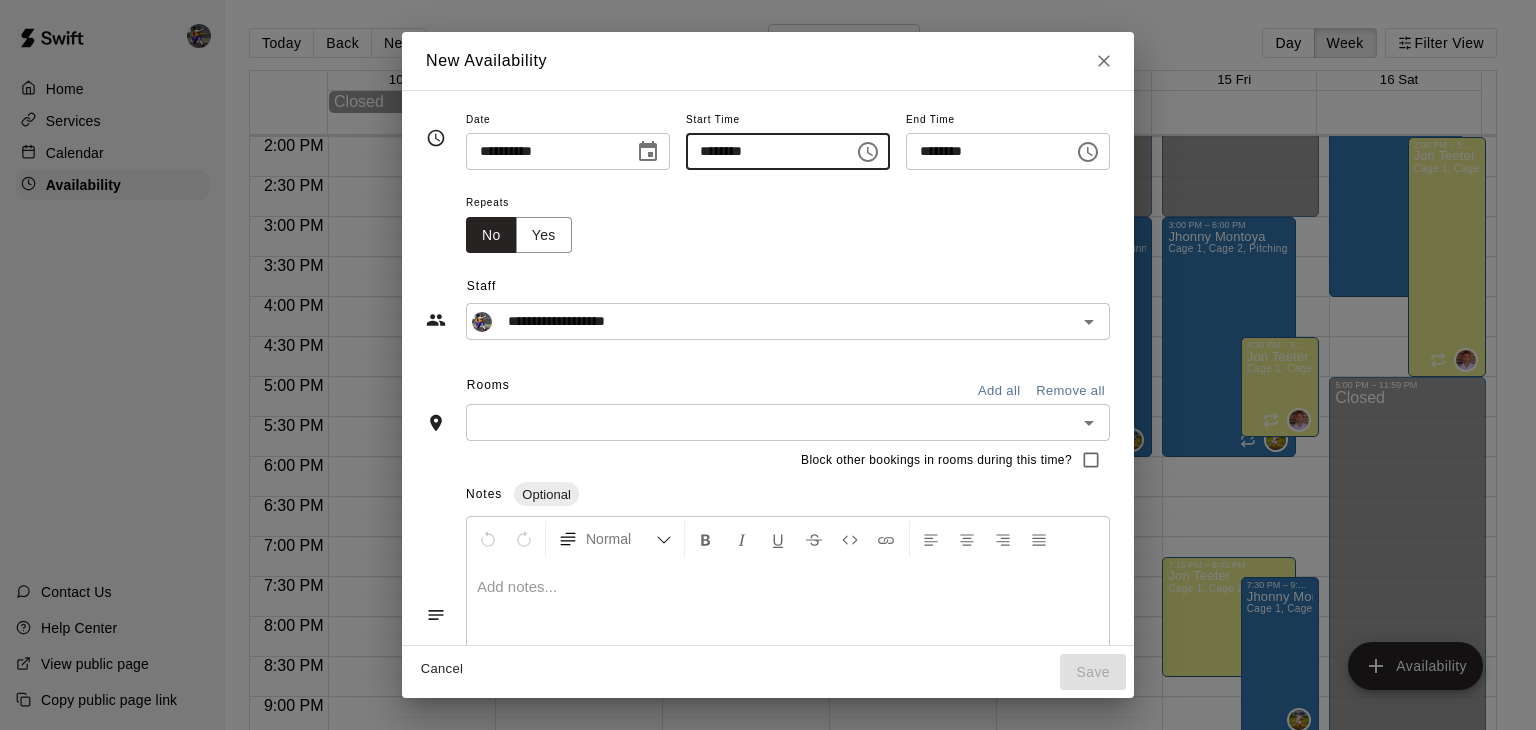 type on "********" 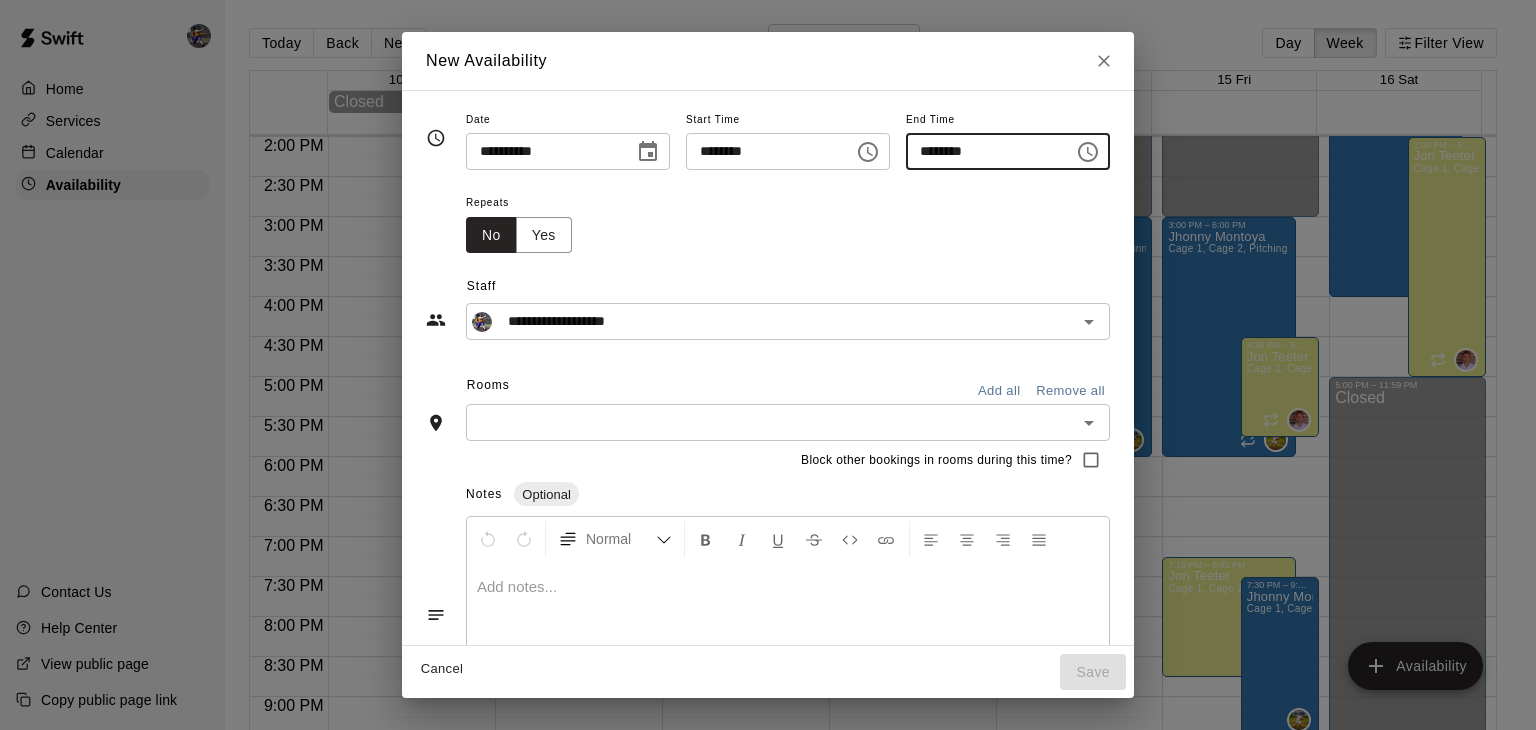 click on "********" at bounding box center [983, 151] 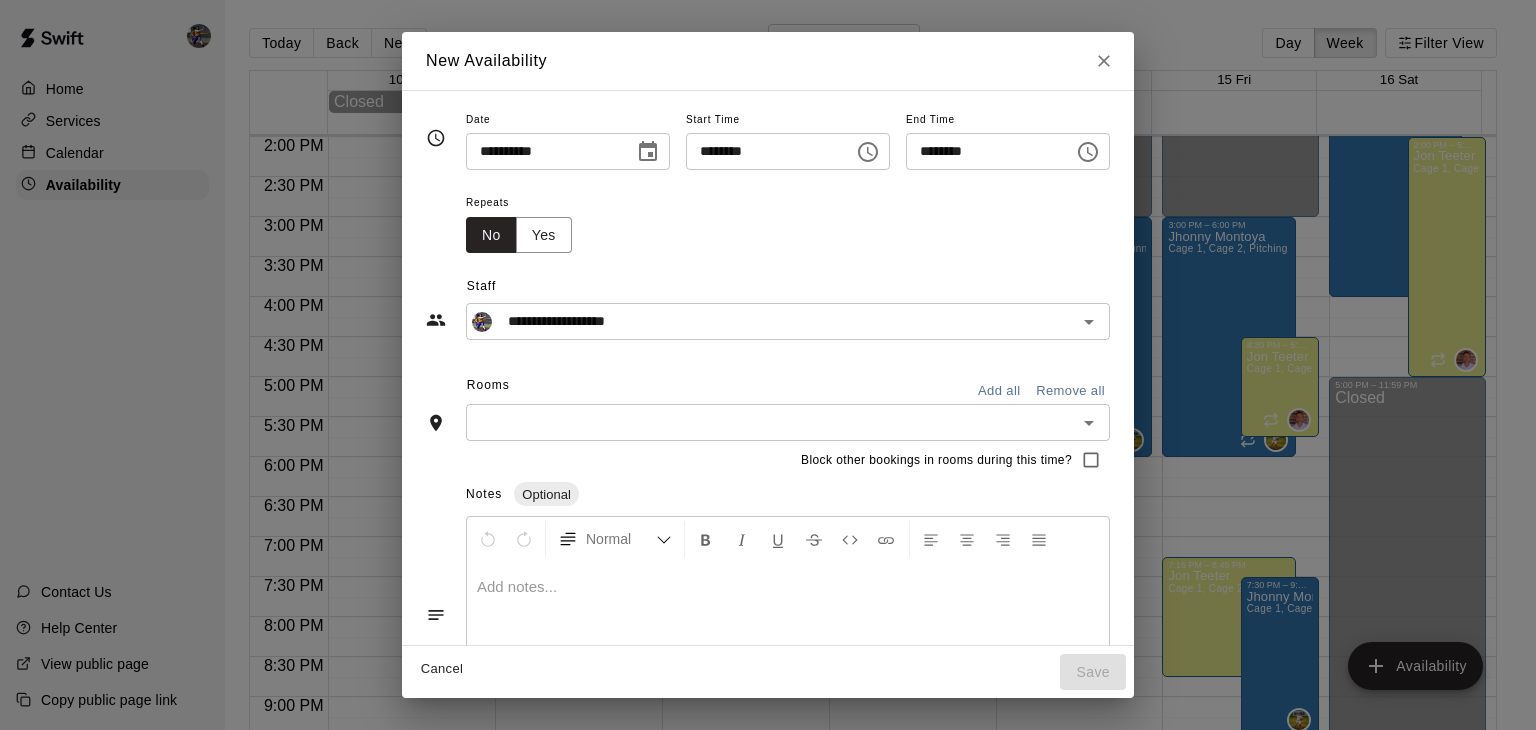 click on "Repeats No Yes" at bounding box center [788, 221] 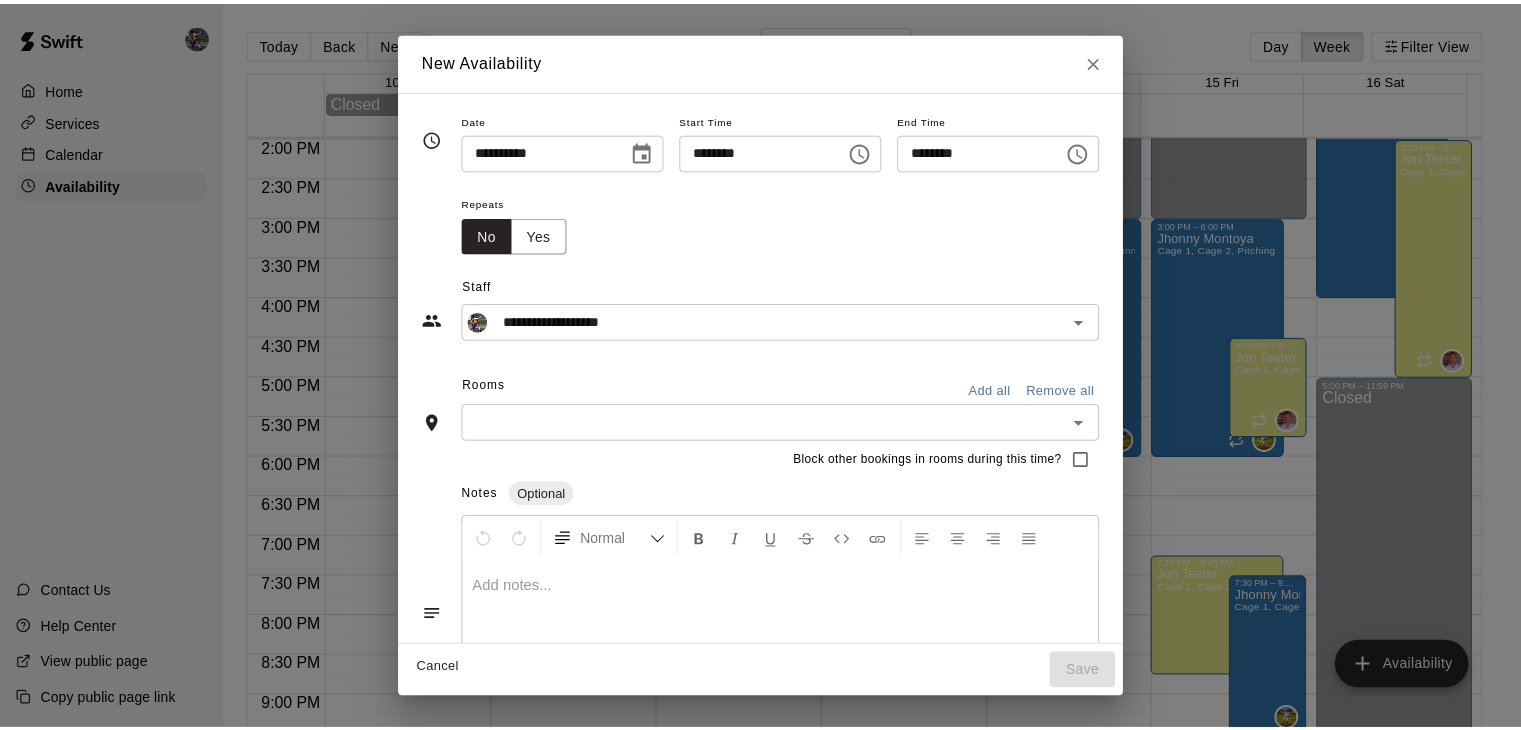 scroll, scrollTop: 0, scrollLeft: 0, axis: both 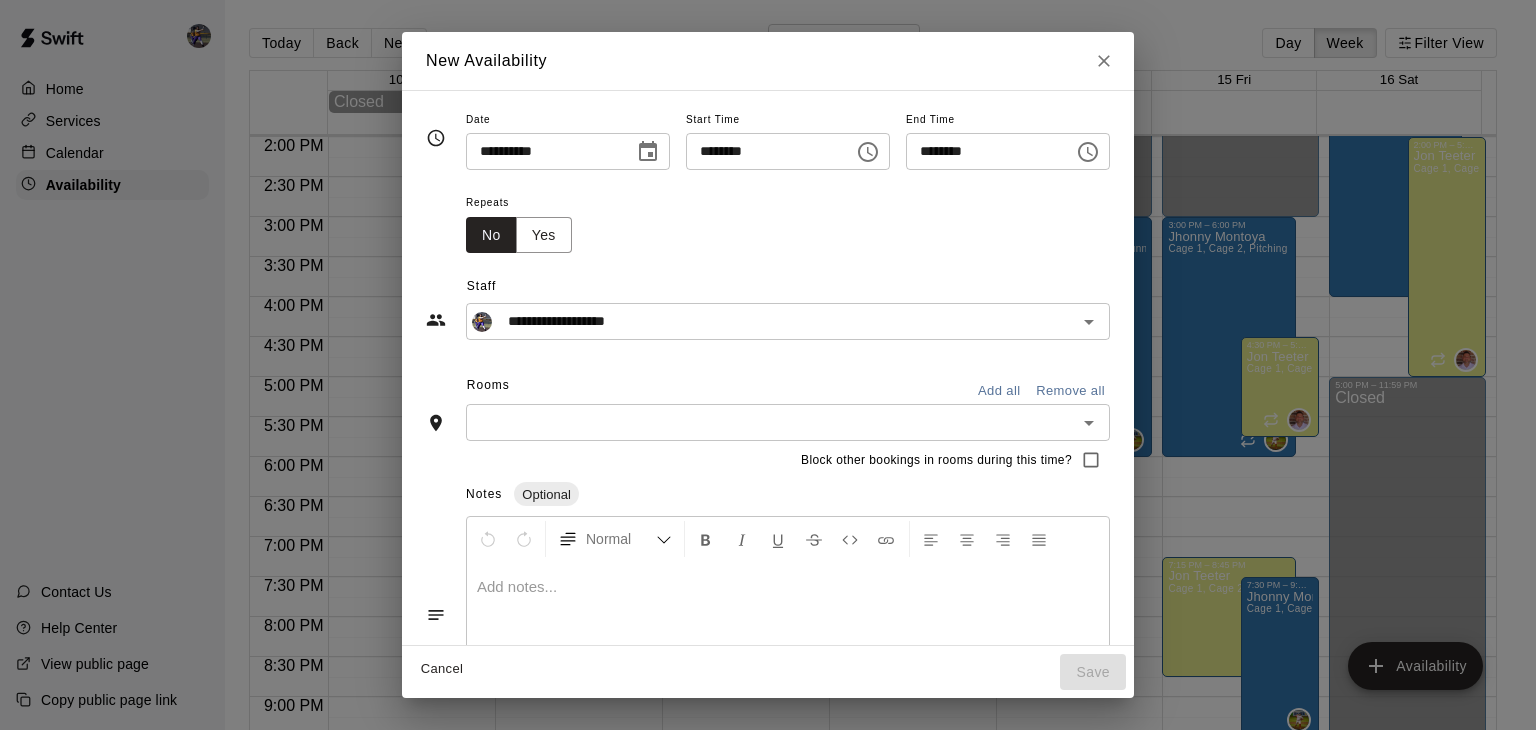 click on "​" at bounding box center (788, 422) 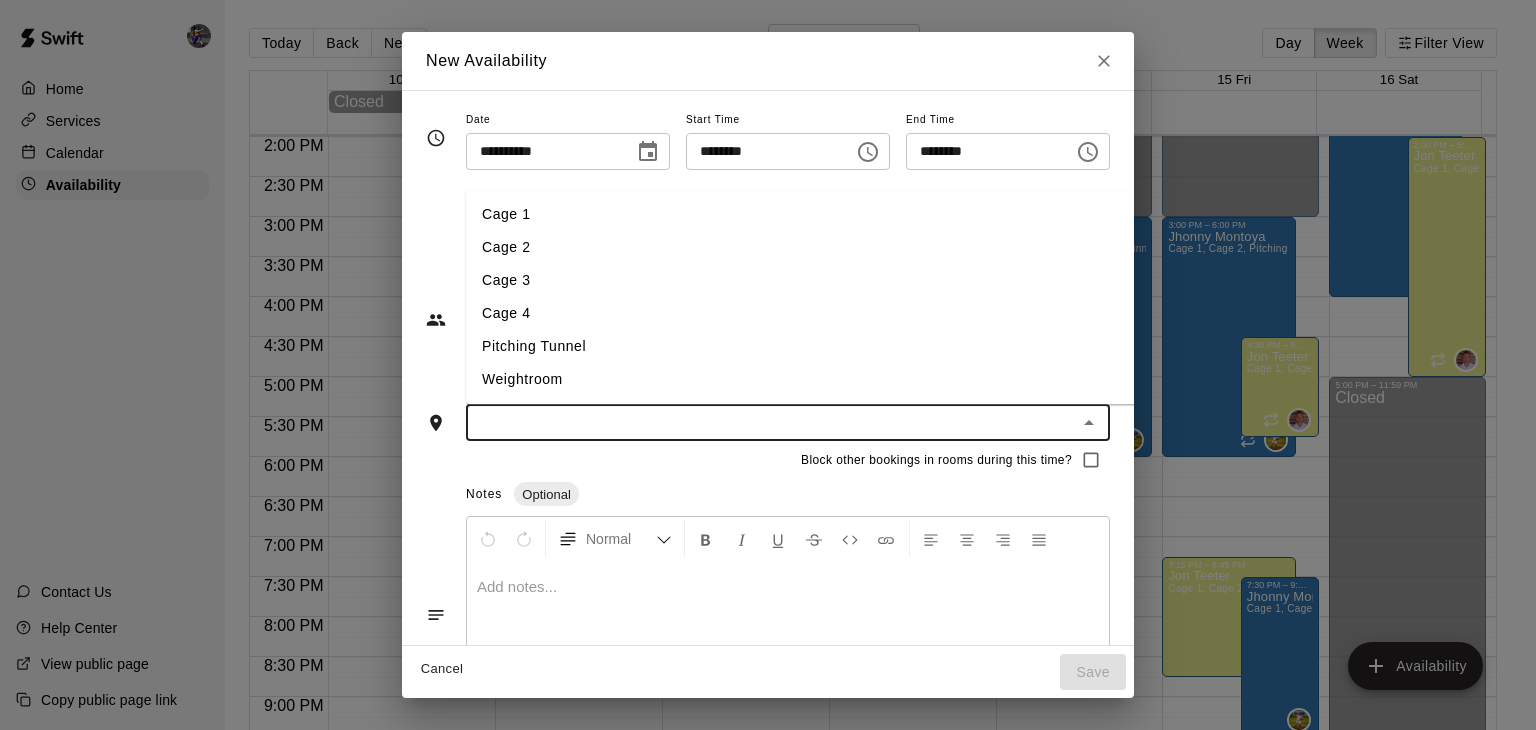click on "Pitching Tunnel" at bounding box center (839, 347) 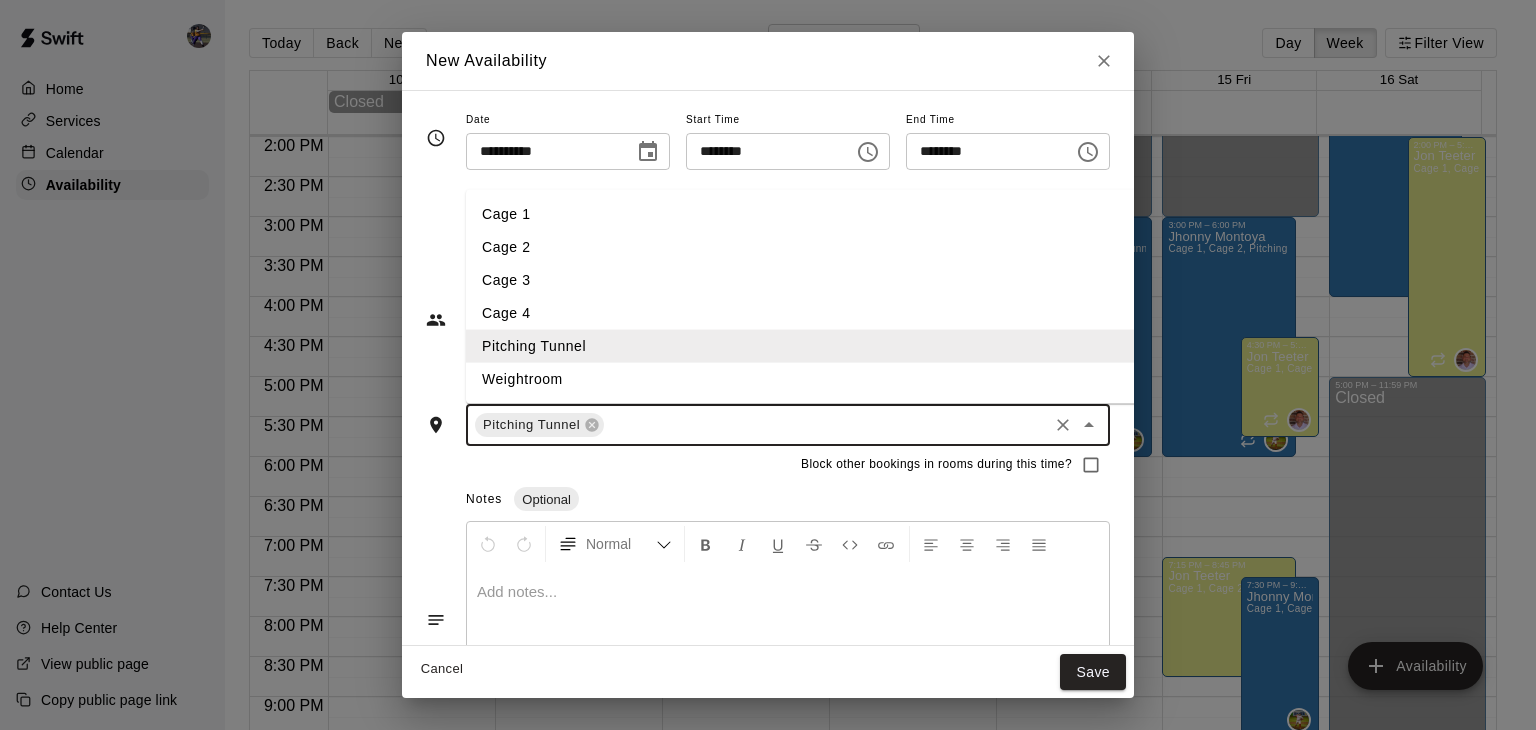 click at bounding box center [826, 425] 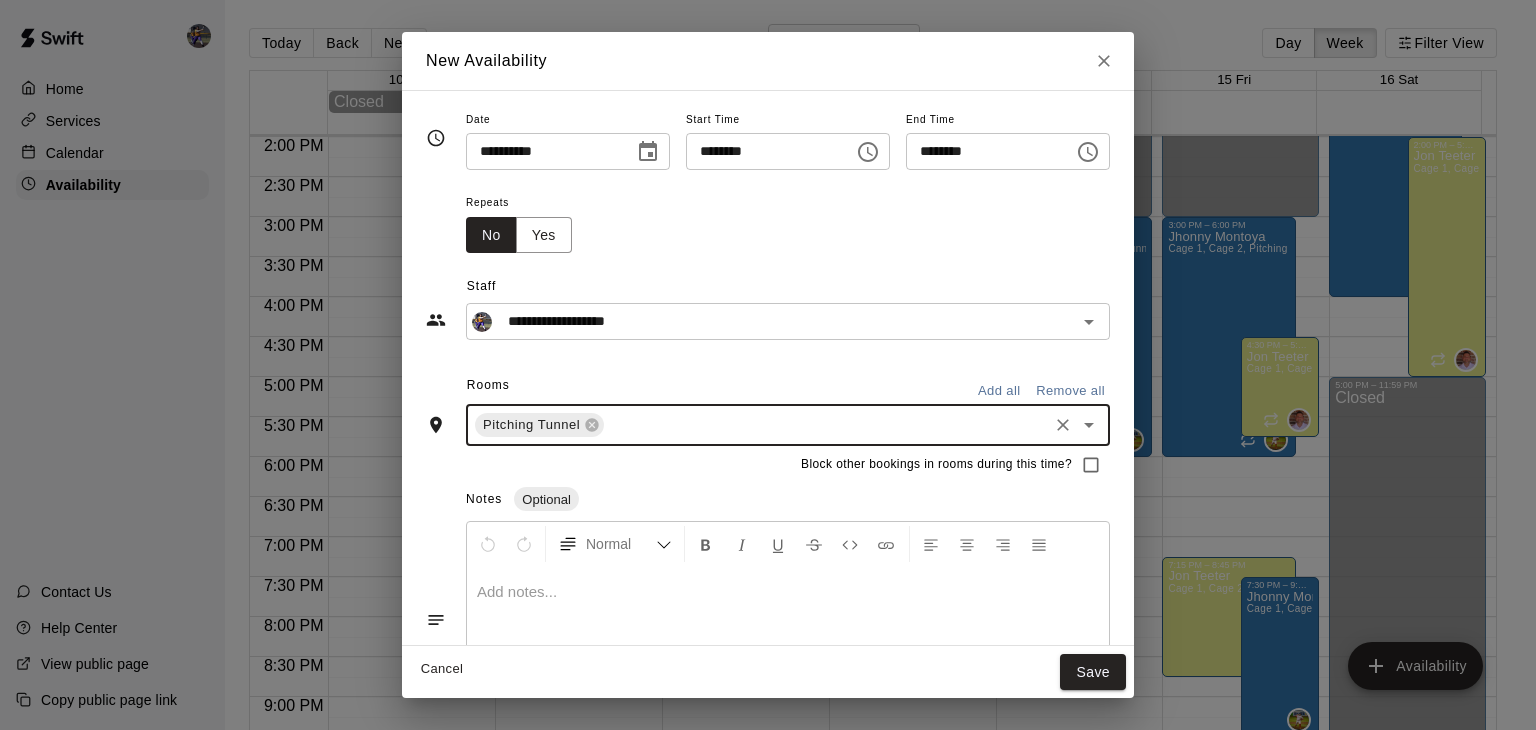 click at bounding box center [826, 425] 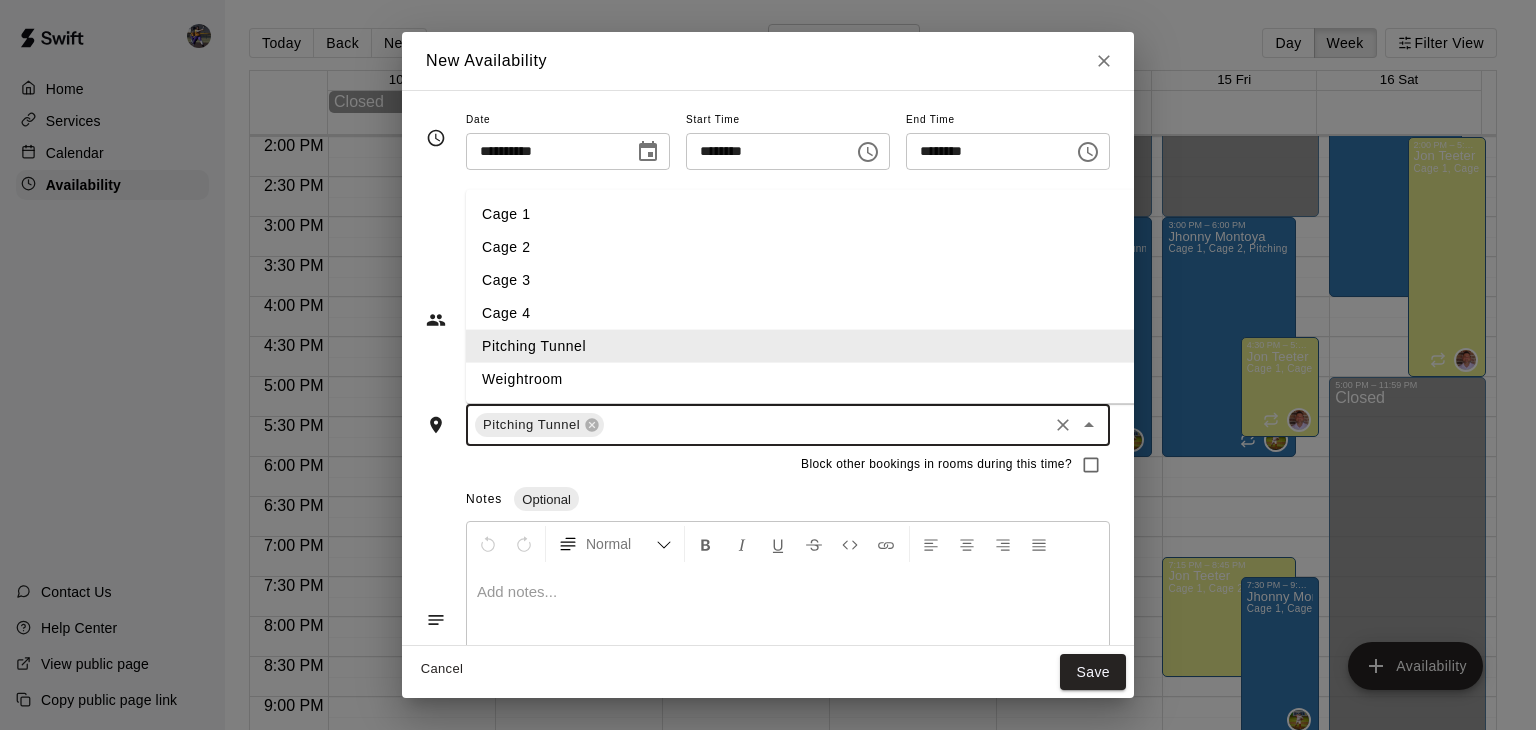 click on "Cage 2" at bounding box center [839, 247] 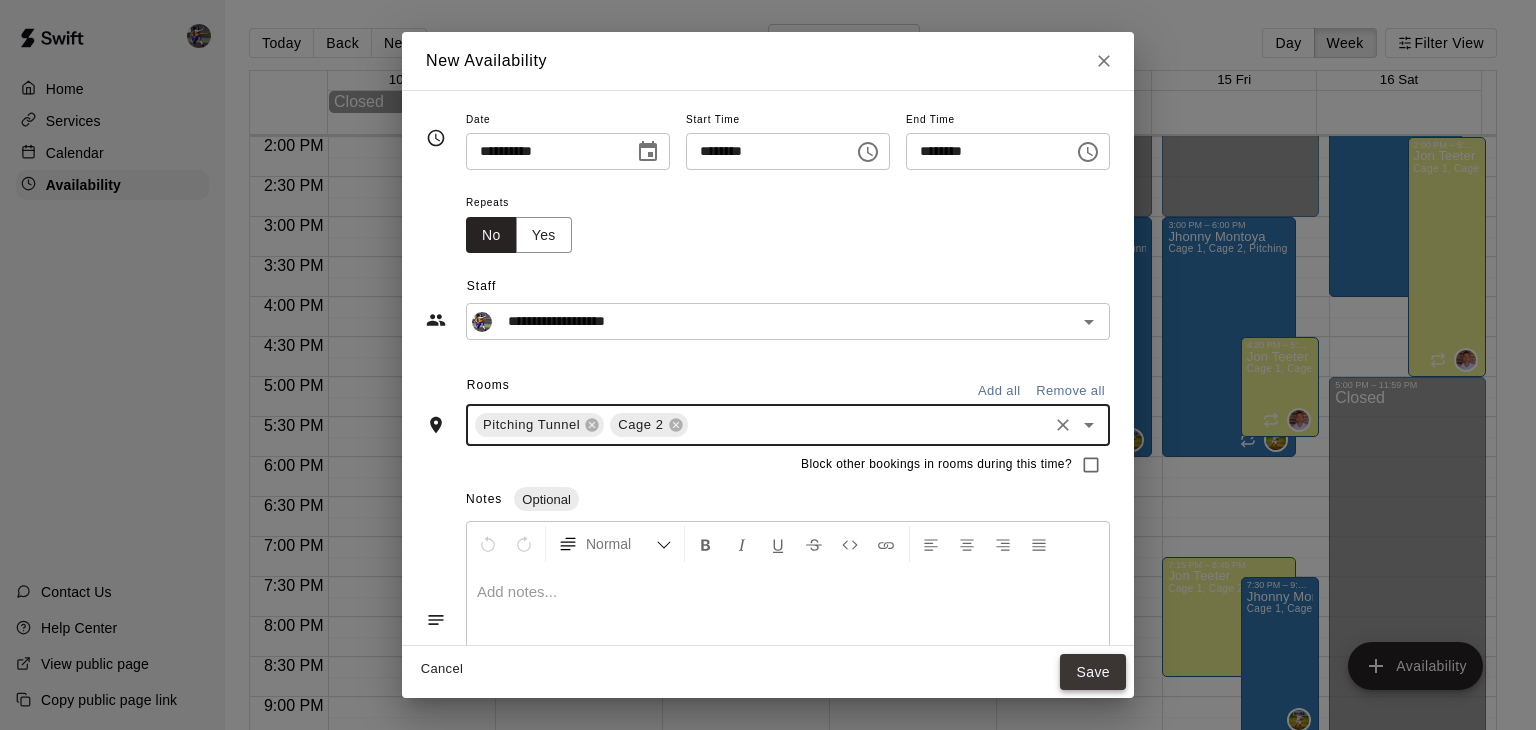 click on "Save" at bounding box center [1093, 672] 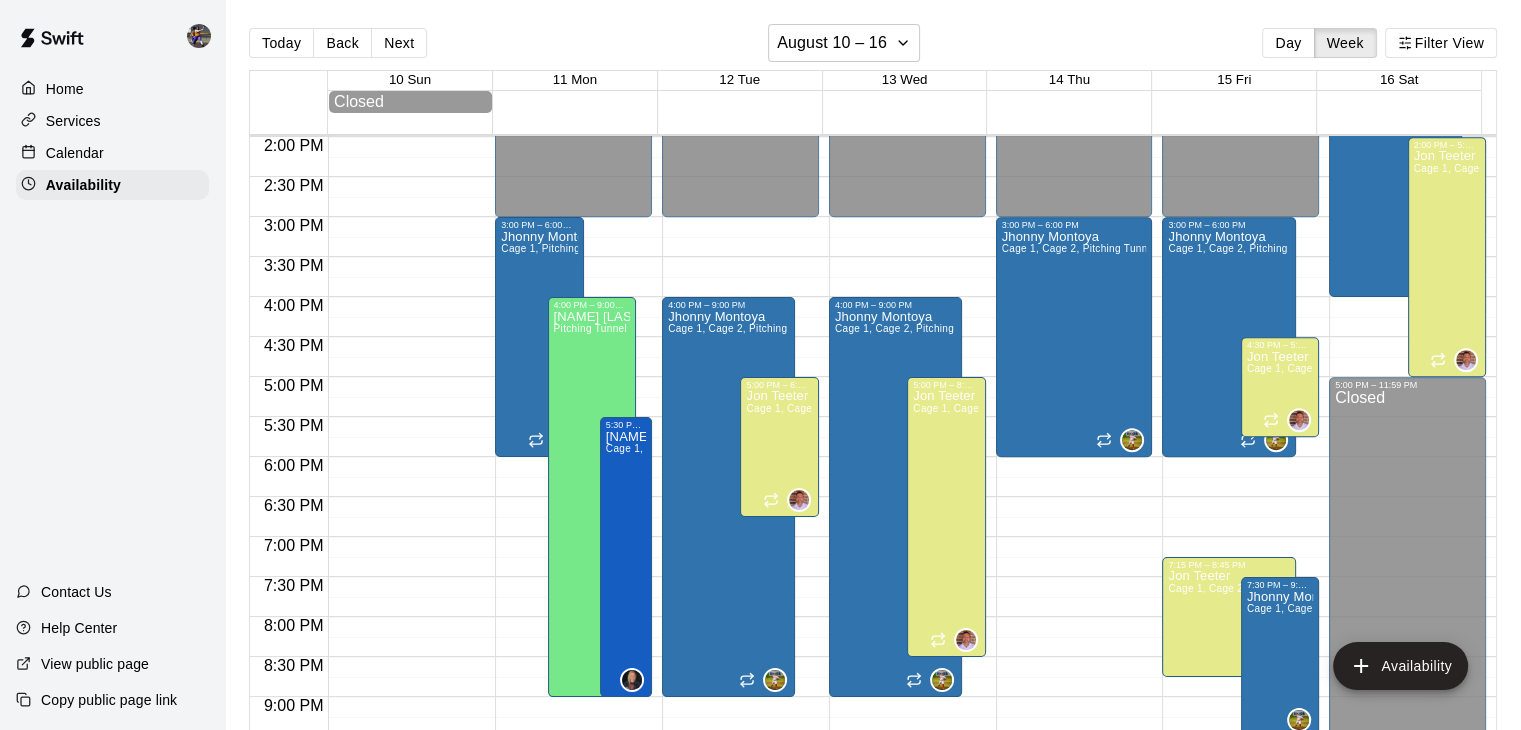click on "12:00 AM – 3:00 PM Closed 3:00 PM – 6:00 PM [NAME] [LAST]  Cage 1,  Cage 2, Pitching Tunnel  10:00 PM – 11:59 PM Closed" at bounding box center [1074, -23] 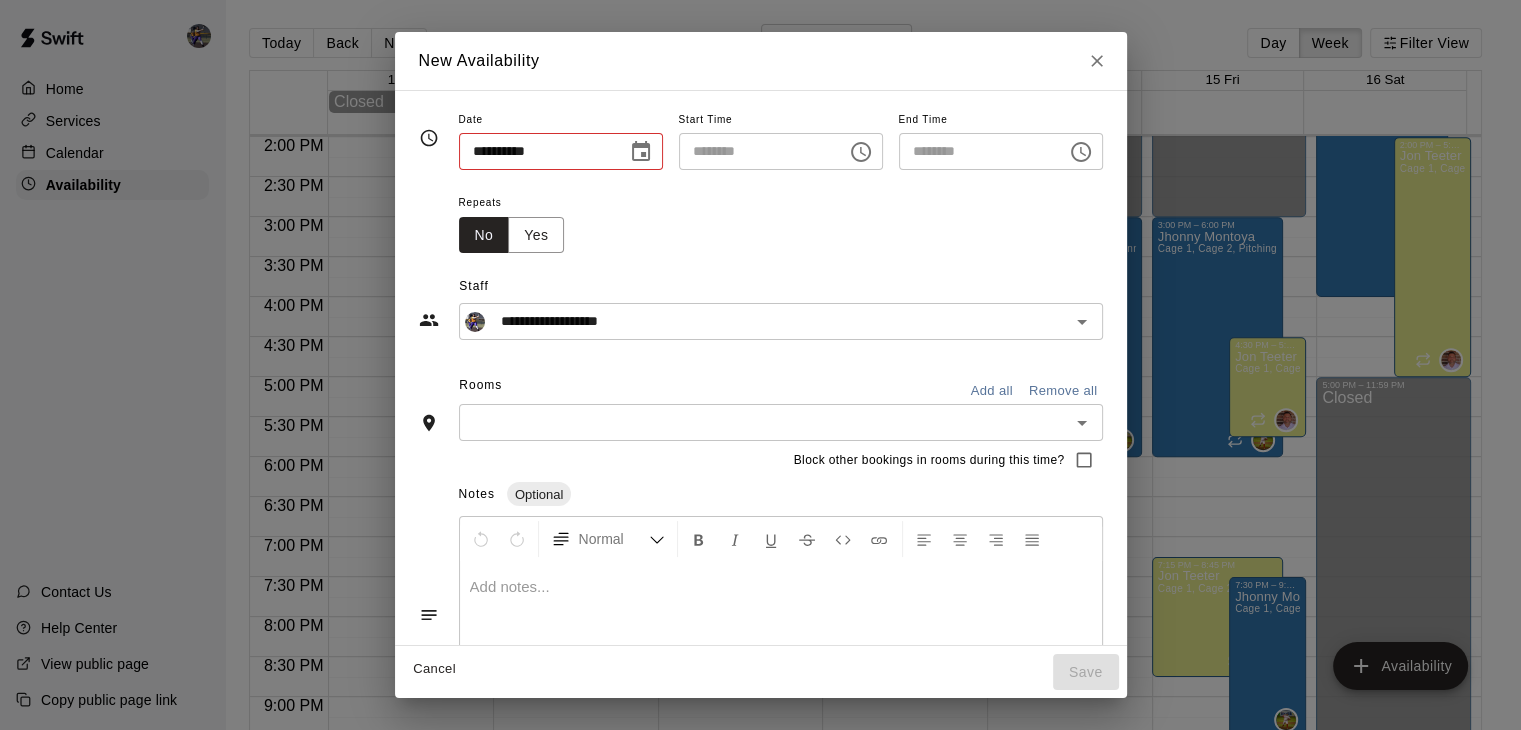 type on "**********" 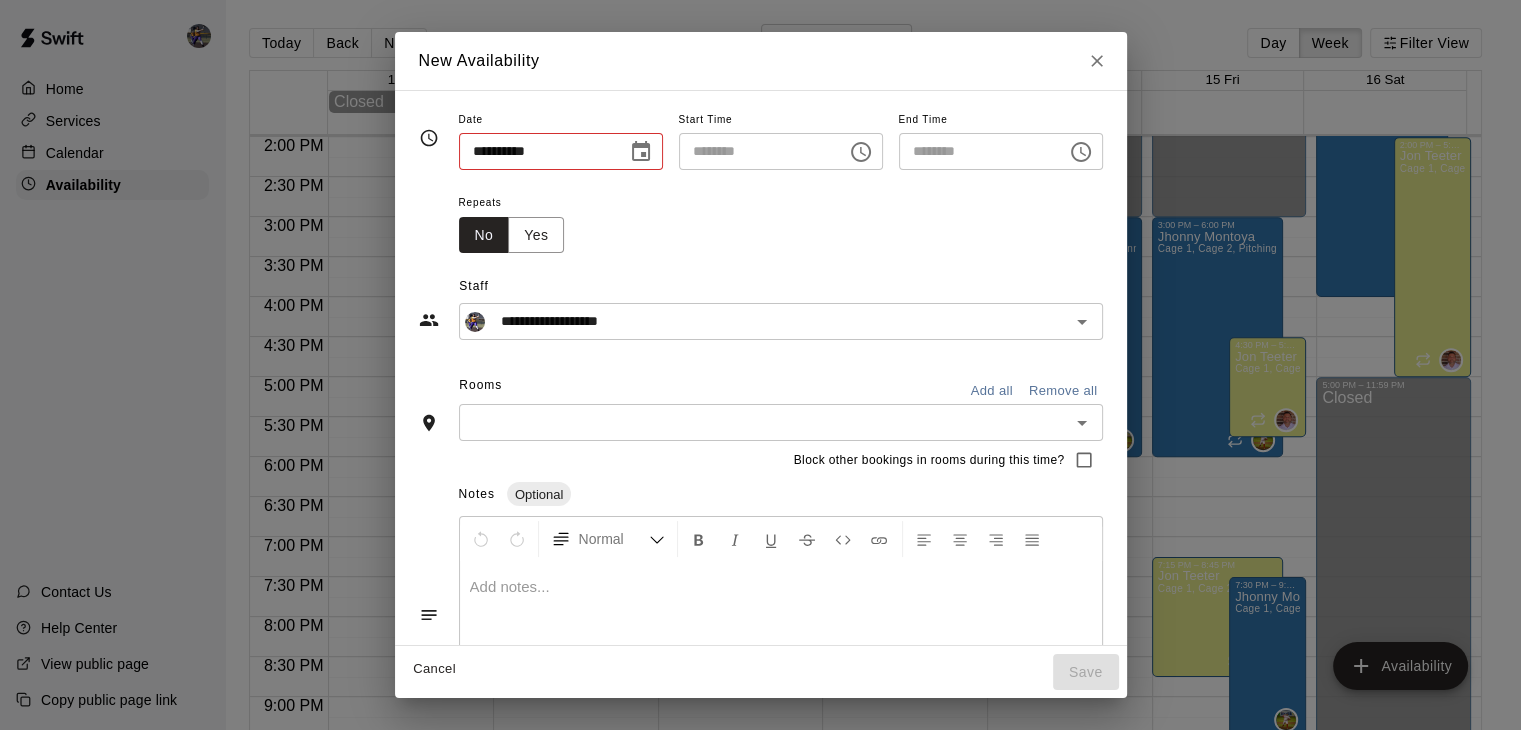 type on "********" 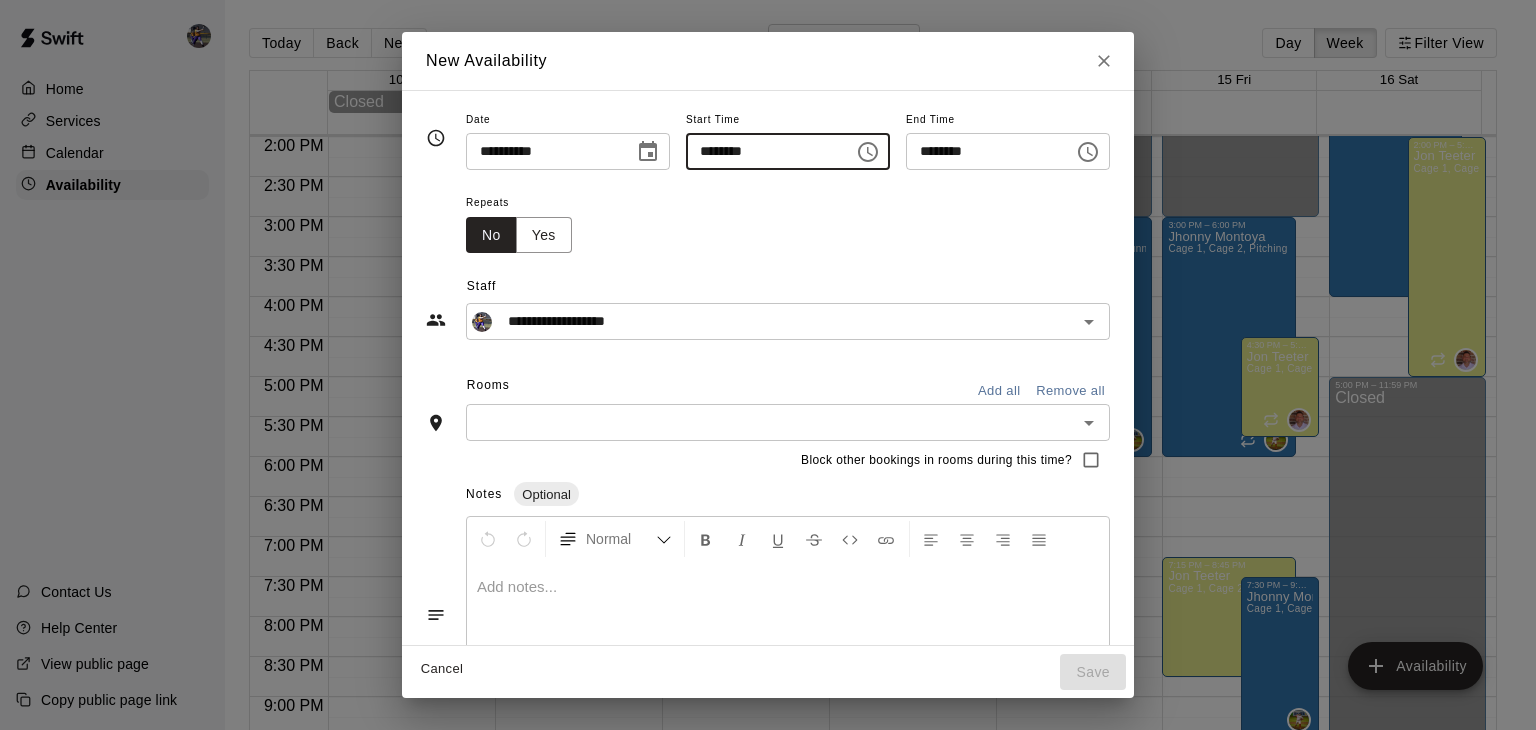 click on "********" at bounding box center [763, 151] 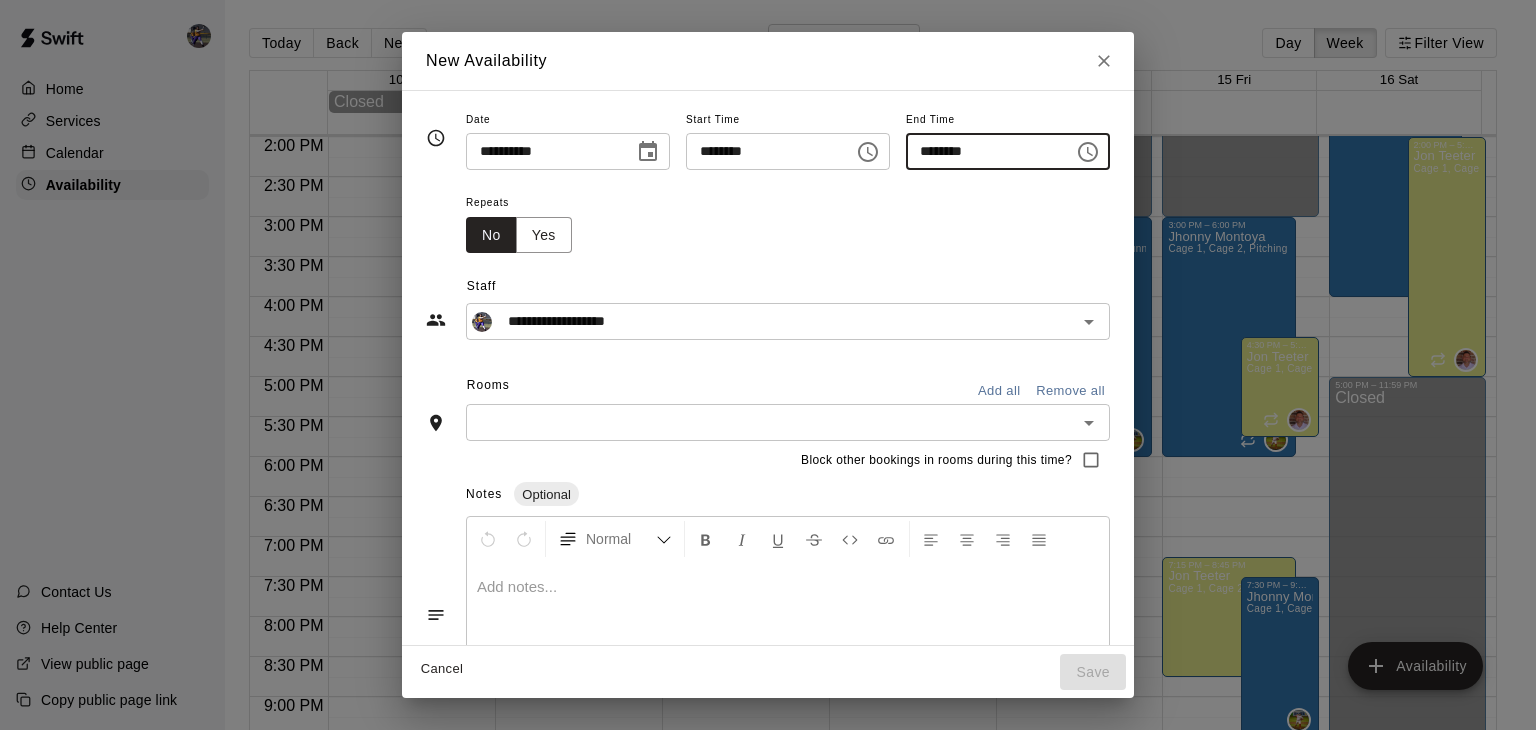 click on "********" at bounding box center (983, 151) 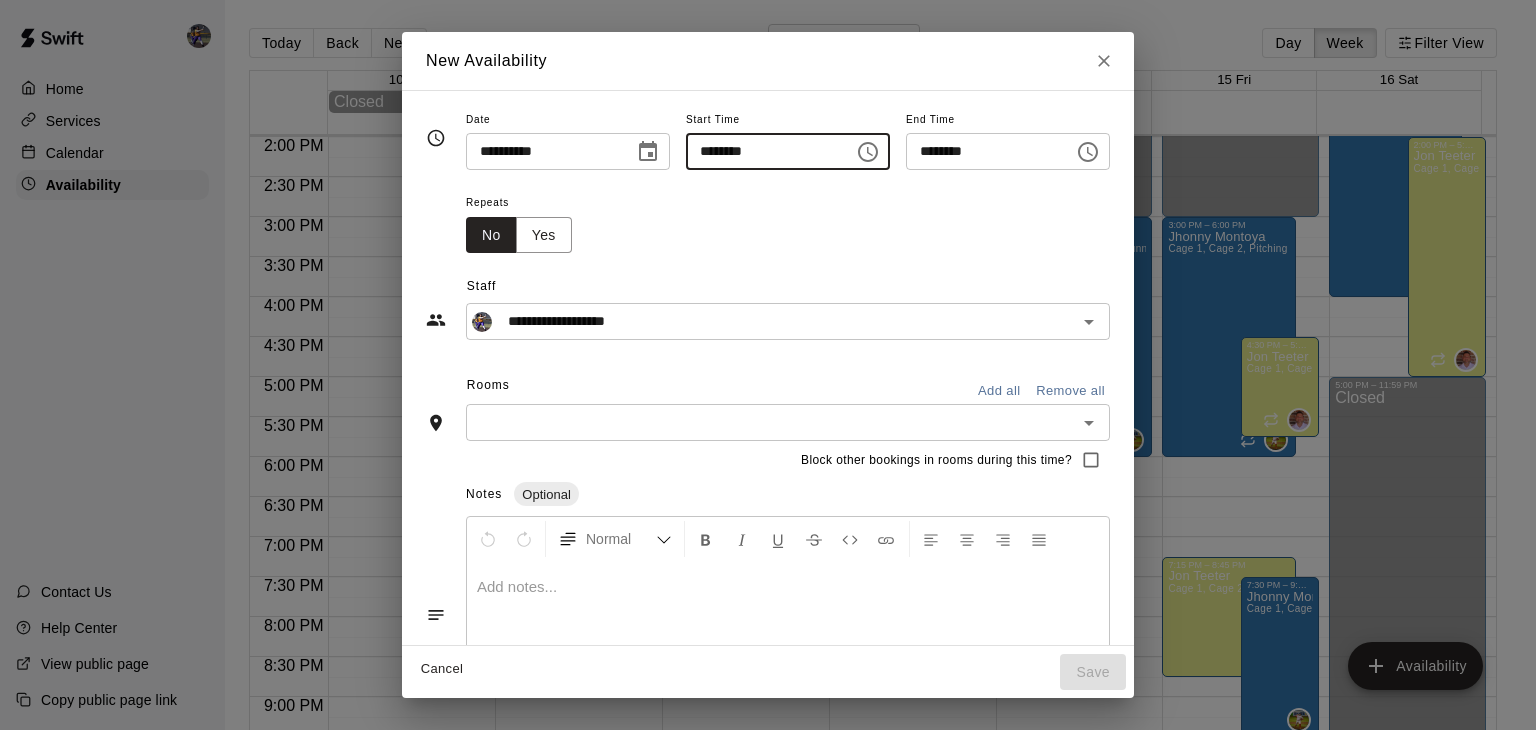type on "********" 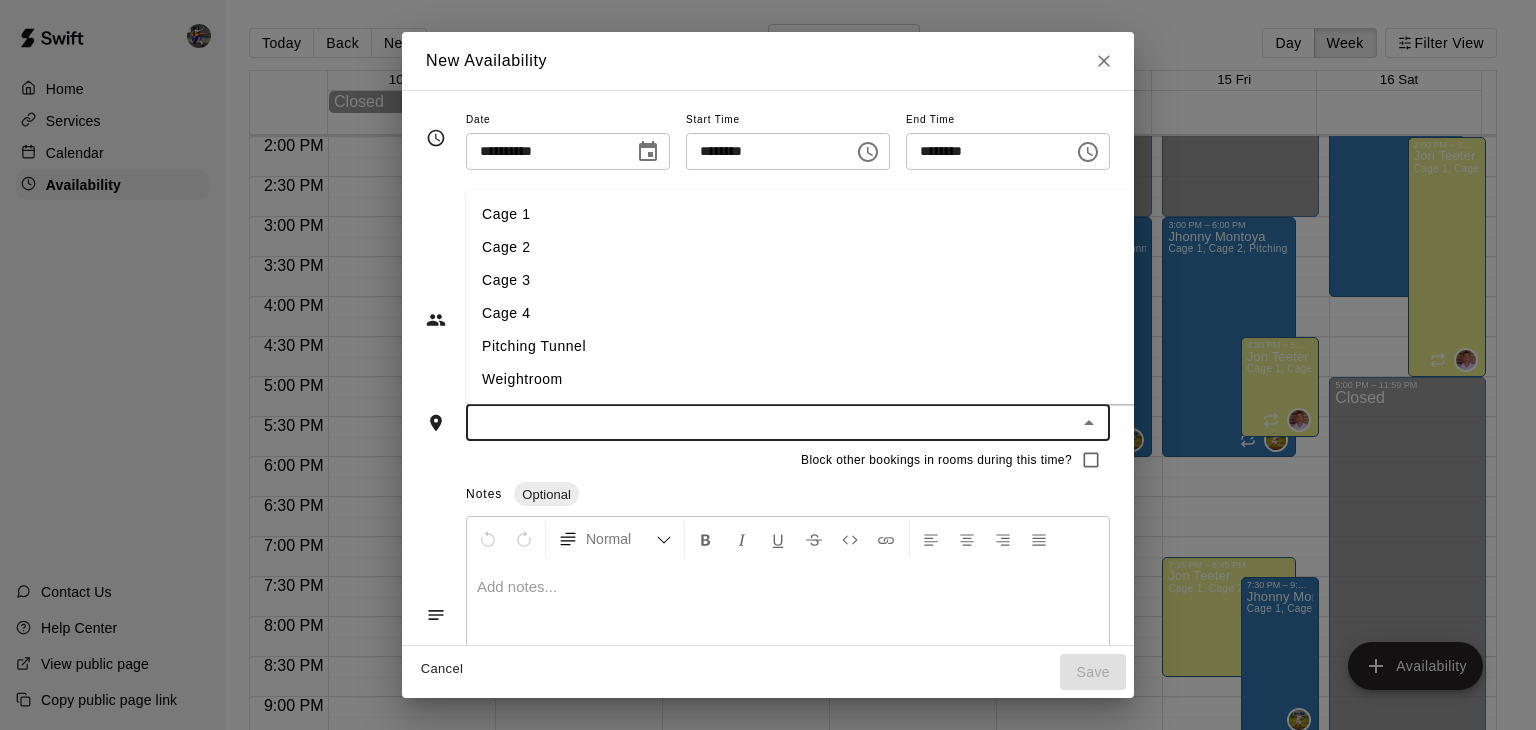 click at bounding box center (771, 422) 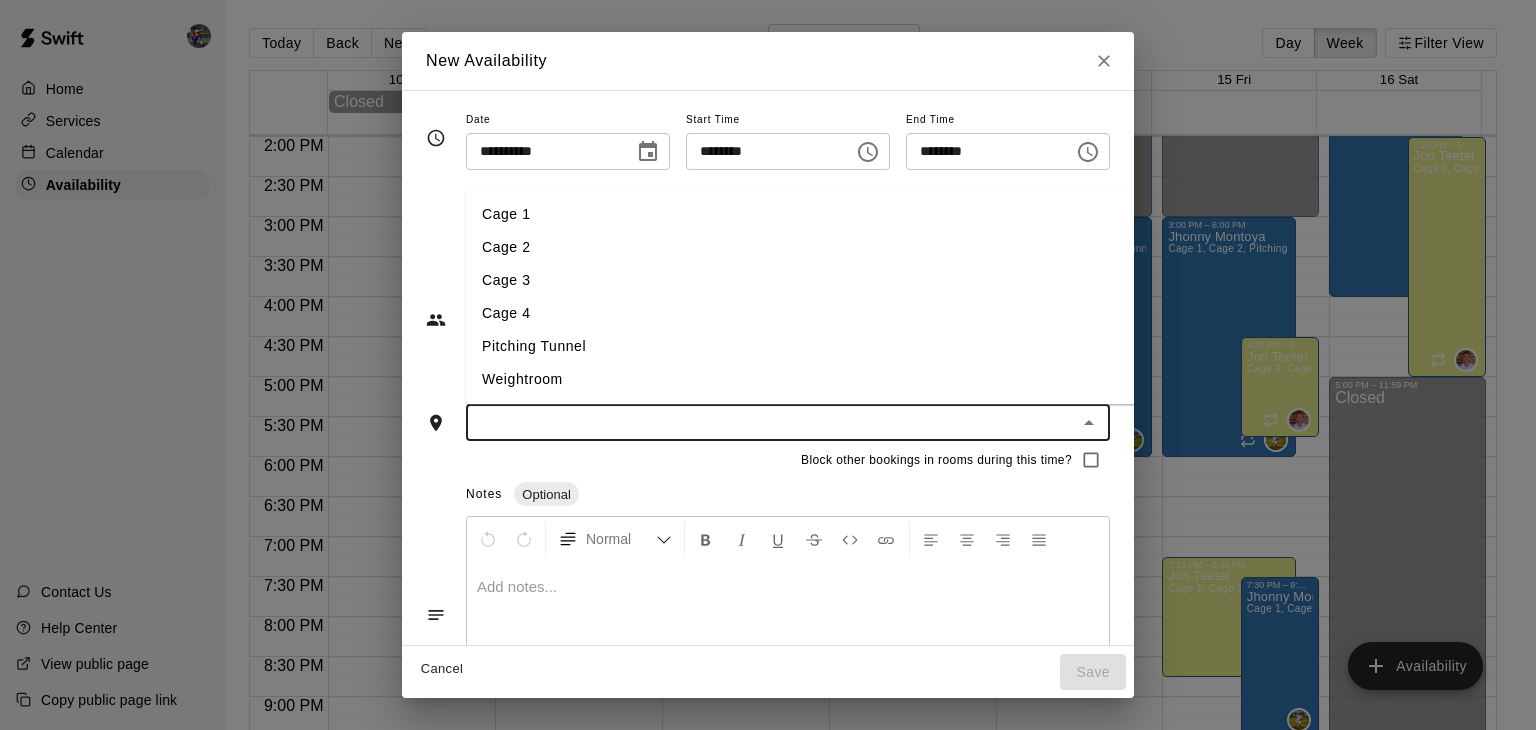 click on "Cage 1" at bounding box center [839, 215] 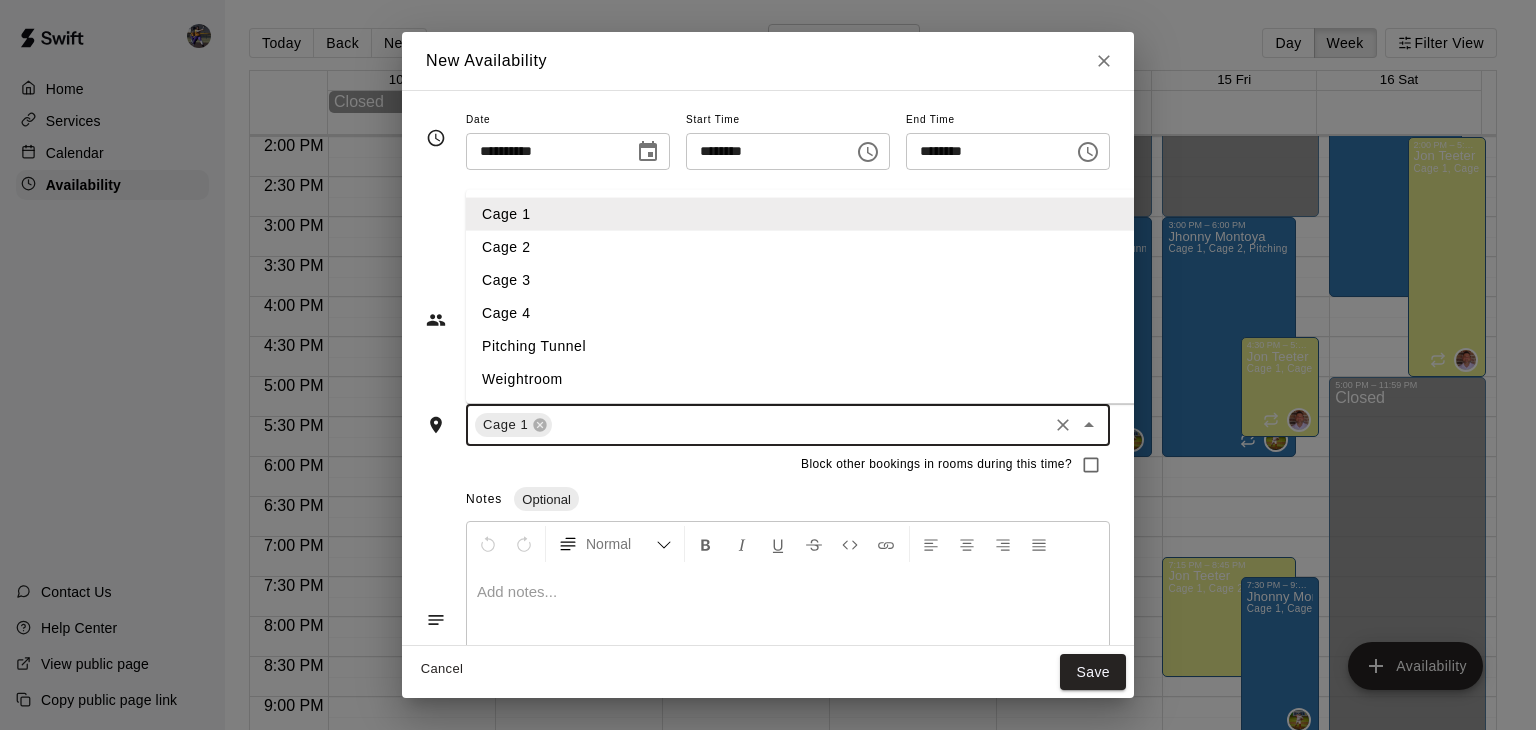 click at bounding box center [800, 425] 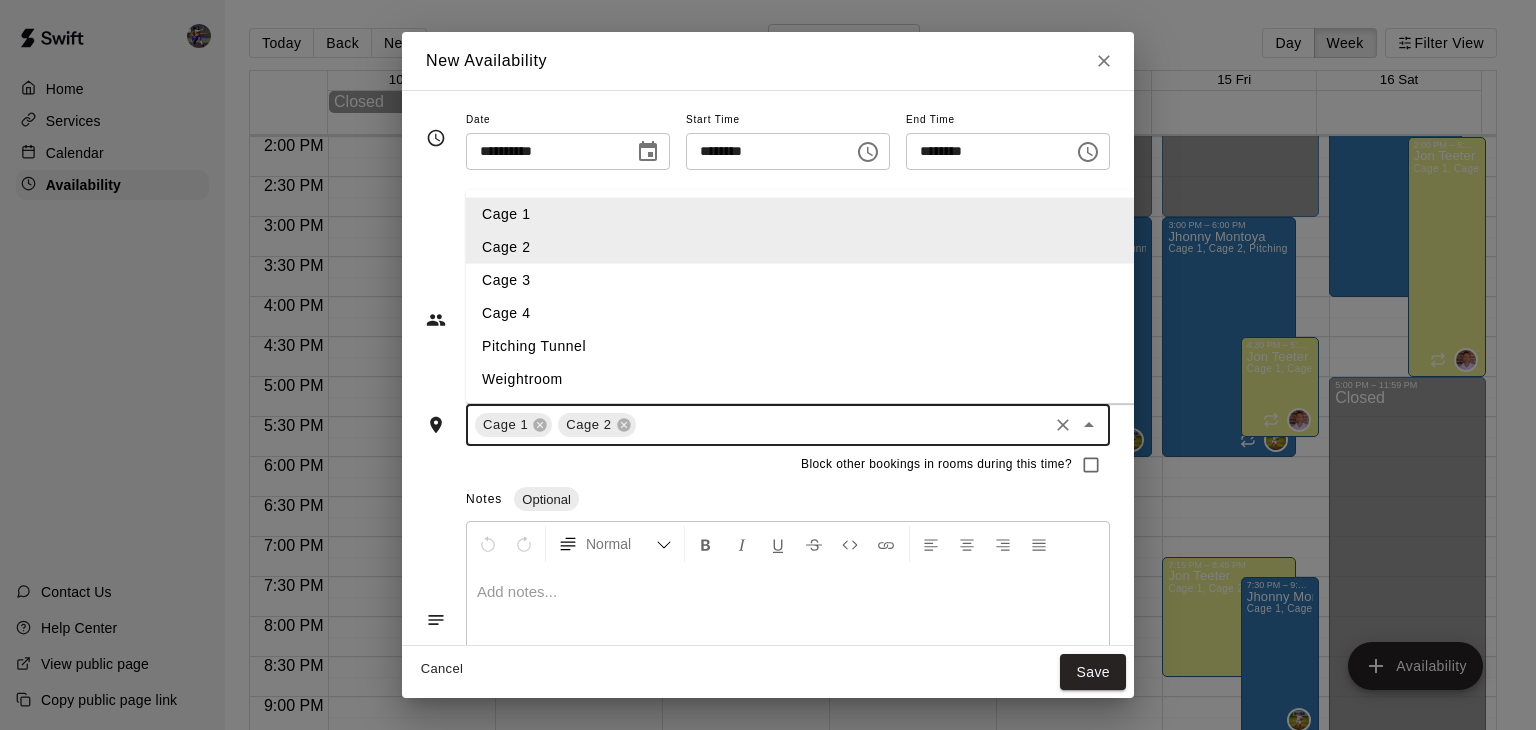 click at bounding box center [842, 425] 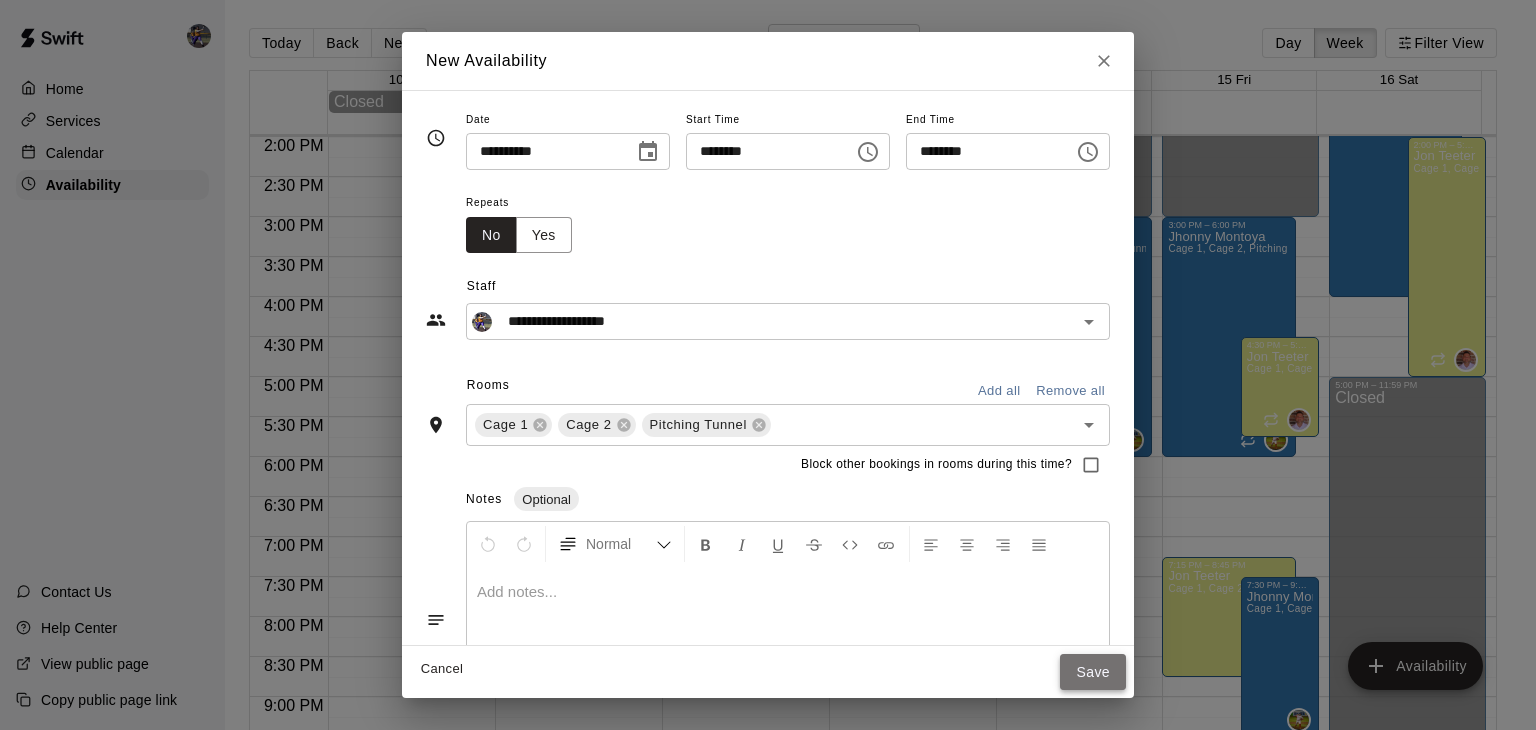 click on "Save" at bounding box center [1093, 672] 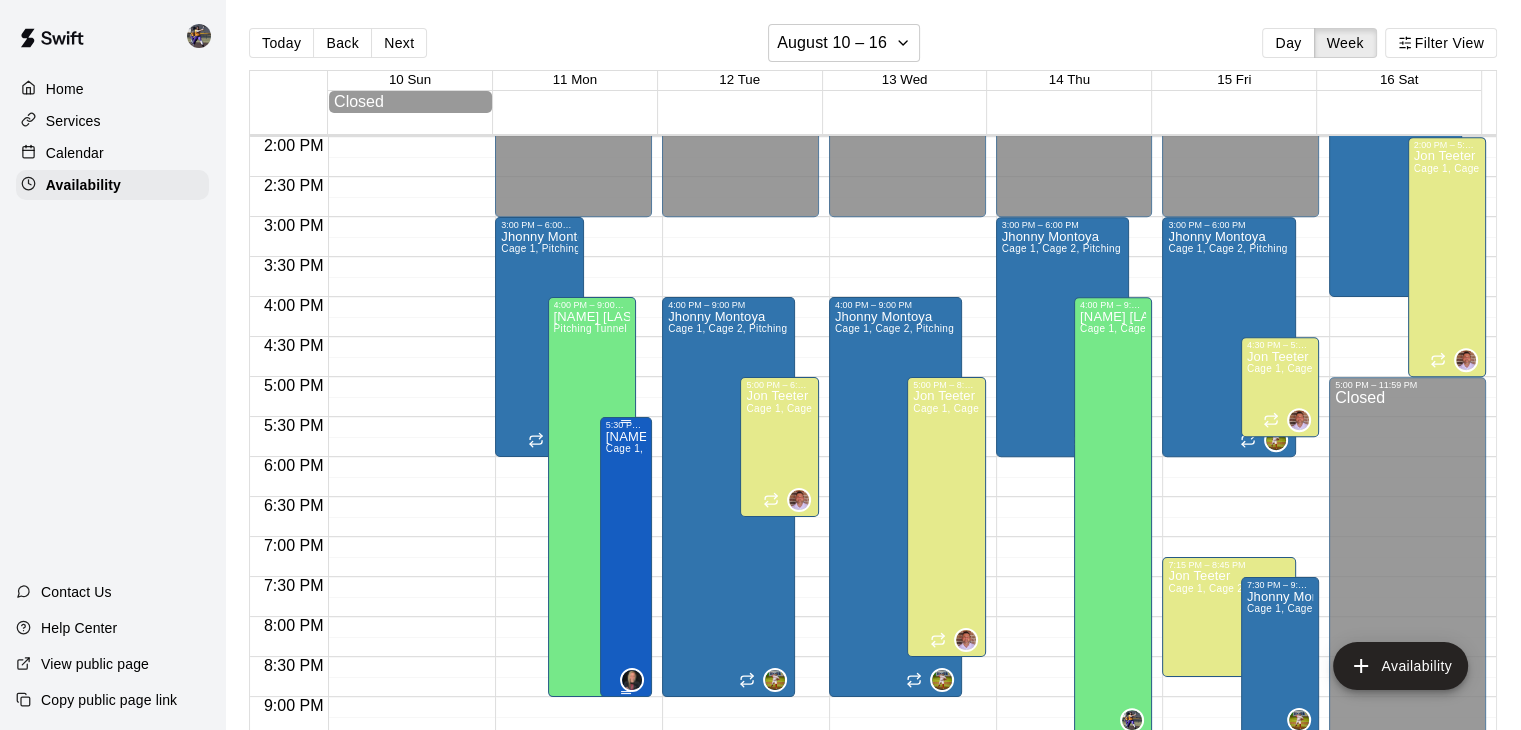 click on "[NAME] [LAST]  Cage 1,  Cage 2, Cage 3, Cage 4, Pitching Tunnel" at bounding box center [626, 795] 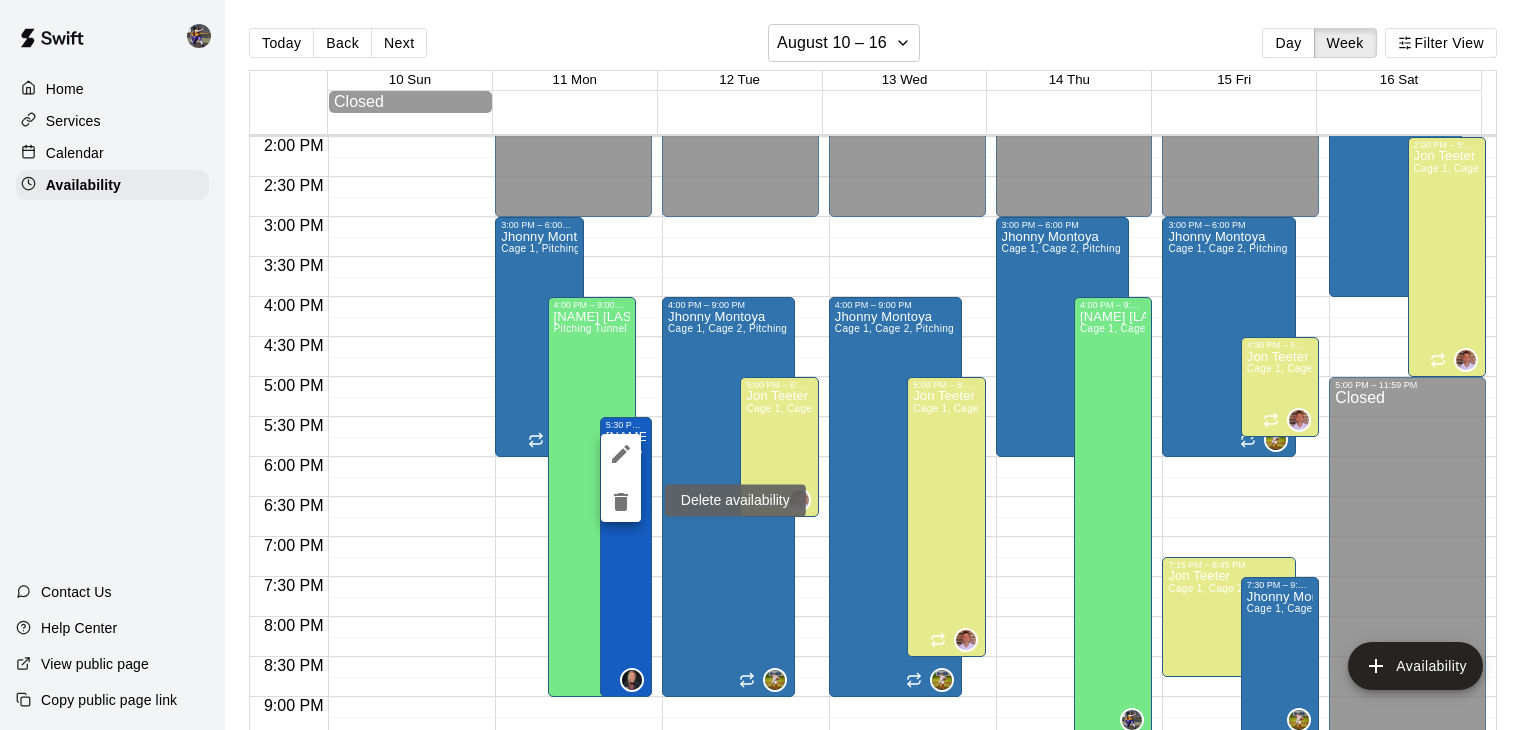 click at bounding box center (768, 365) 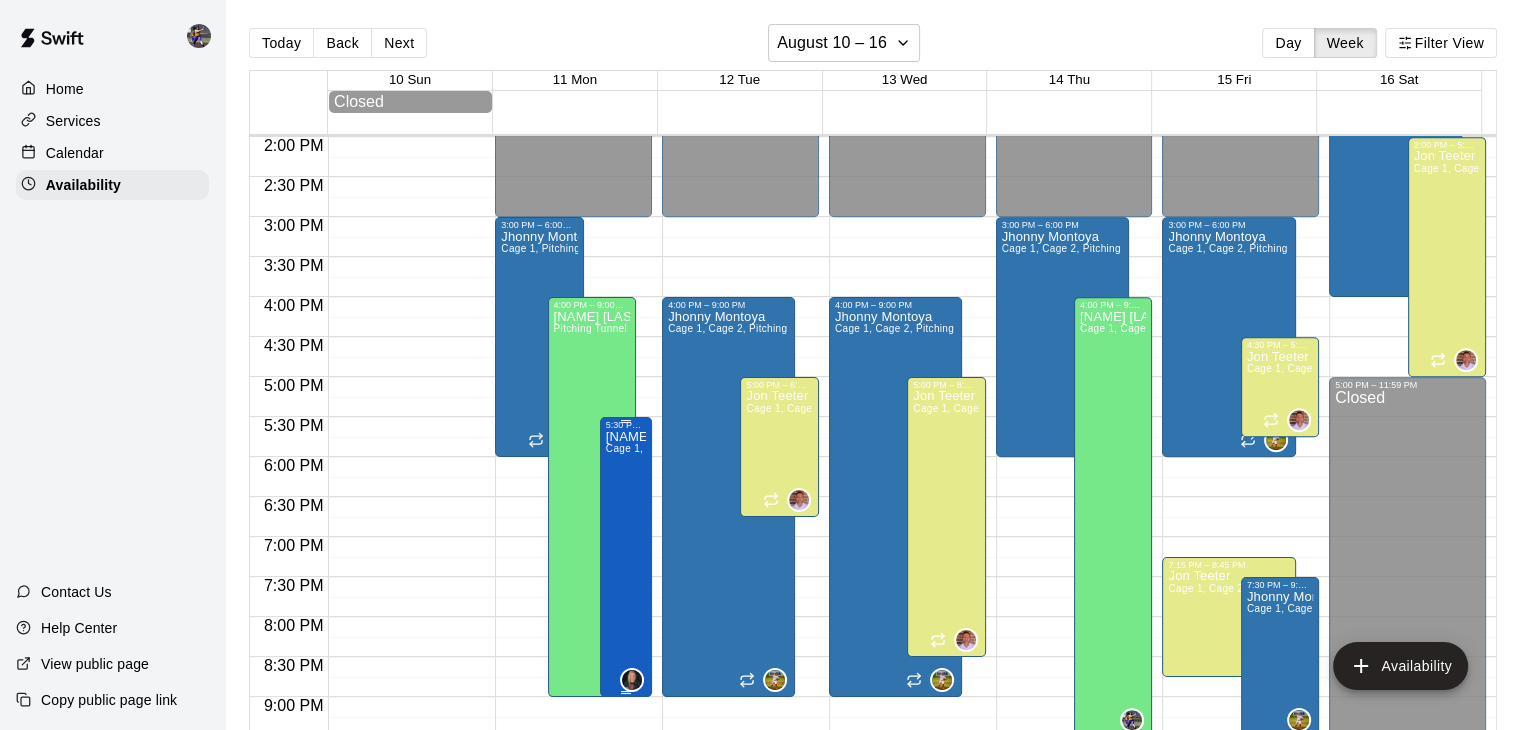 click on "[NAME] [LAST]  Cage 1,  Cage 2, Cage 3, Cage 4, Pitching Tunnel" at bounding box center [626, 795] 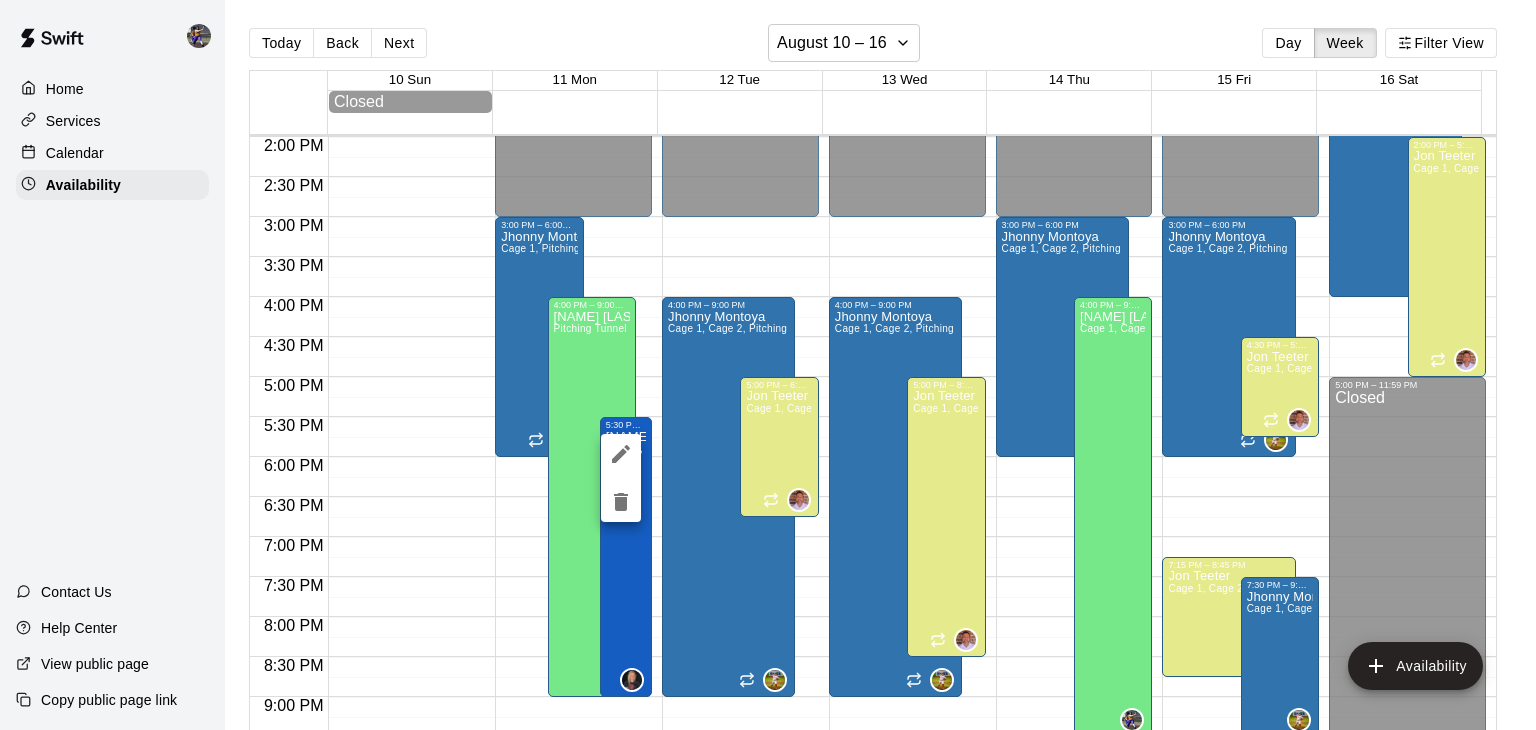 click at bounding box center (768, 365) 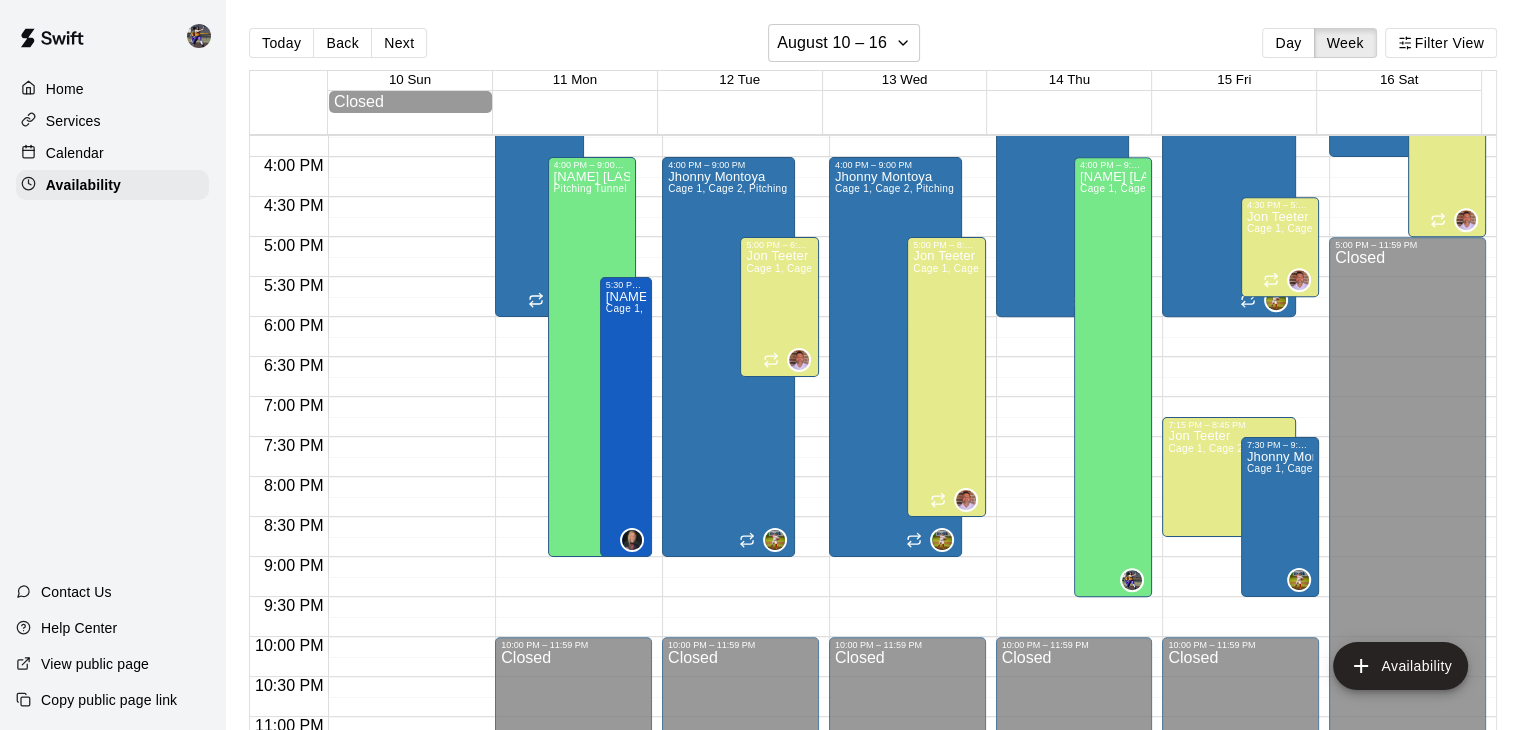 scroll, scrollTop: 1256, scrollLeft: 0, axis: vertical 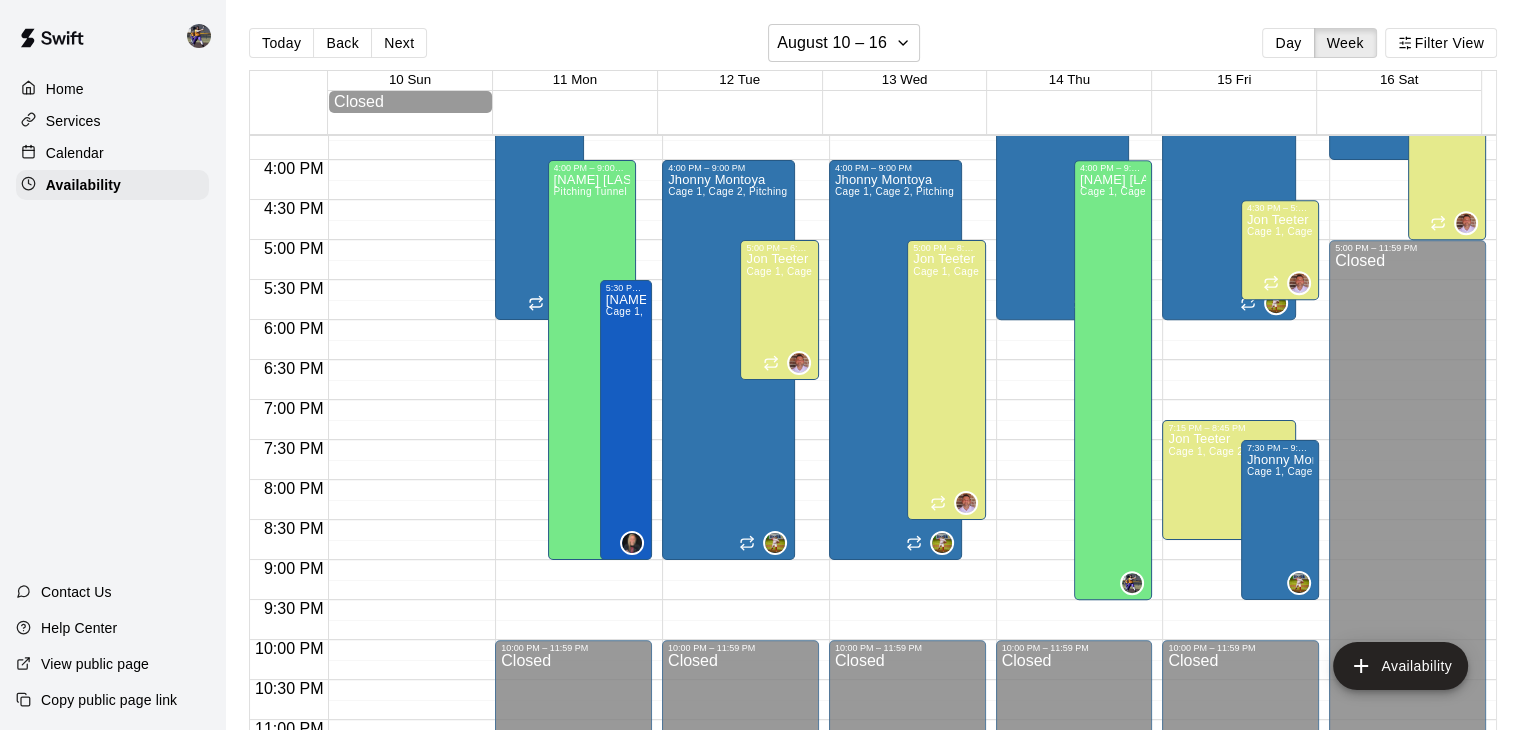 click on "12:00 AM – 3:00 PM Closed 3:00 PM – 6:00 PM [NAME] [LAST]  Cage 1,  Cage 2, Pitching Tunnel  7:15 PM – 8:45 PM [NAME] [LAST]  Cage 1,  Cage 2, Cage 3, Cage 4, Pitching Tunnel , Weightroom  4:30 PM – 5:45 PM [NAME] [LAST]  Cage 1,  Cage 2, Cage 3, Cage 4, Pitching Tunnel , Weightroom  7:30 PM – 9:30 PM [NAME] [LAST]  Cage 1,  Cage 2, Pitching Tunnel  10:00 PM – 11:59 PM Closed" at bounding box center [1240, -160] 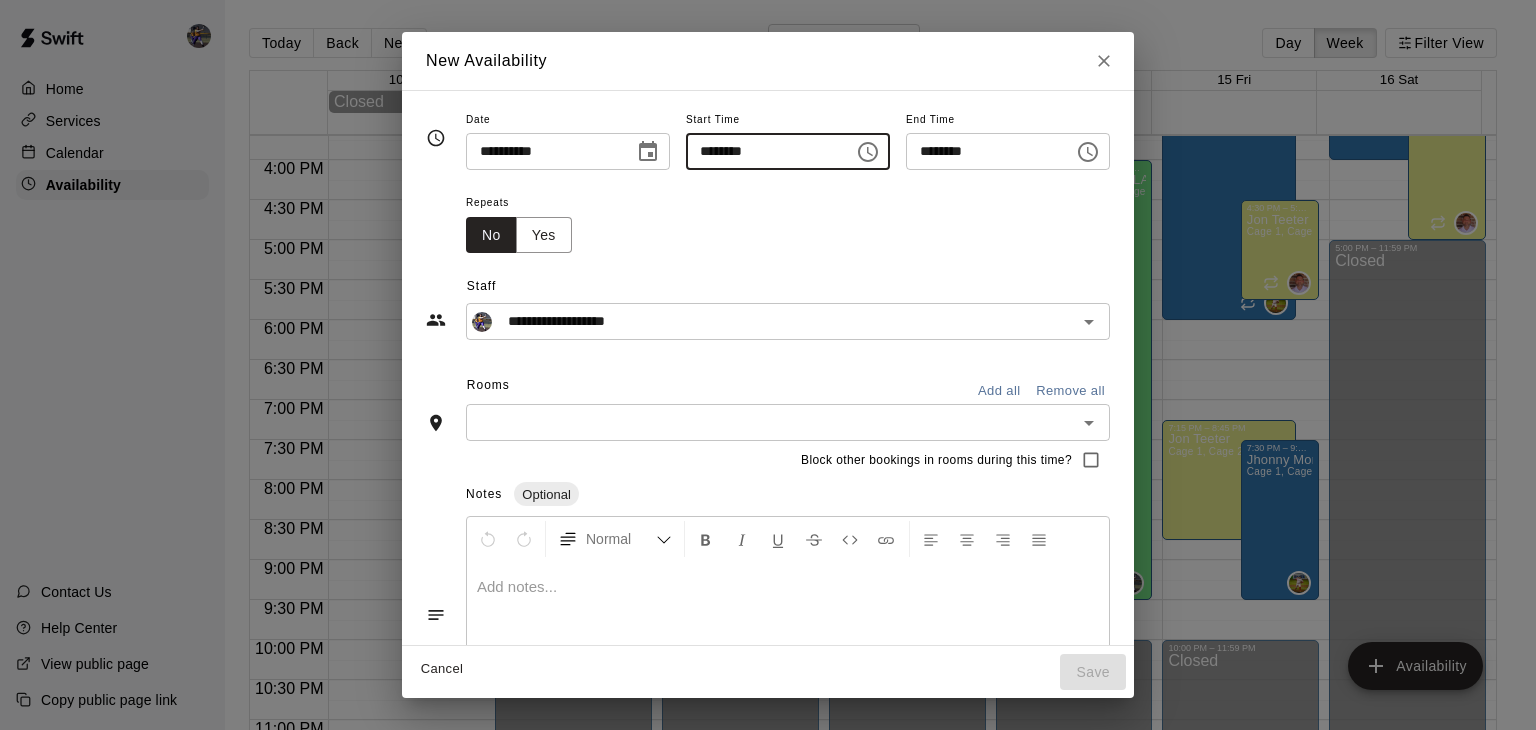 click on "********" at bounding box center (763, 151) 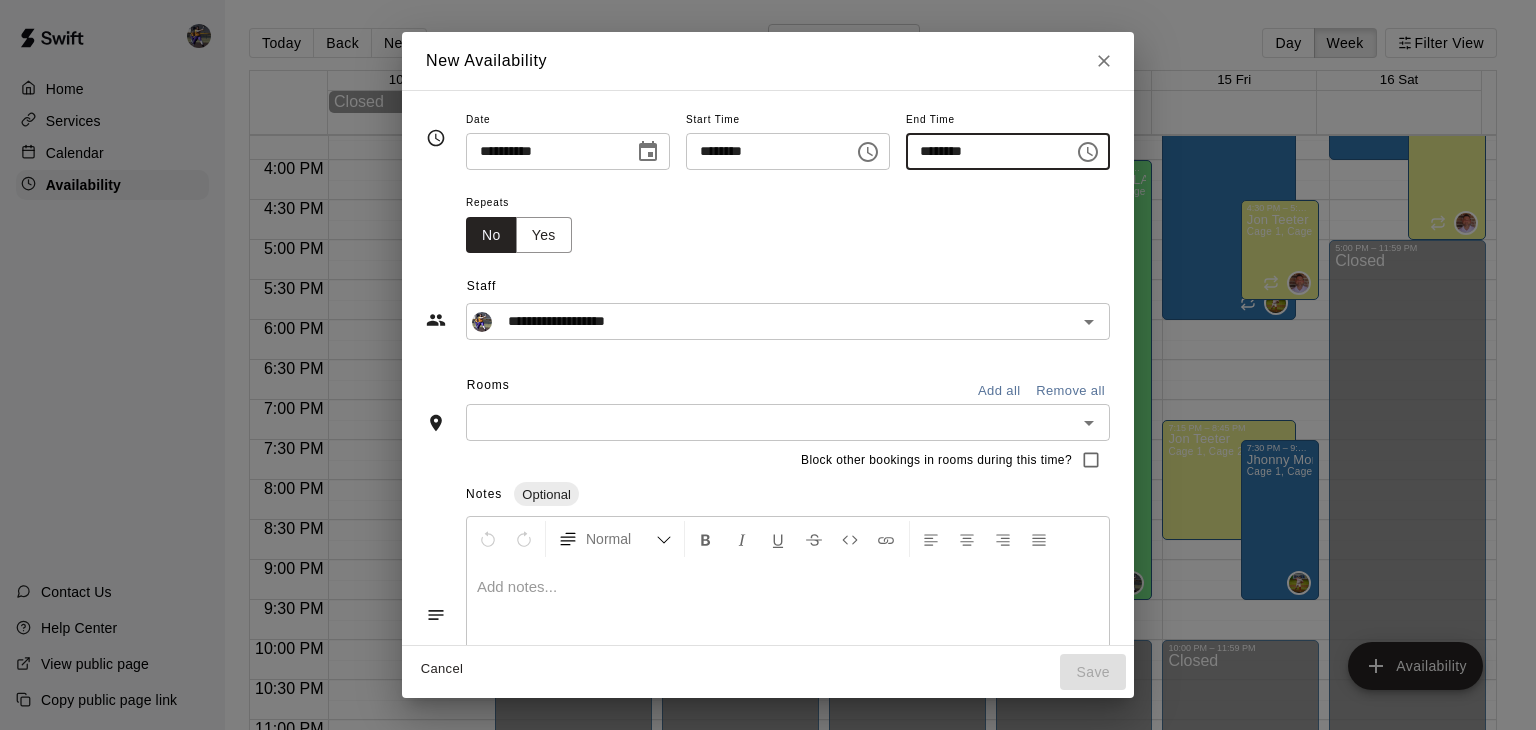 click on "********" at bounding box center [983, 151] 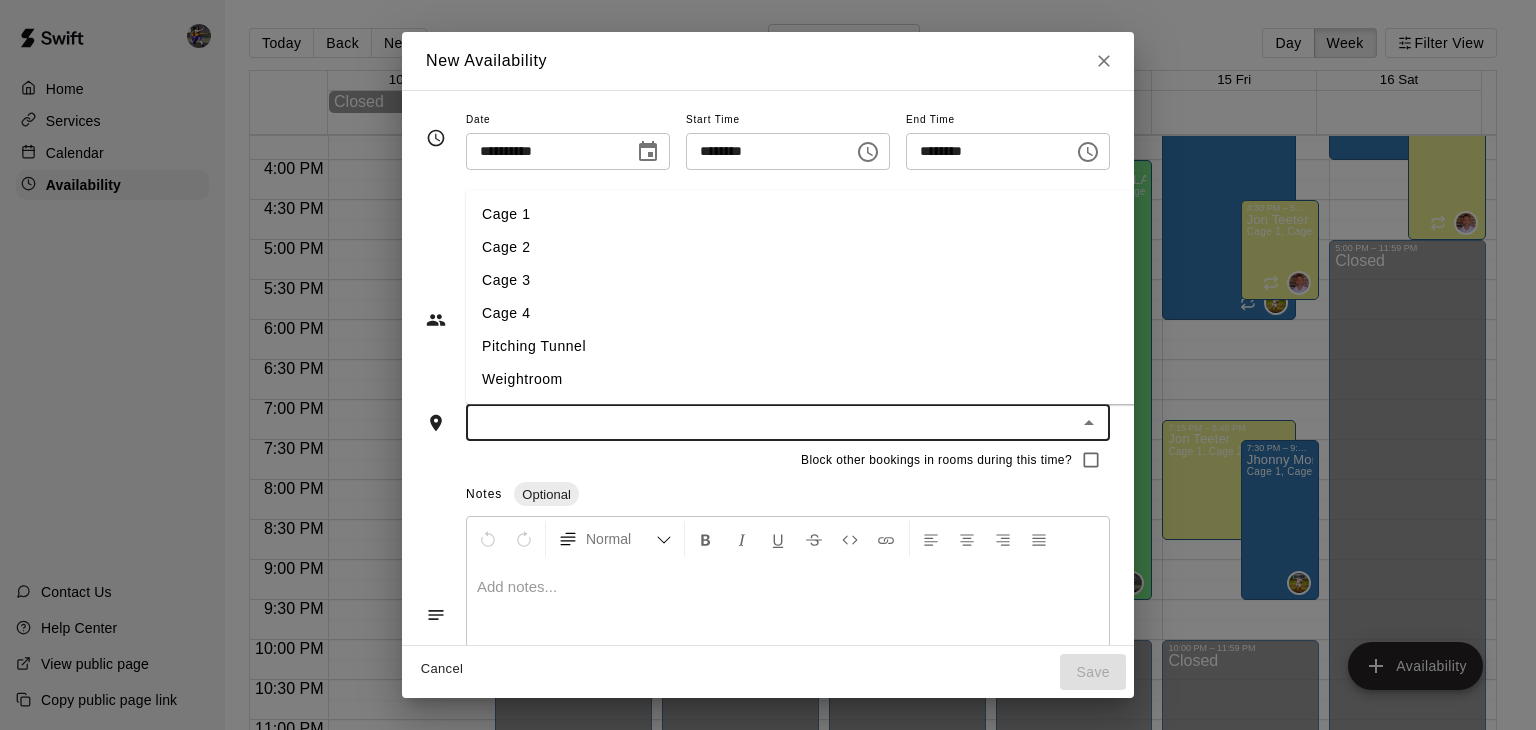 click at bounding box center (771, 422) 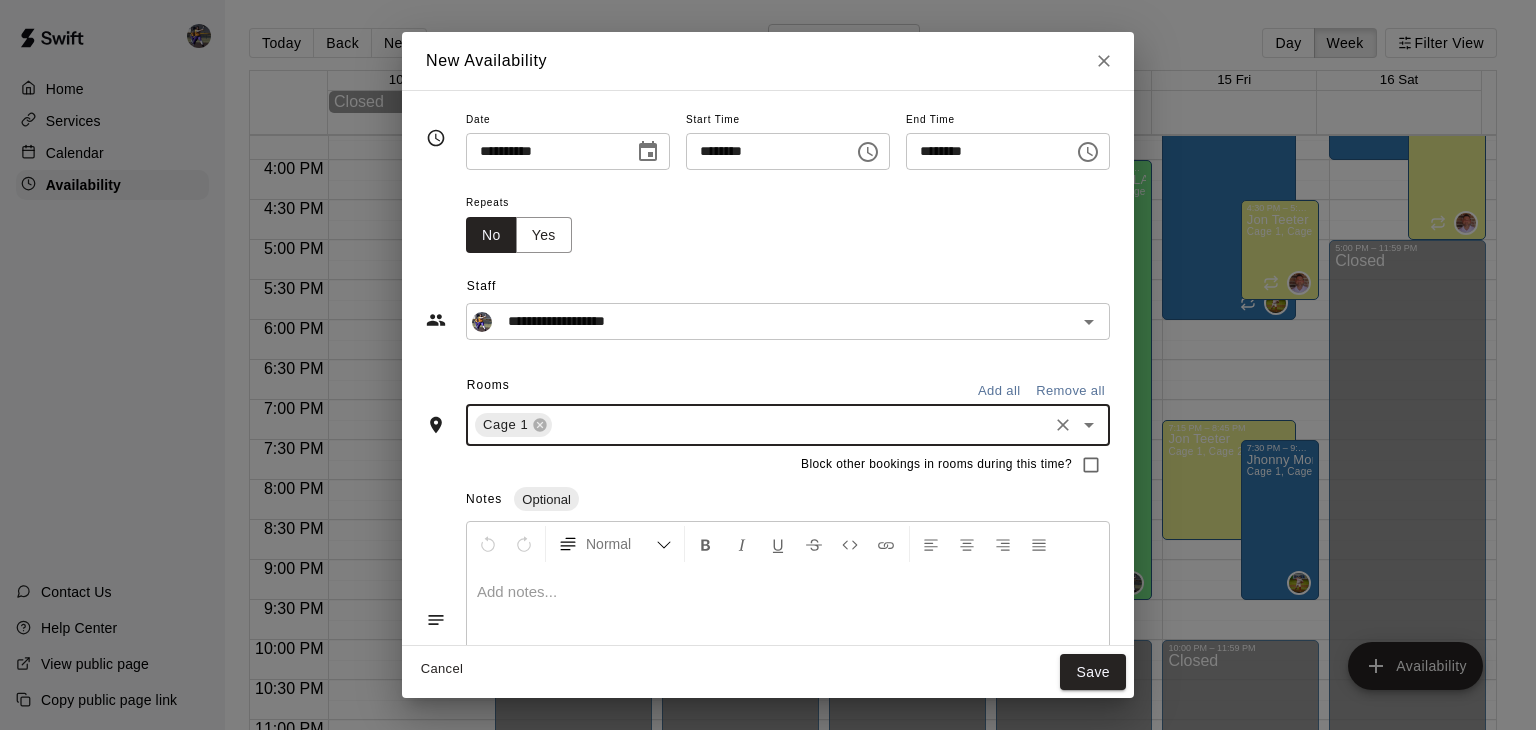 click on "Cage 1 ​" at bounding box center [788, 425] 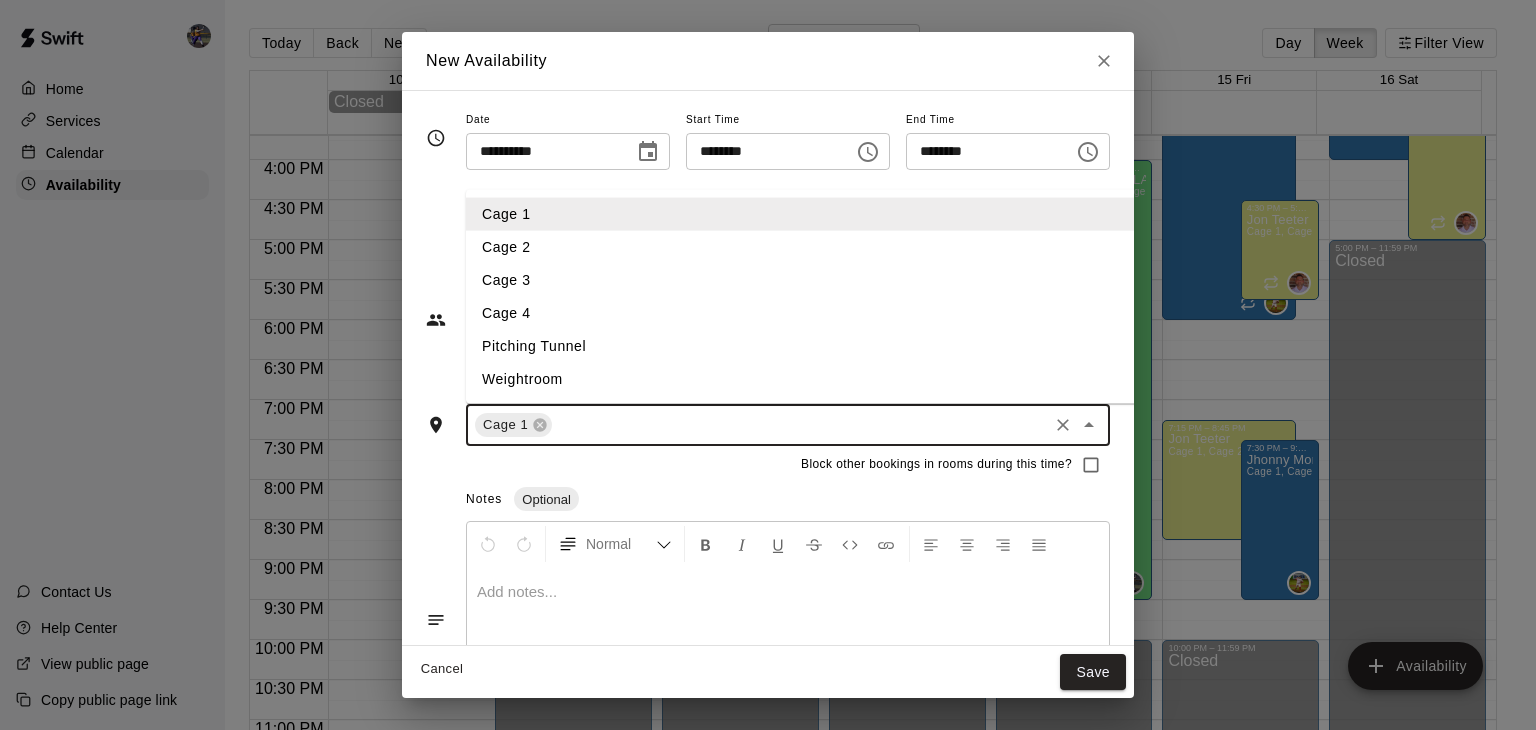 click on "Cage 2" at bounding box center (839, 247) 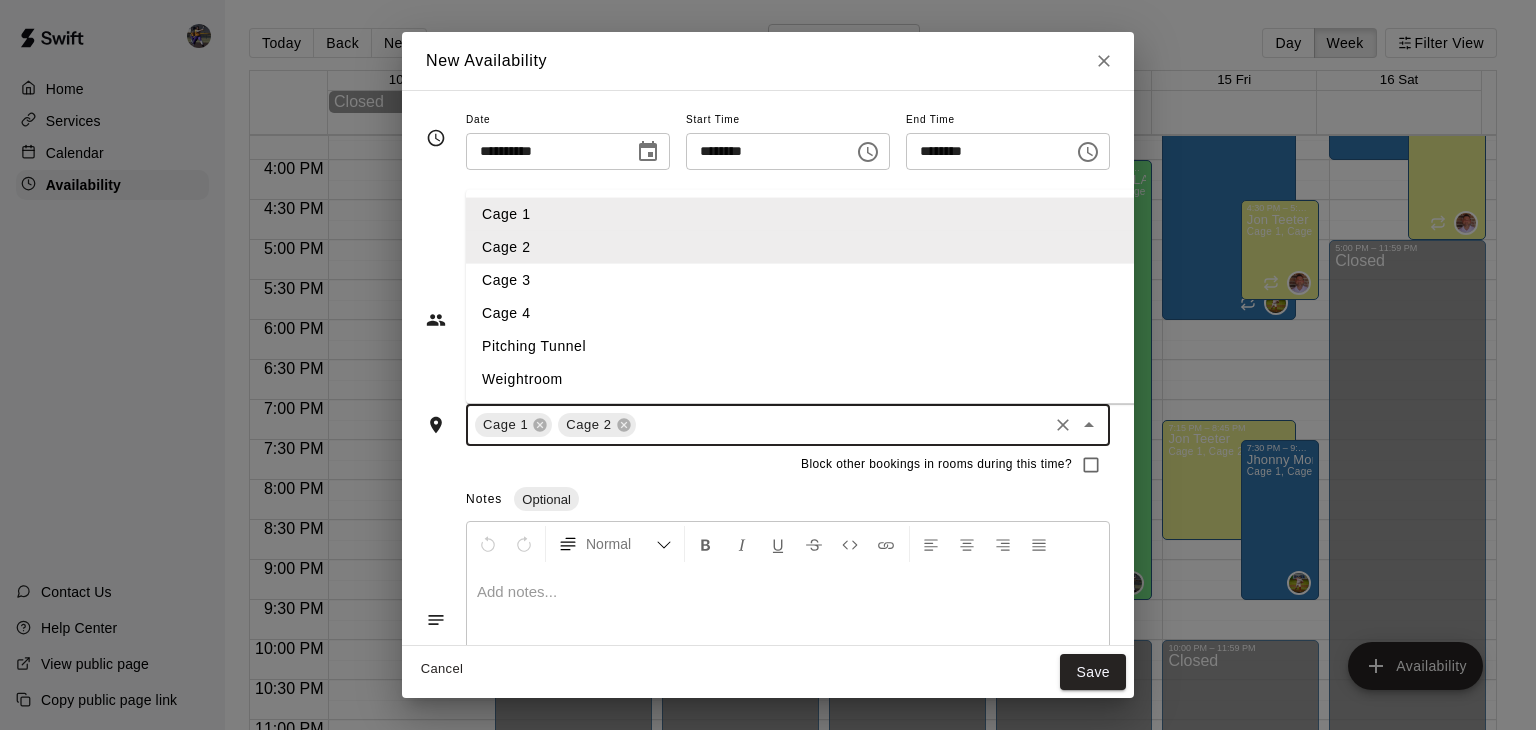 click at bounding box center [842, 425] 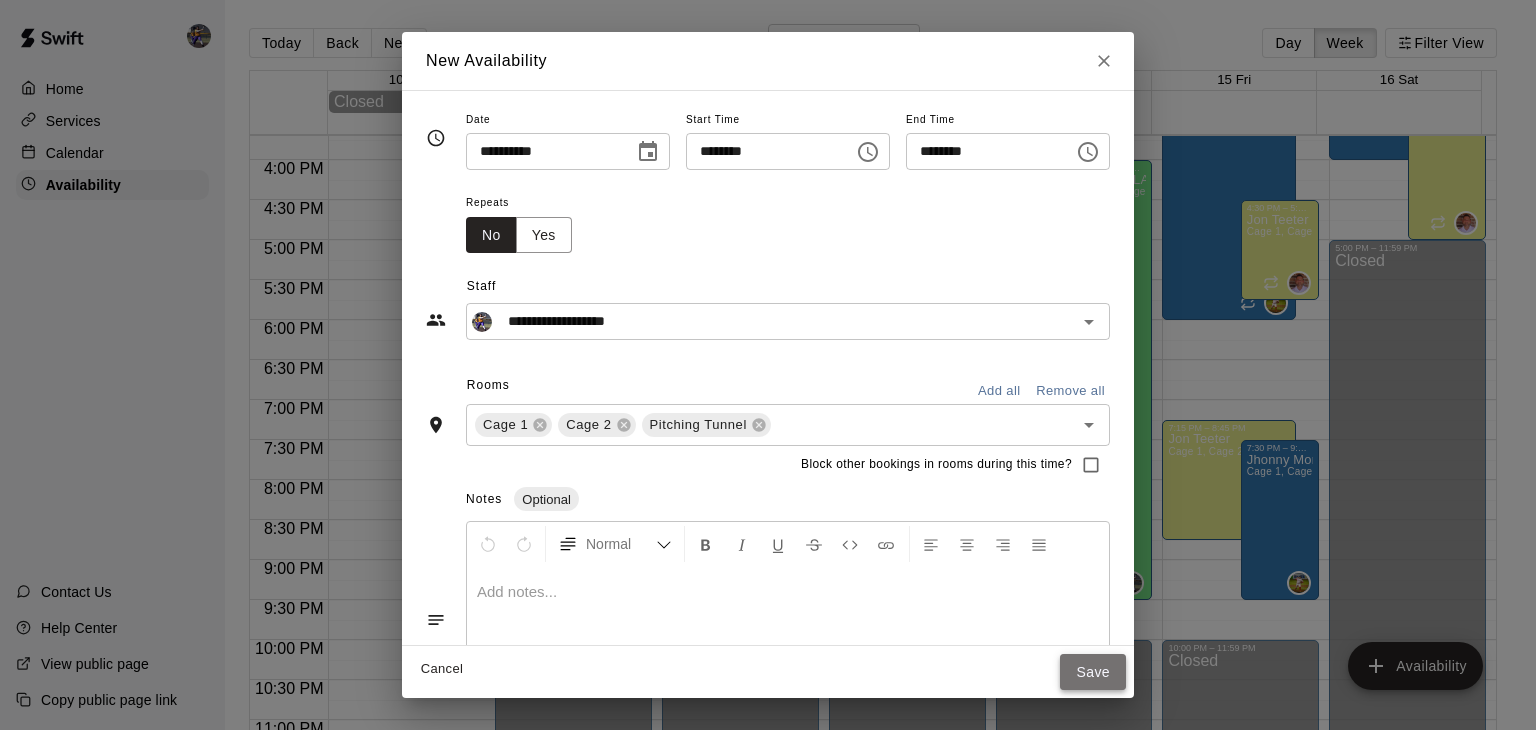 click on "Save" at bounding box center [1093, 672] 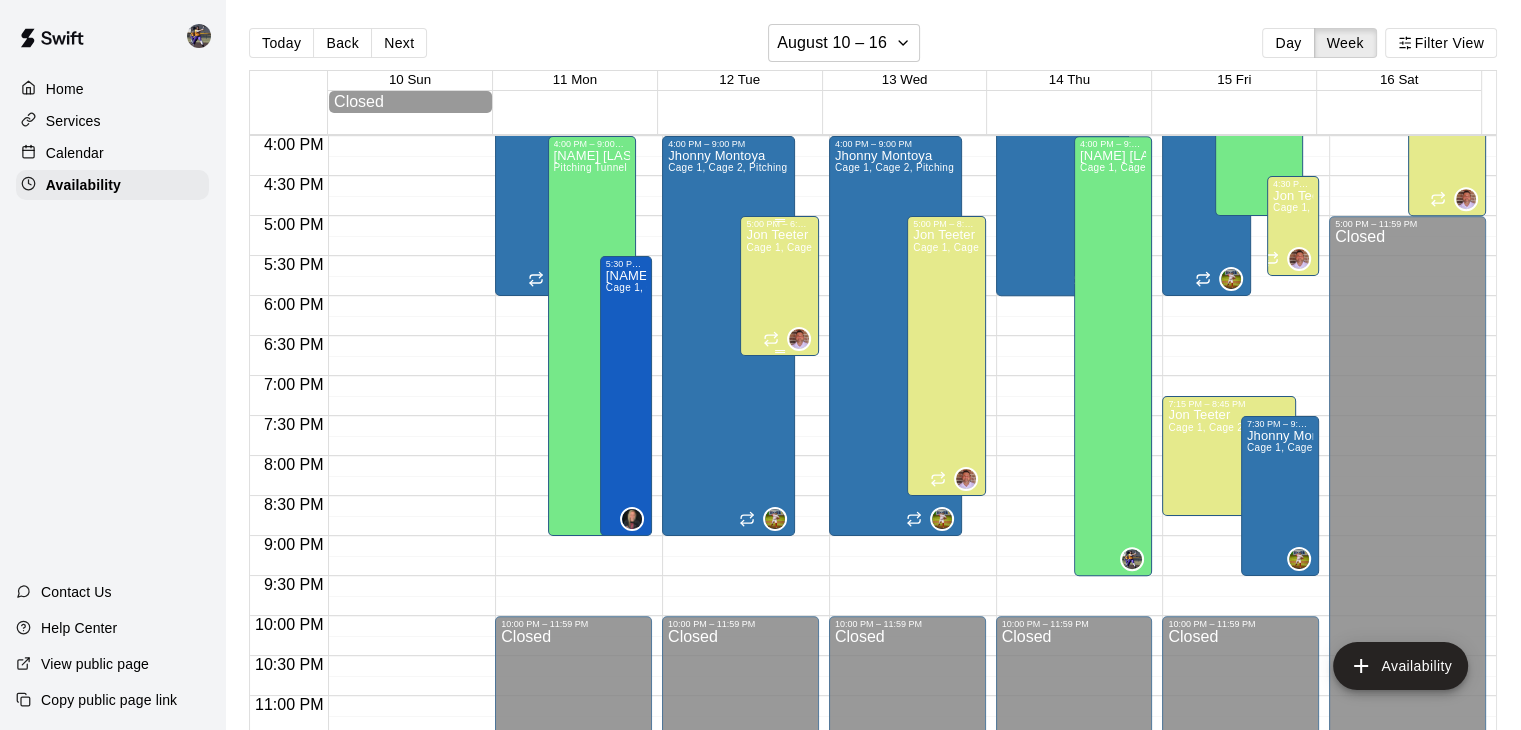 scroll, scrollTop: 1305, scrollLeft: 0, axis: vertical 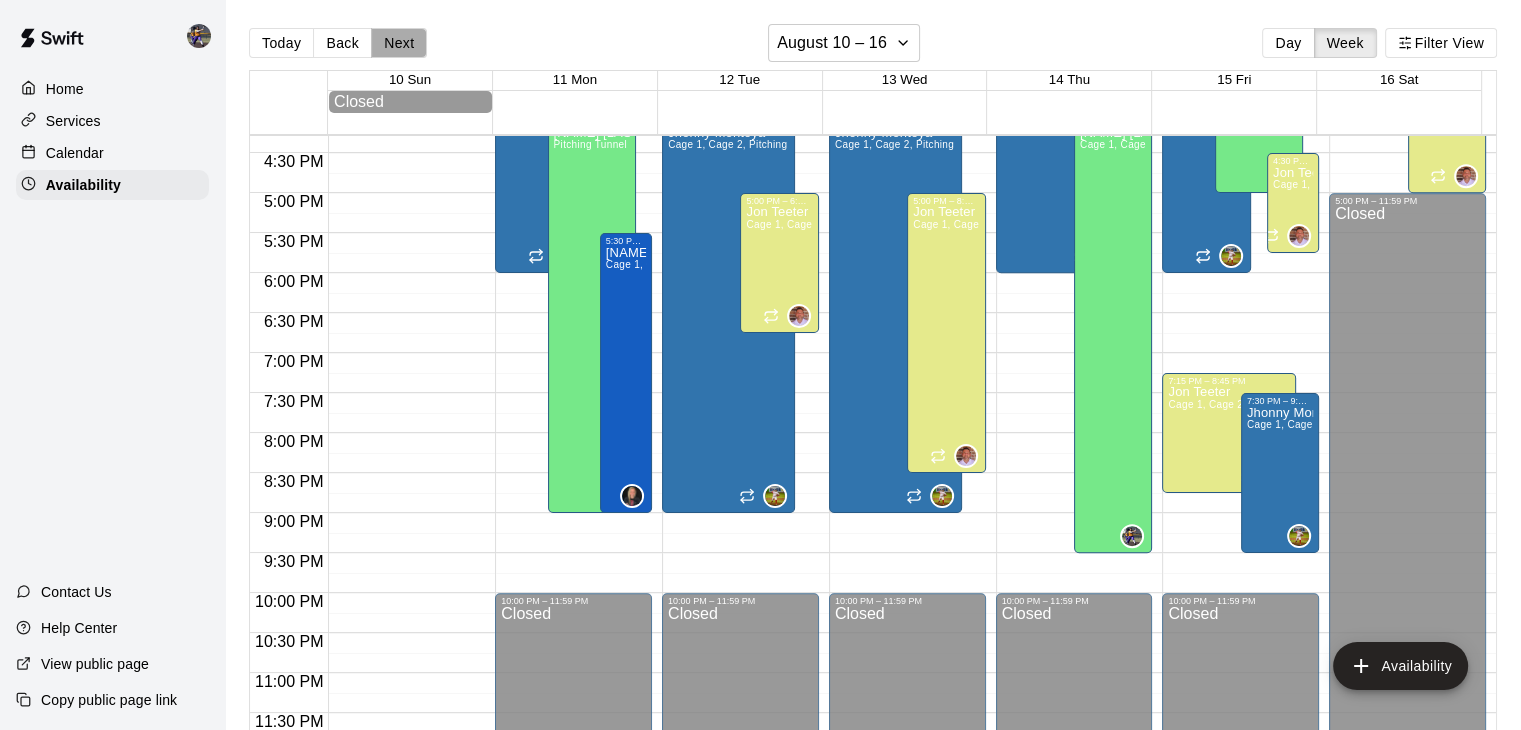 click on "Next" at bounding box center [399, 43] 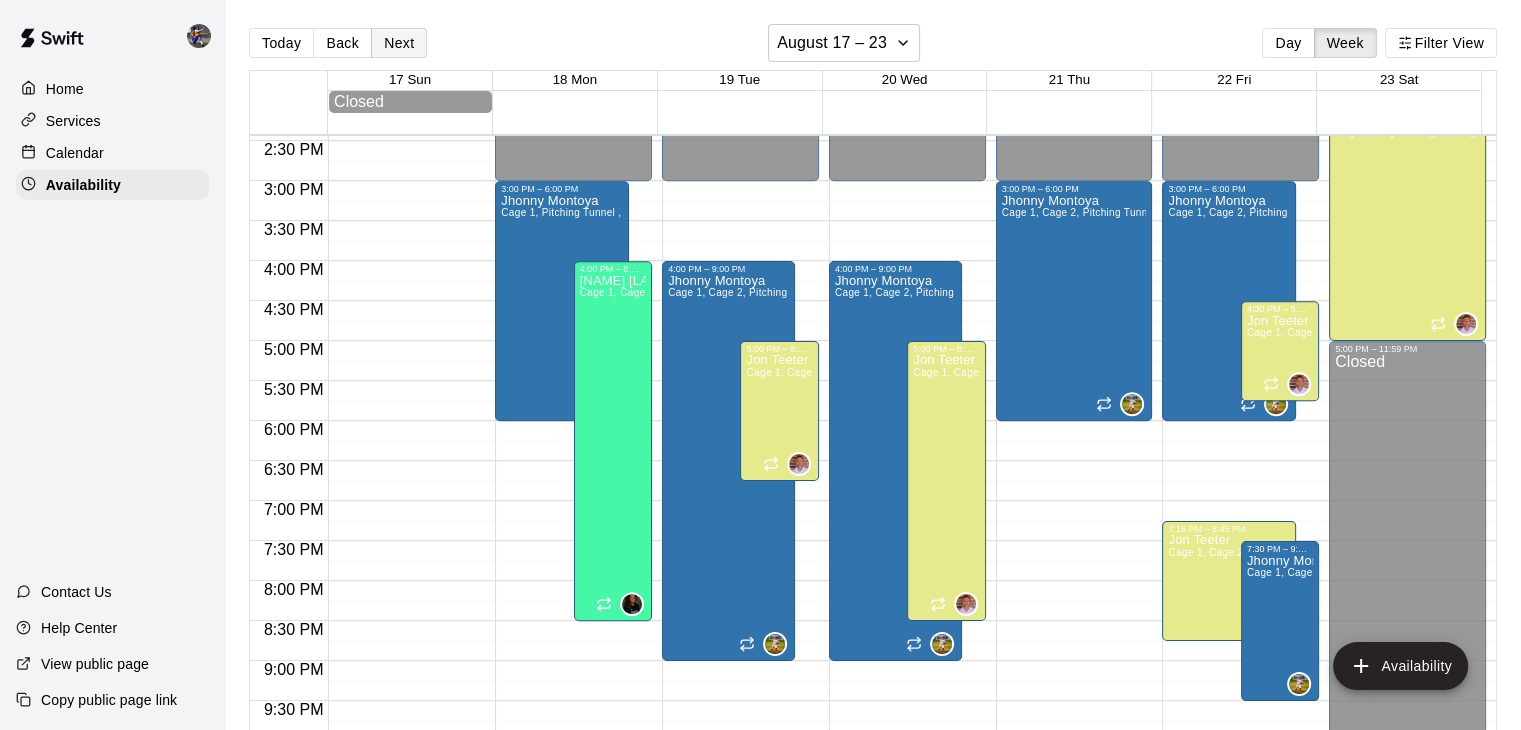 scroll, scrollTop: 1162, scrollLeft: 0, axis: vertical 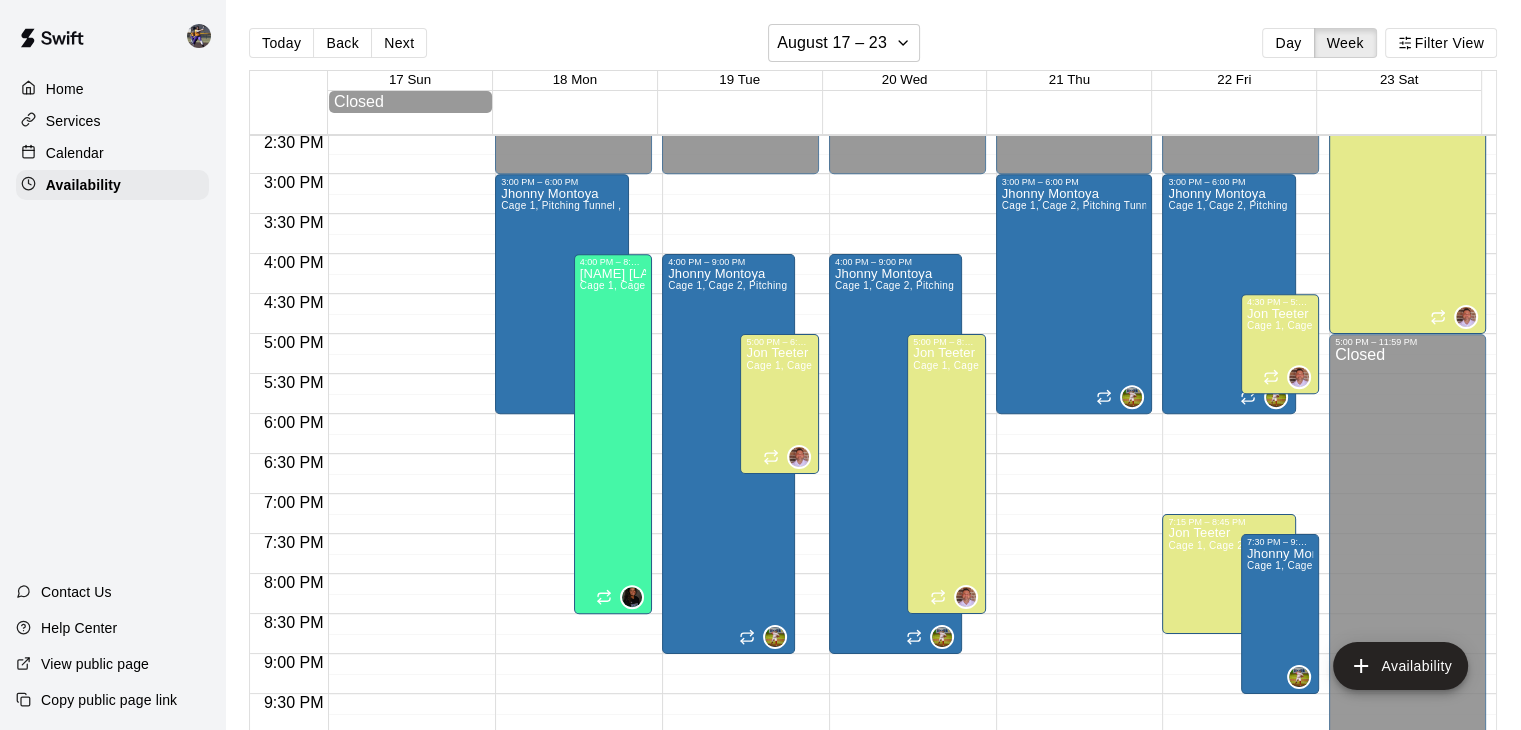 click on "12:00 AM – 3:00 PM Closed 3:00 PM – 6:00 PM [NAME] [LAST]  Cage 1, Pitching Tunnel ,  Cage 2 10:00 PM – 11:59 PM Closed 4:00 PM – 8:30 PM [NAME] [LAST]  Cage 1,  Cage 2, Cage 3, Cage 4, Pitching Tunnel , Weightroom" at bounding box center [573, -66] 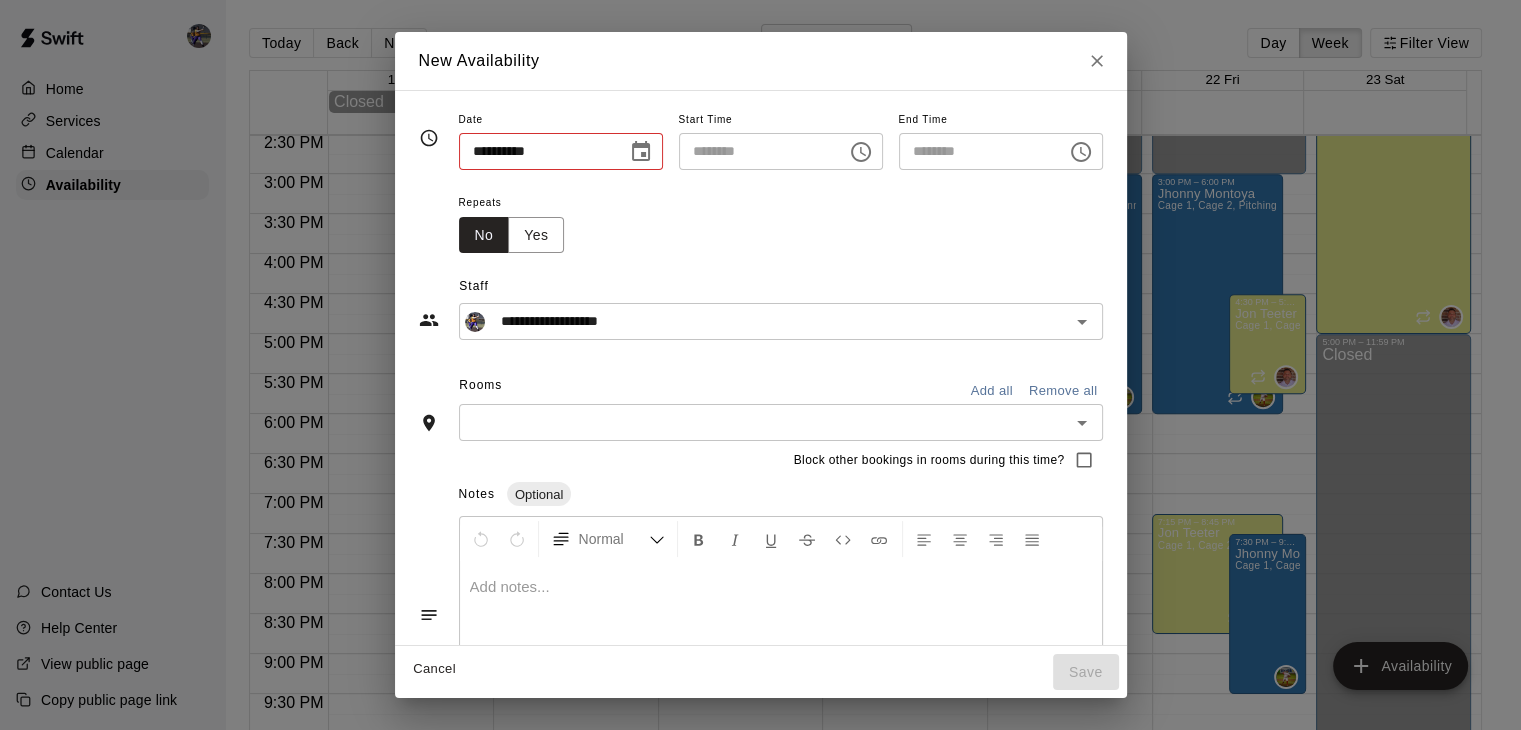 type on "**********" 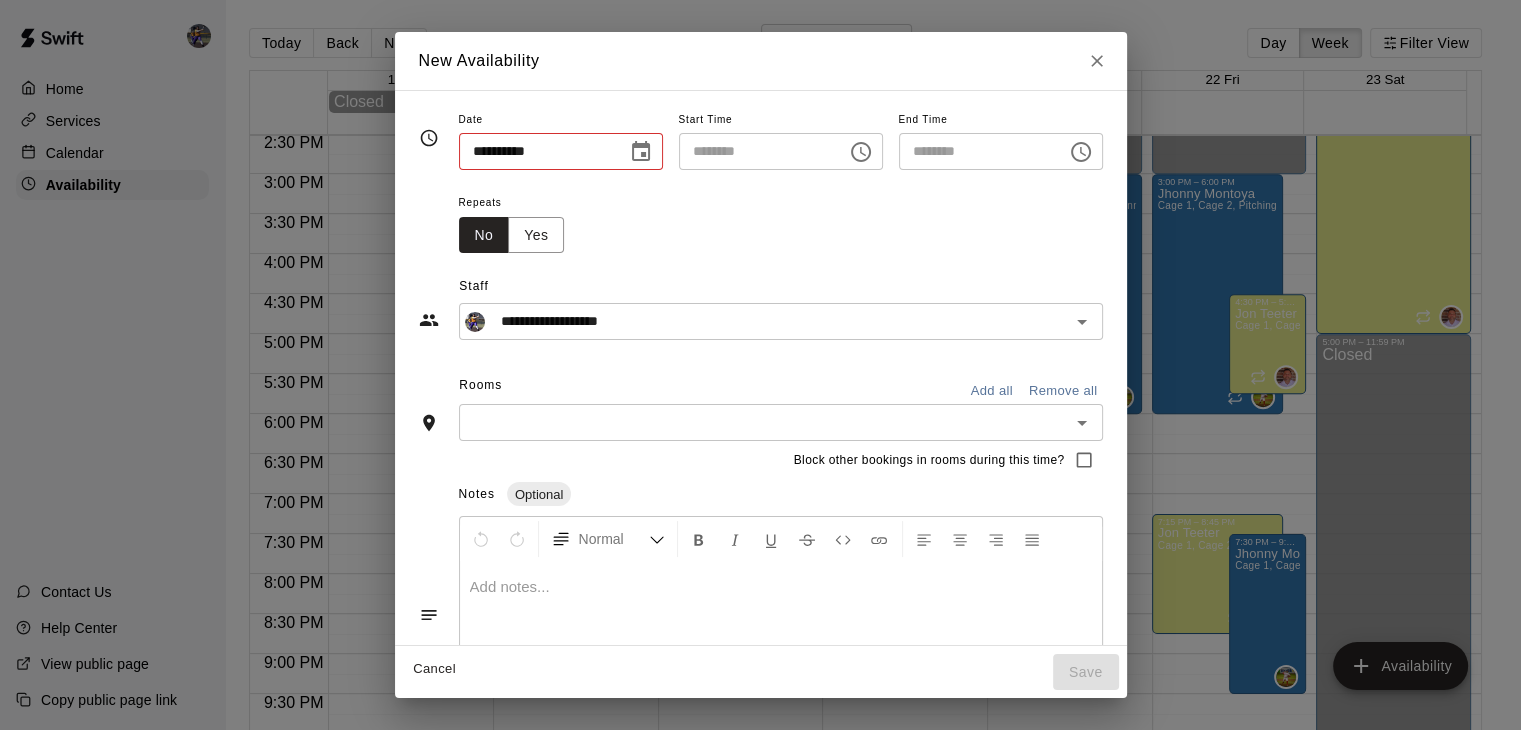 type on "********" 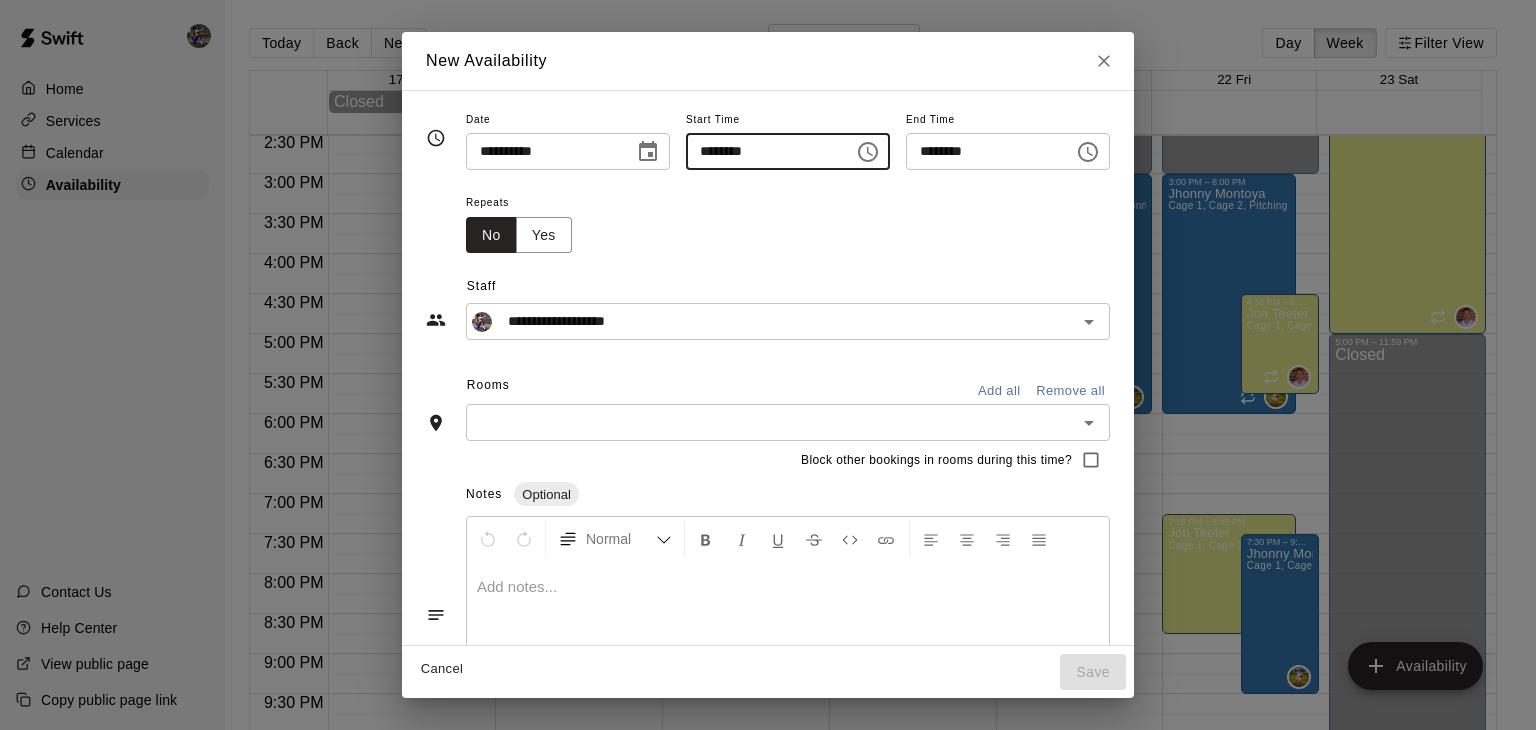 click on "********" at bounding box center (763, 151) 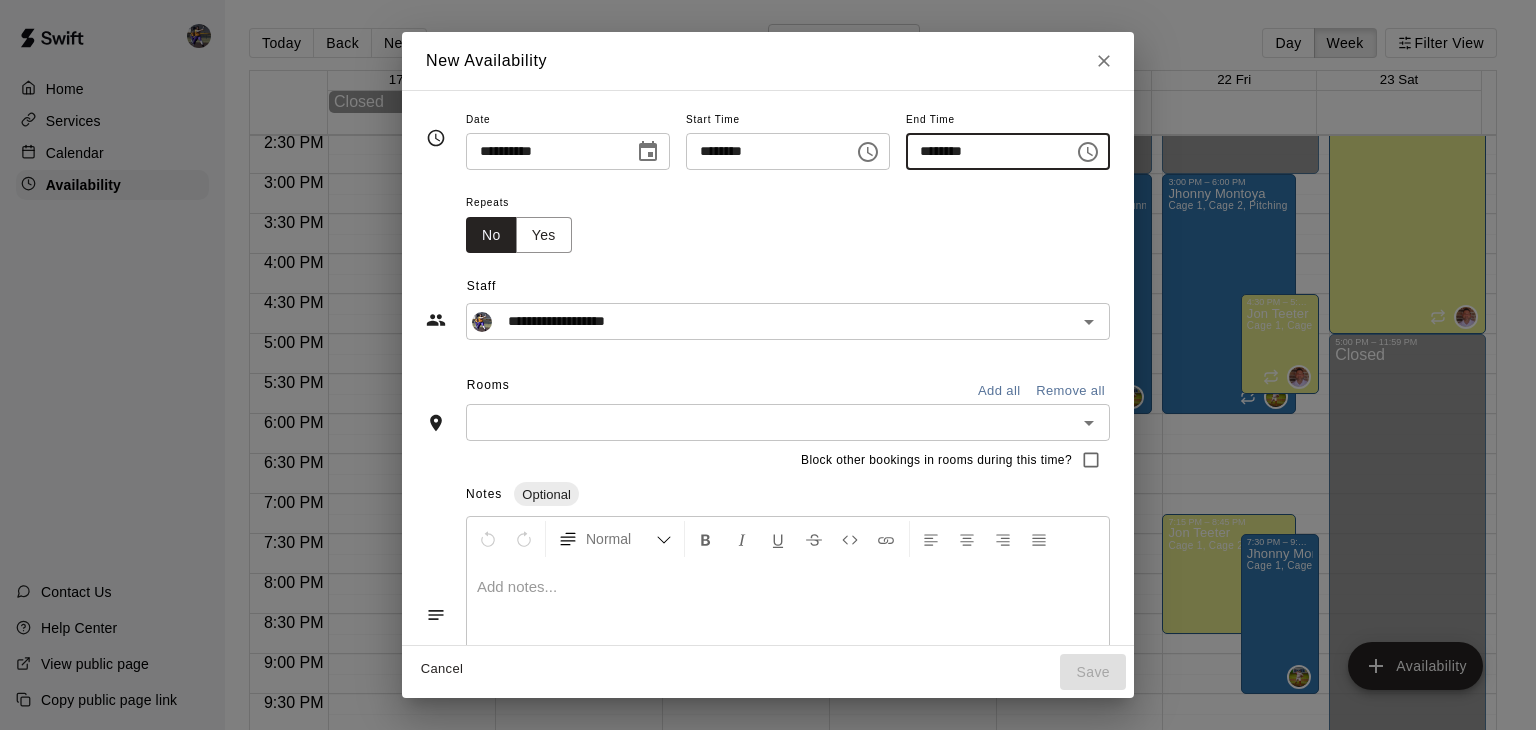 click on "********" at bounding box center (983, 151) 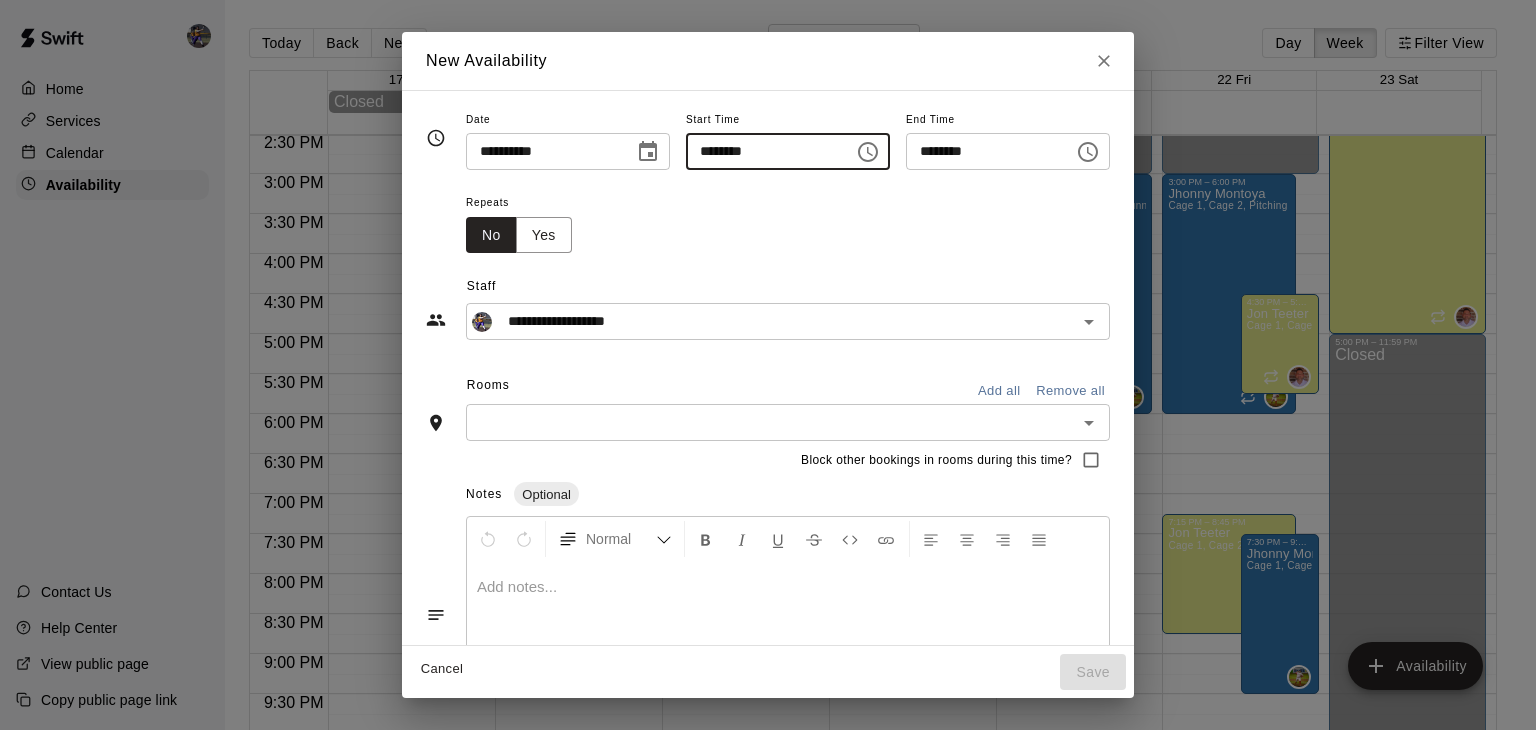 click on "********" at bounding box center (763, 151) 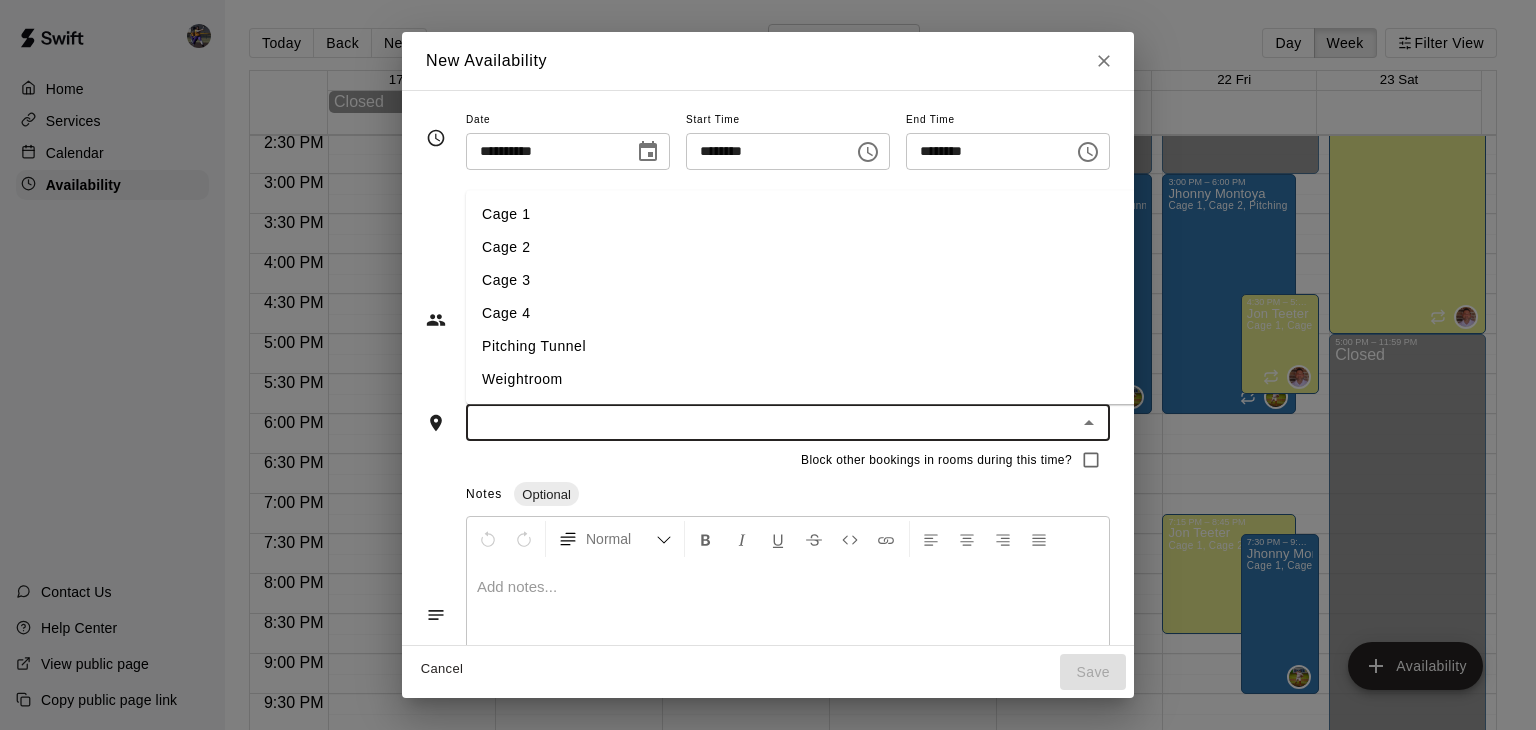 click on "Cage 2" at bounding box center (839, 248) 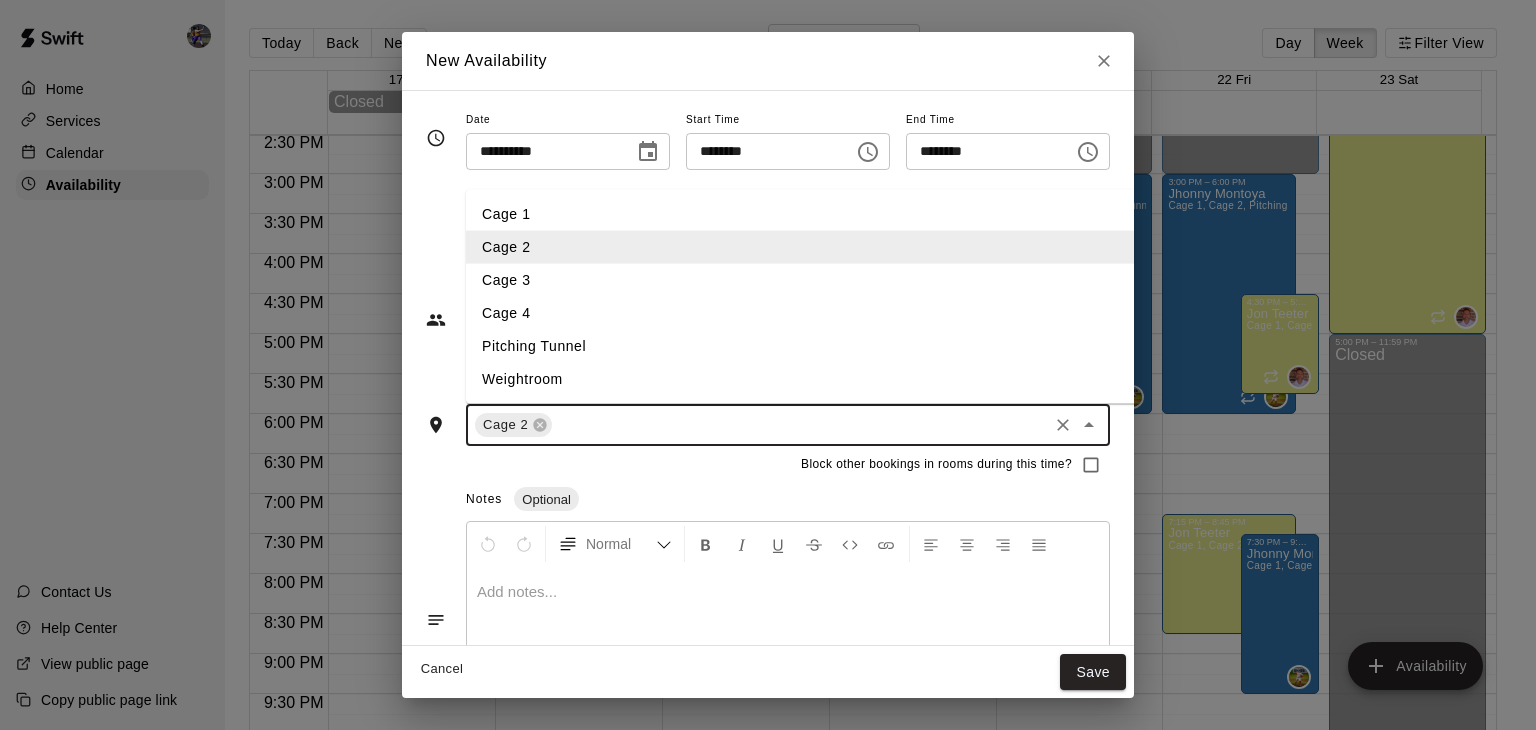 click at bounding box center (800, 425) 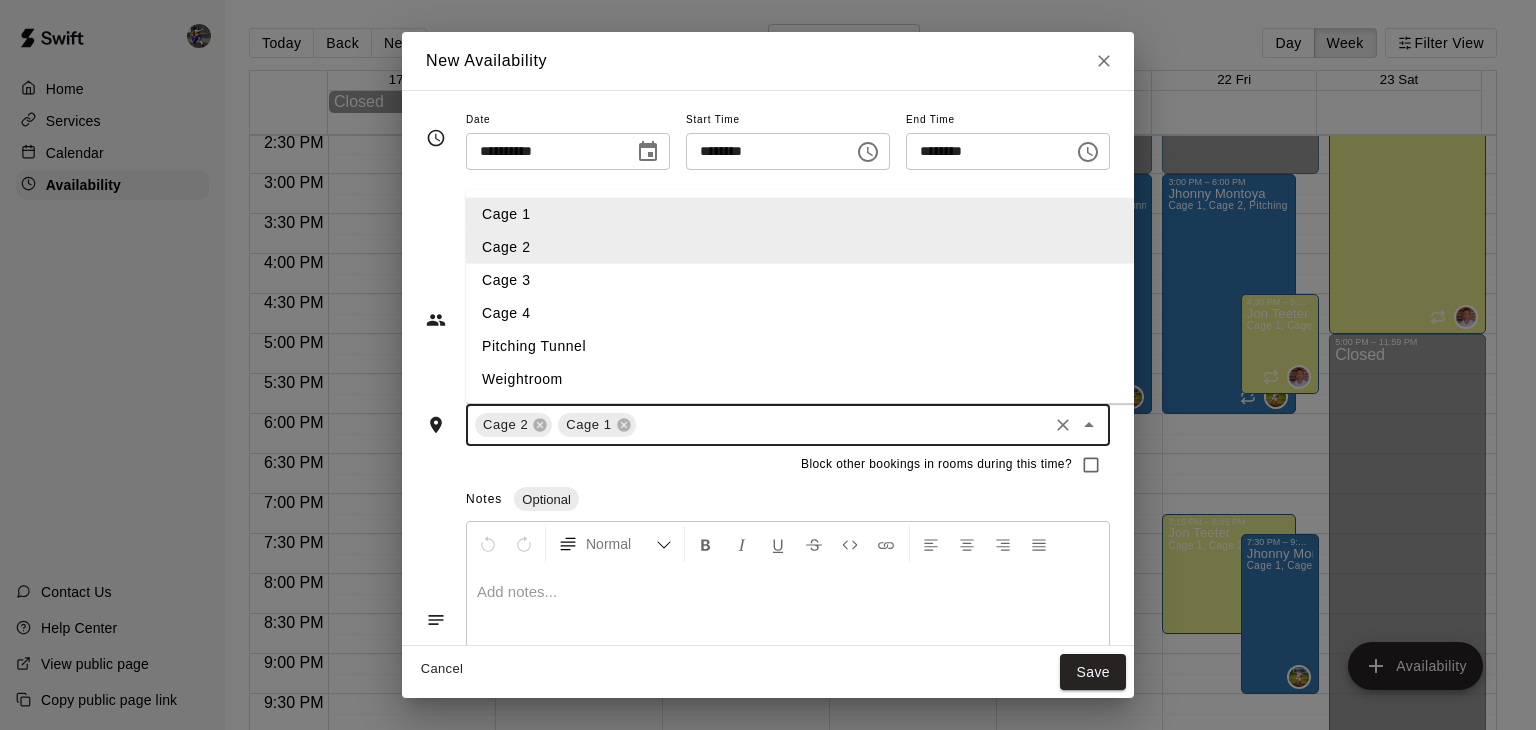 click at bounding box center [842, 425] 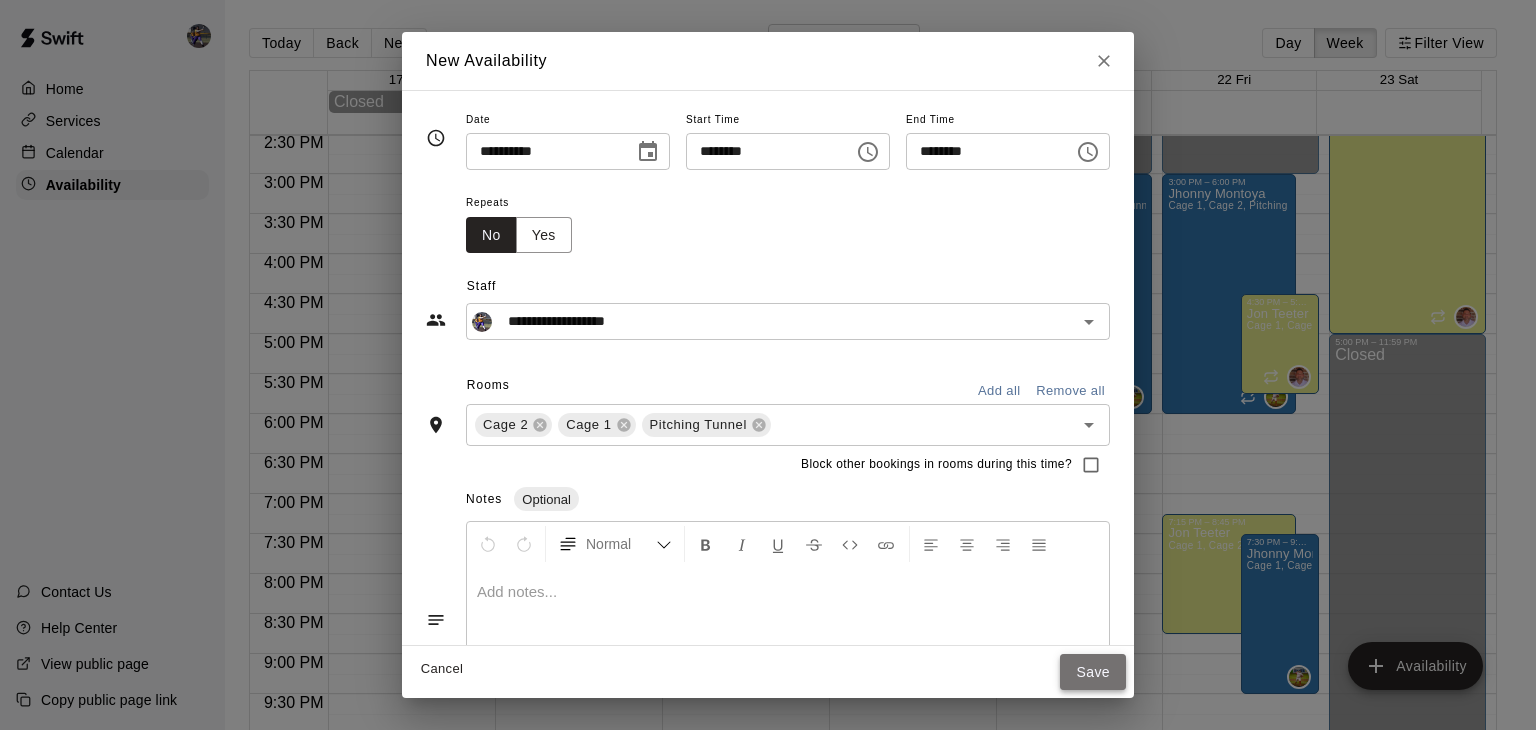click on "Save" at bounding box center [1093, 672] 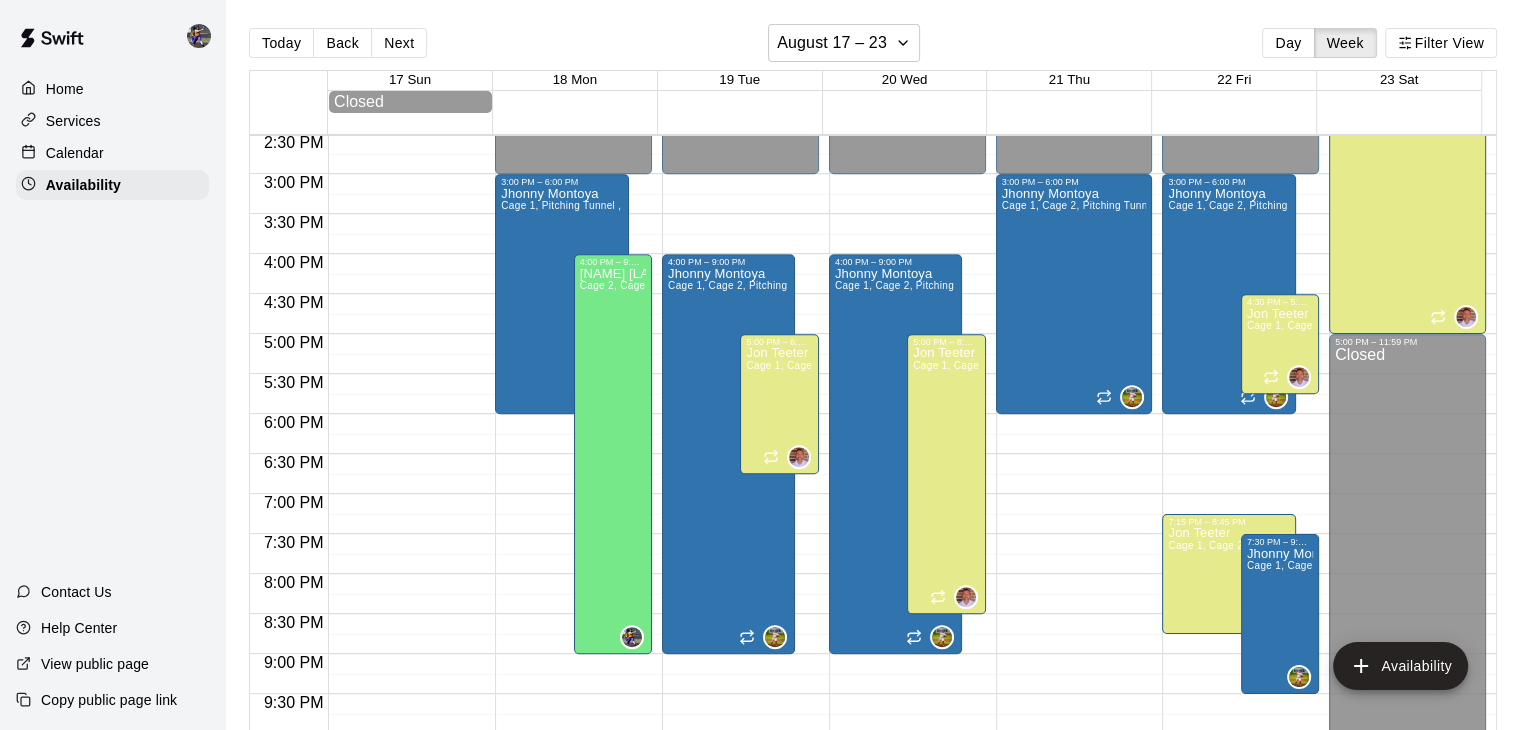 click on "12:00 AM – 3:00 PM Closed 3:00 PM – 6:00 PM [NAME] [LAST]  Cage 1, Pitching Tunnel ,  Cage 2 10:00 PM – 11:59 PM Closed 4:00 PM – 9:00 PM [NAME] [LAST]  Cage 2,  Cage 1, Pitching Tunnel" at bounding box center [573, -66] 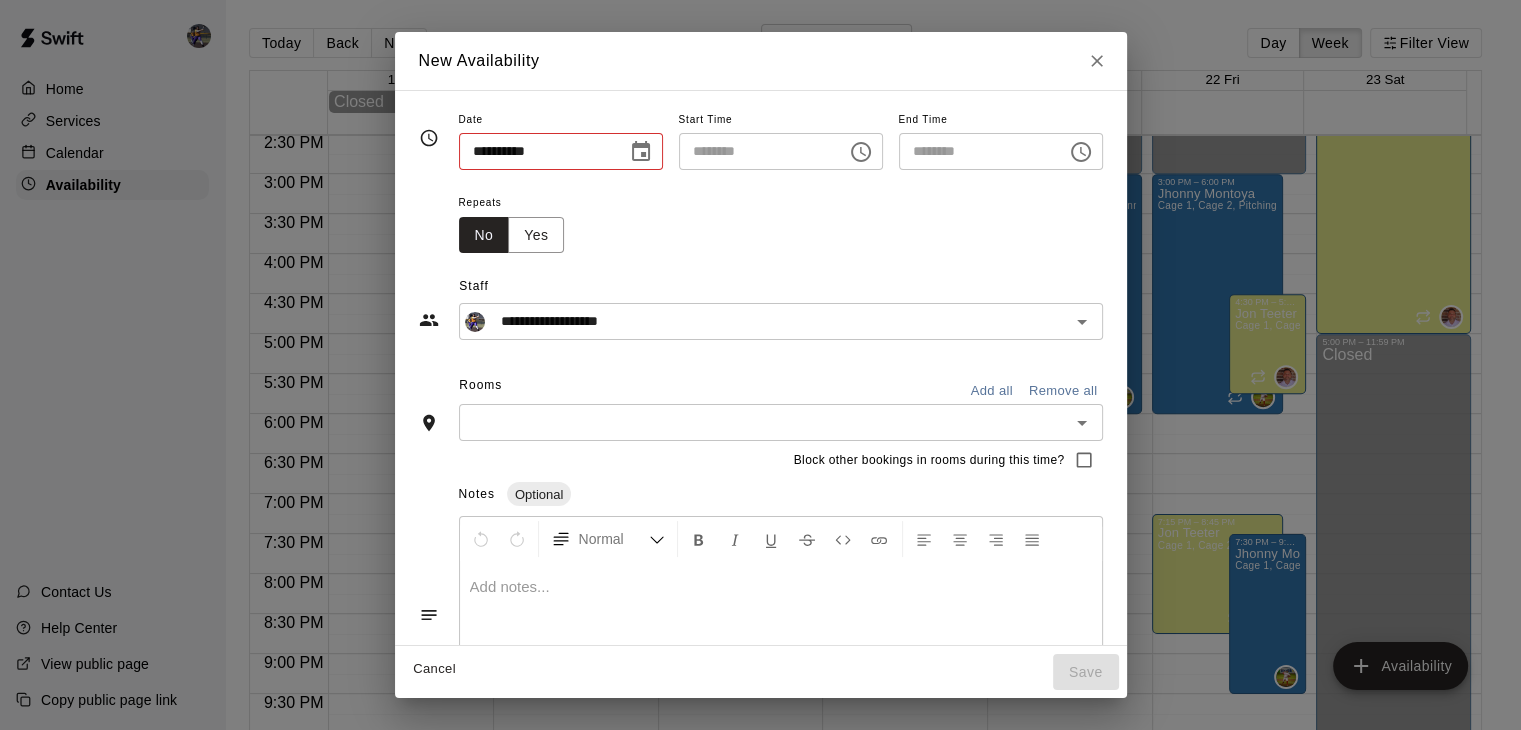 type on "**********" 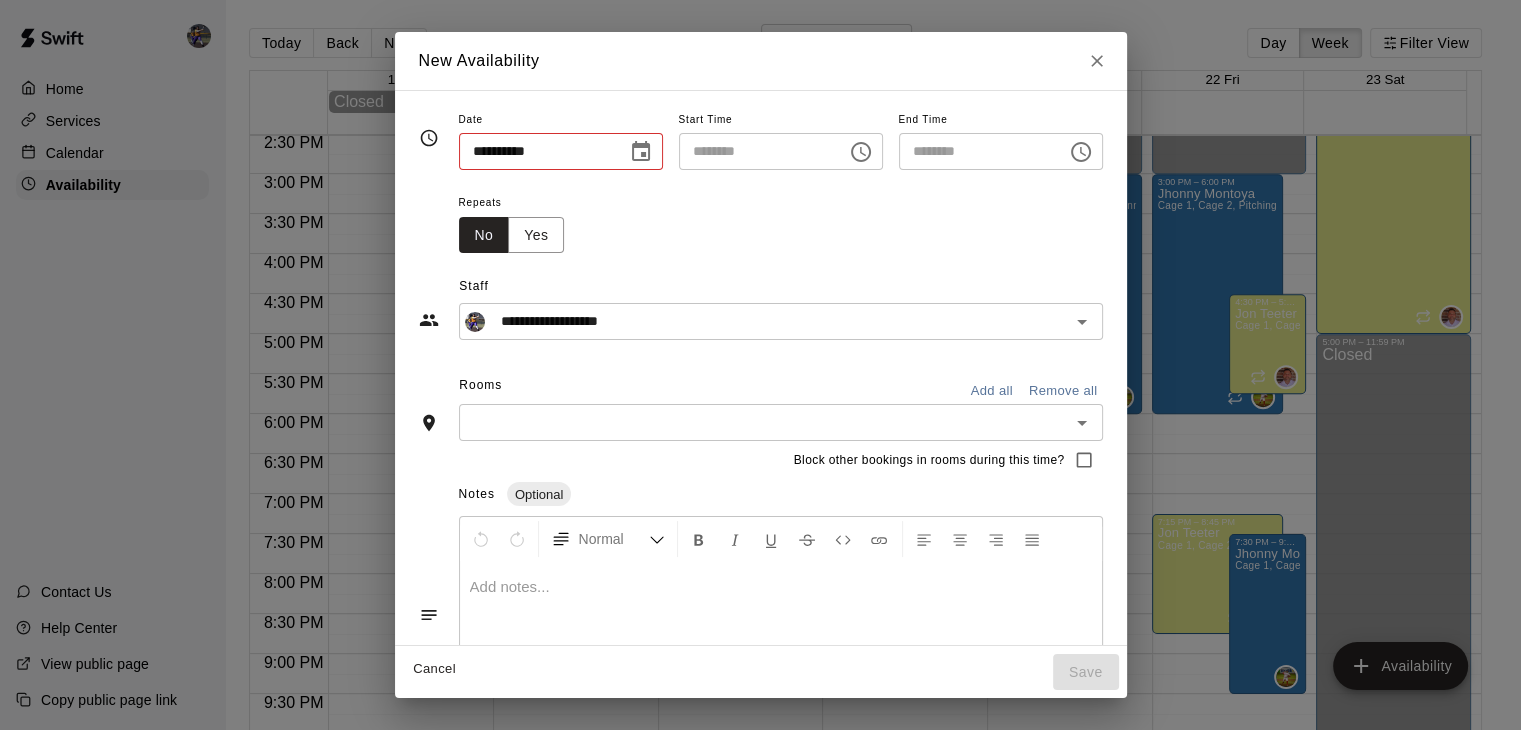type on "********" 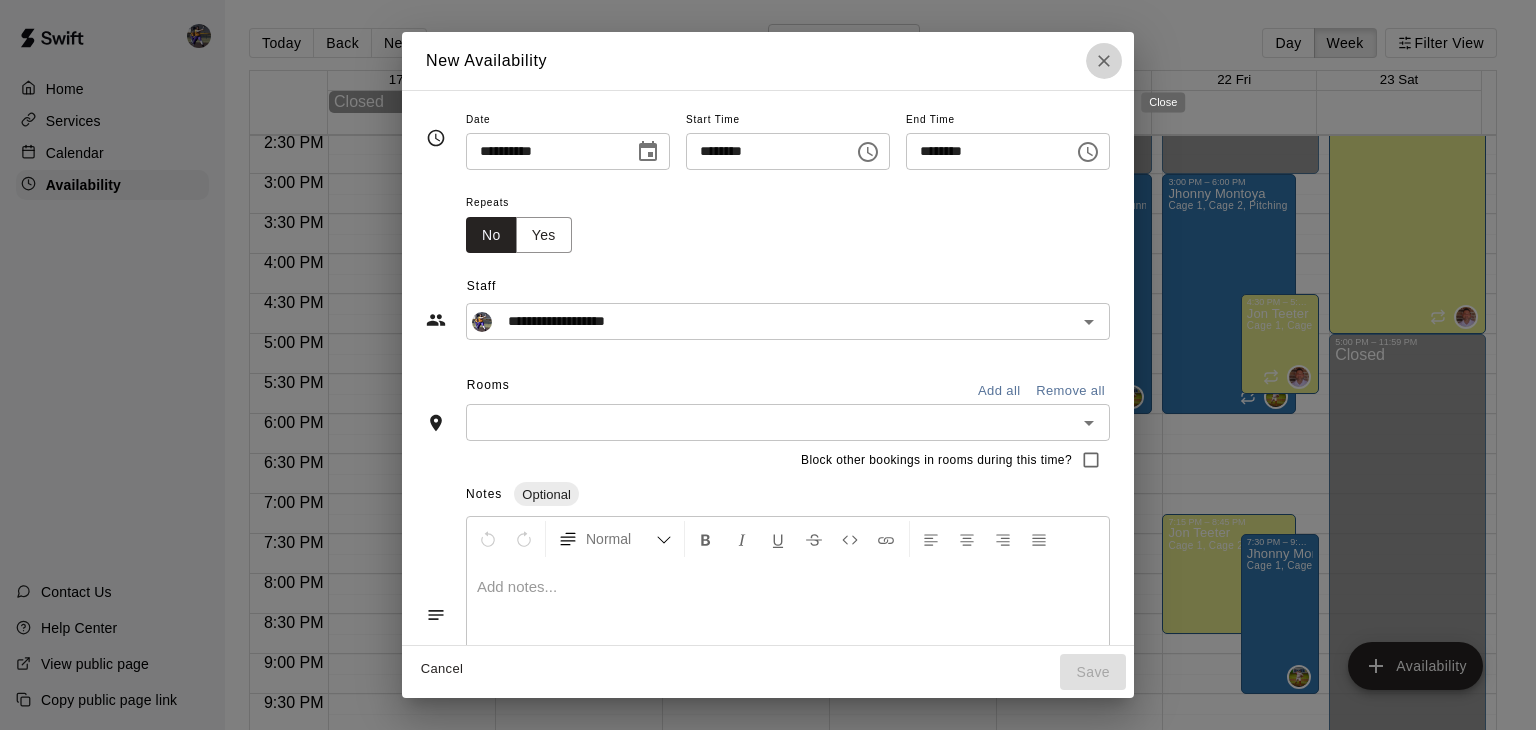 click at bounding box center [1104, 61] 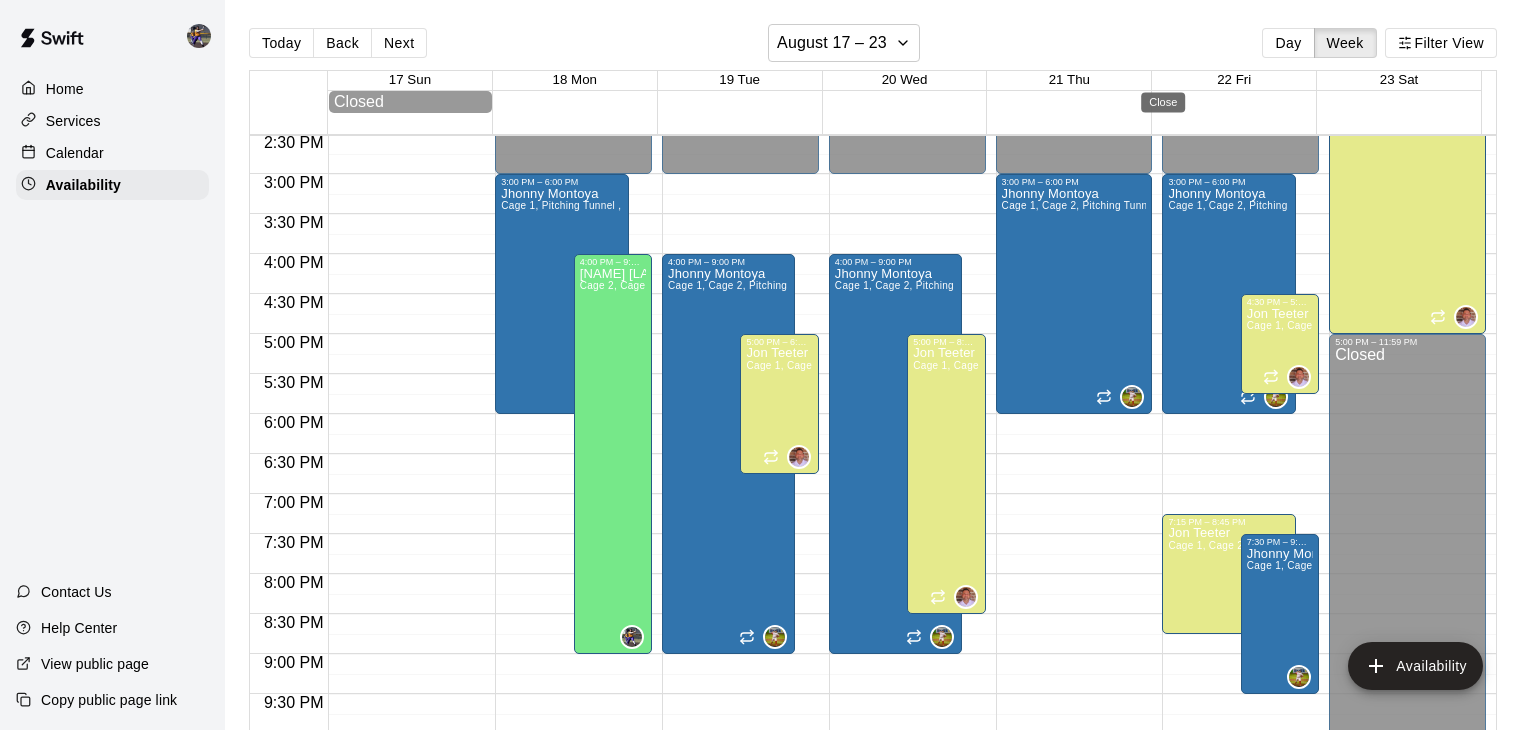type on "**********" 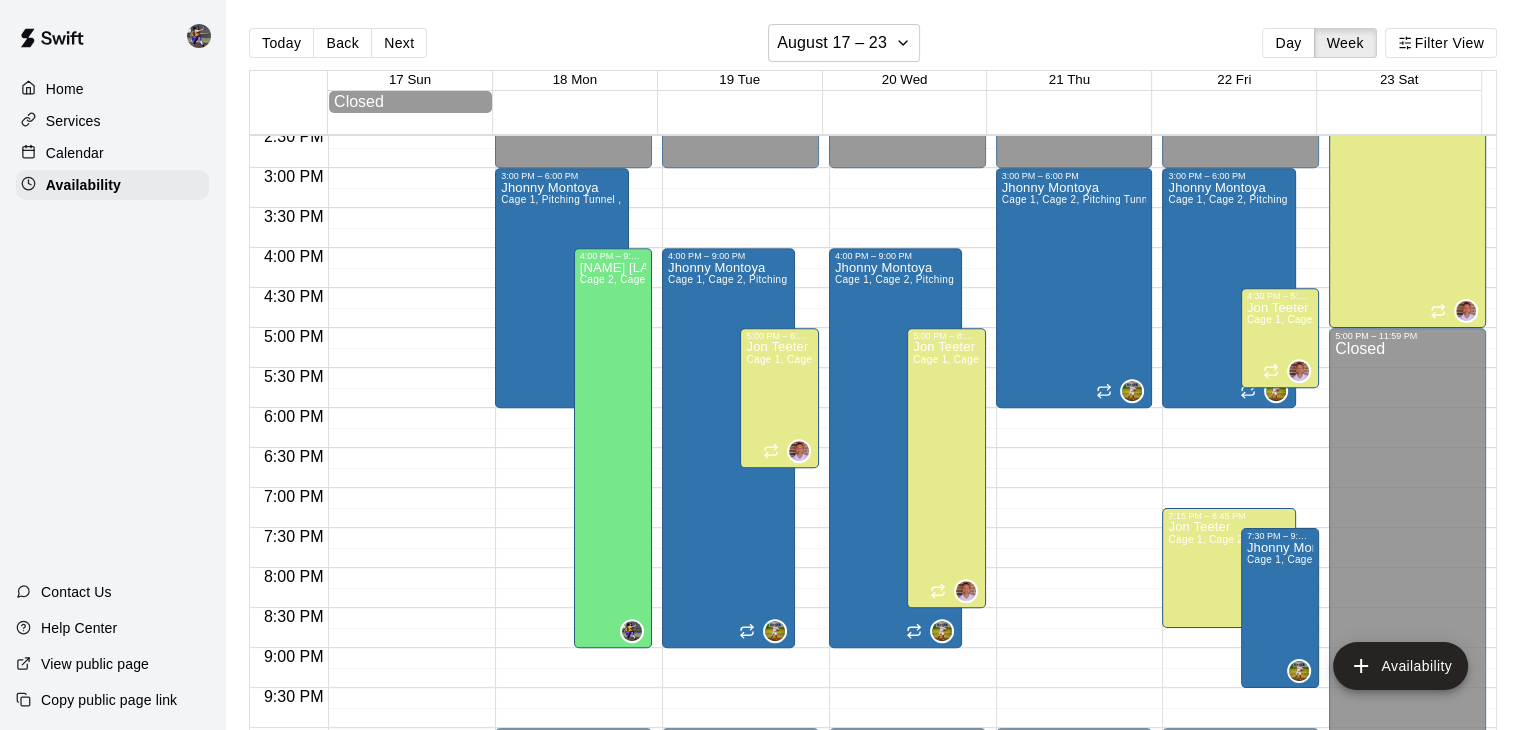 scroll, scrollTop: 1168, scrollLeft: 0, axis: vertical 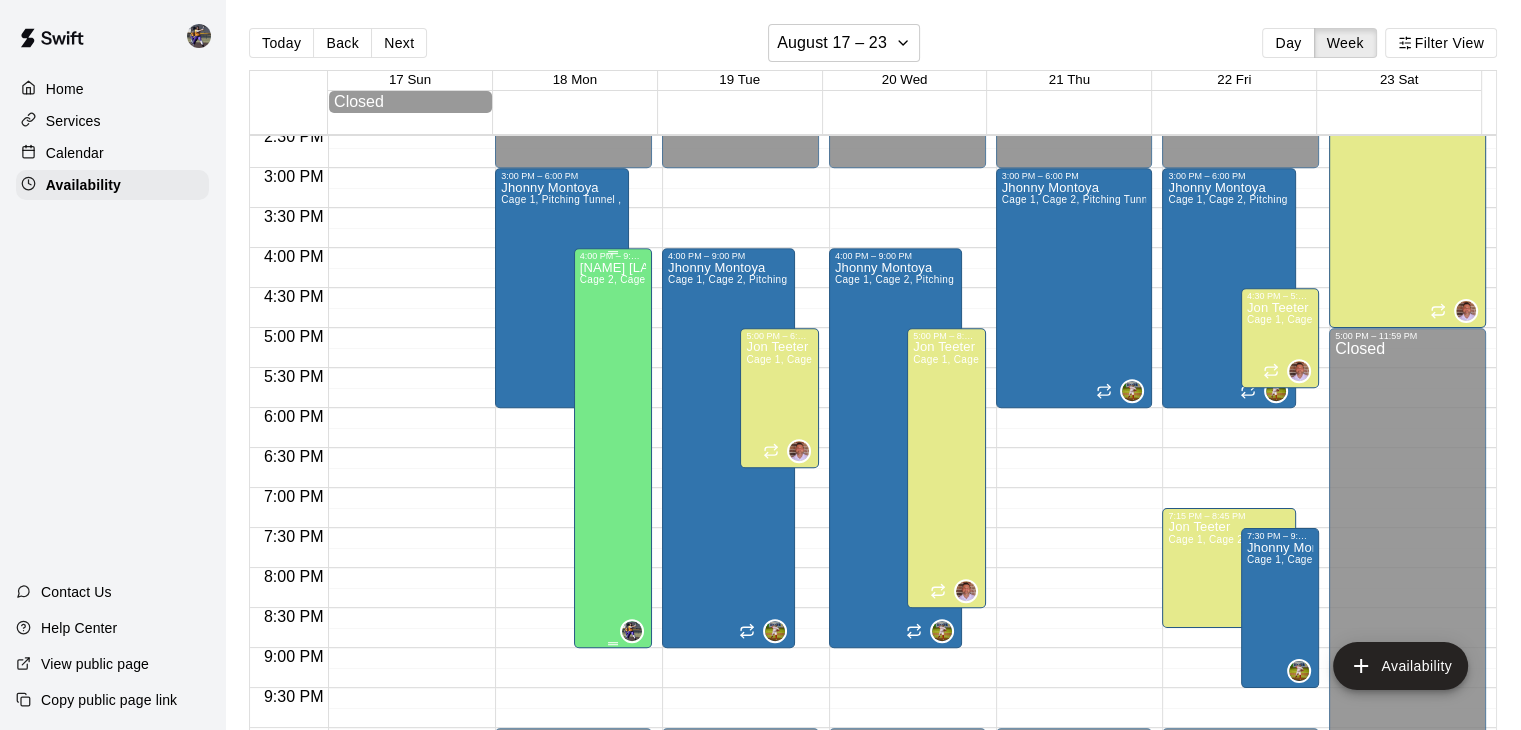 click at bounding box center [613, 643] 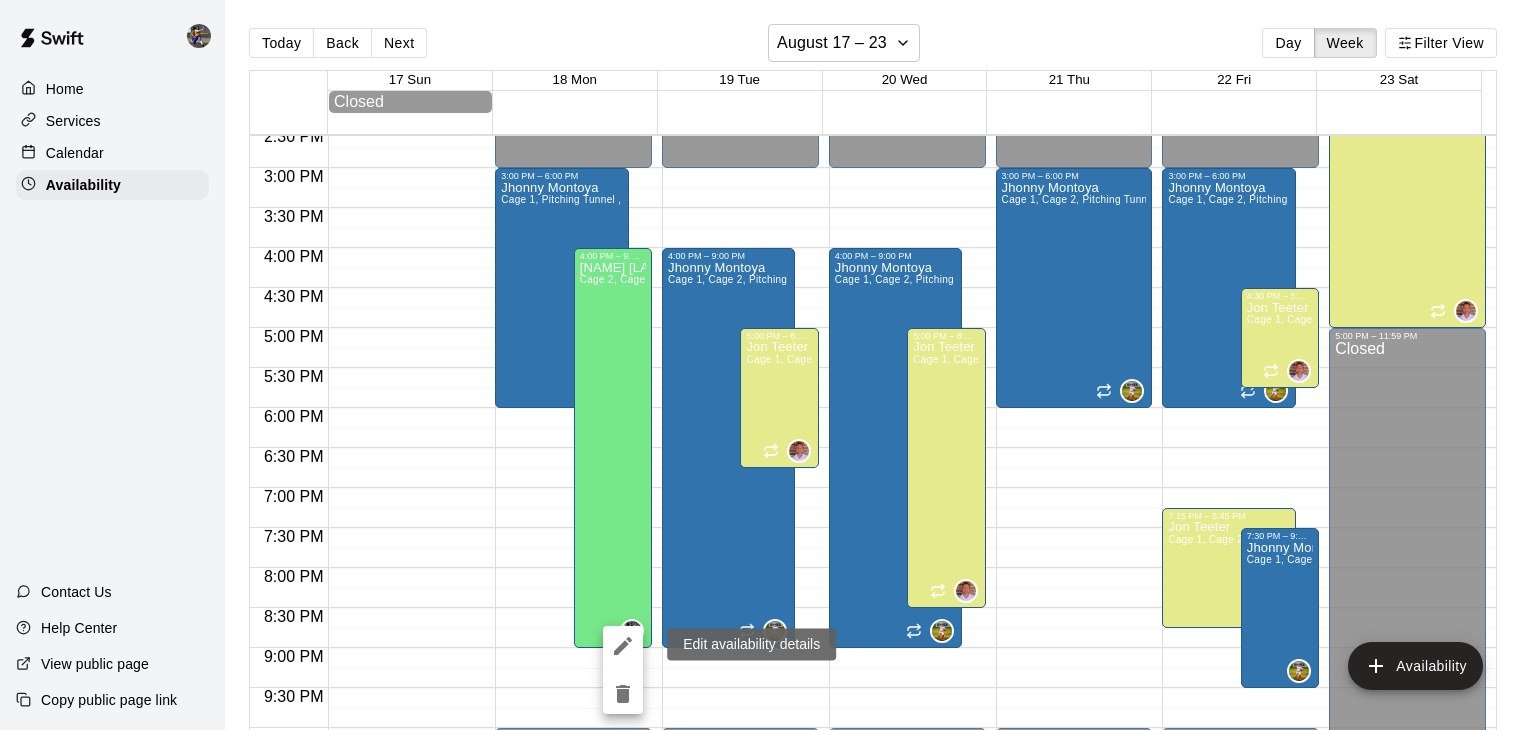 click 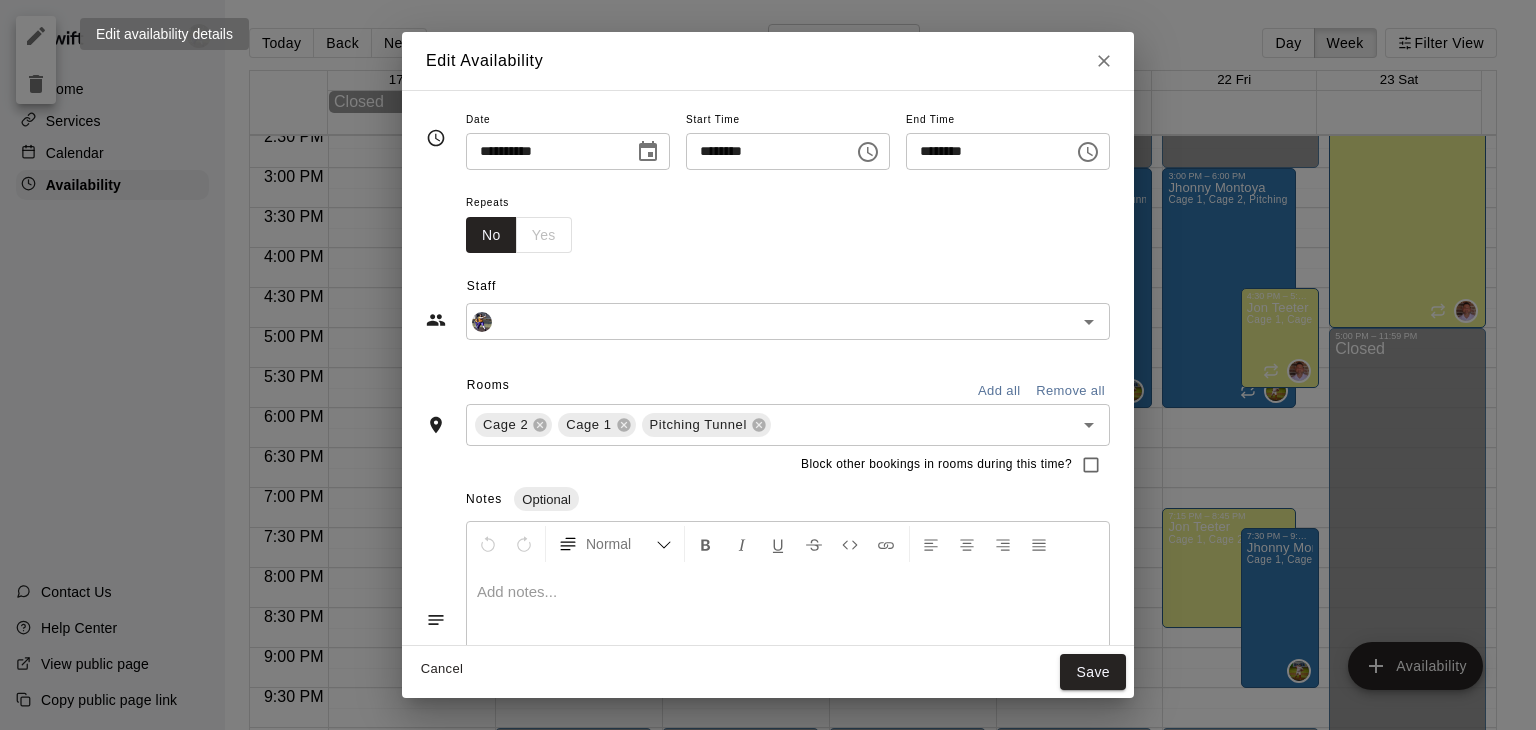type on "**********" 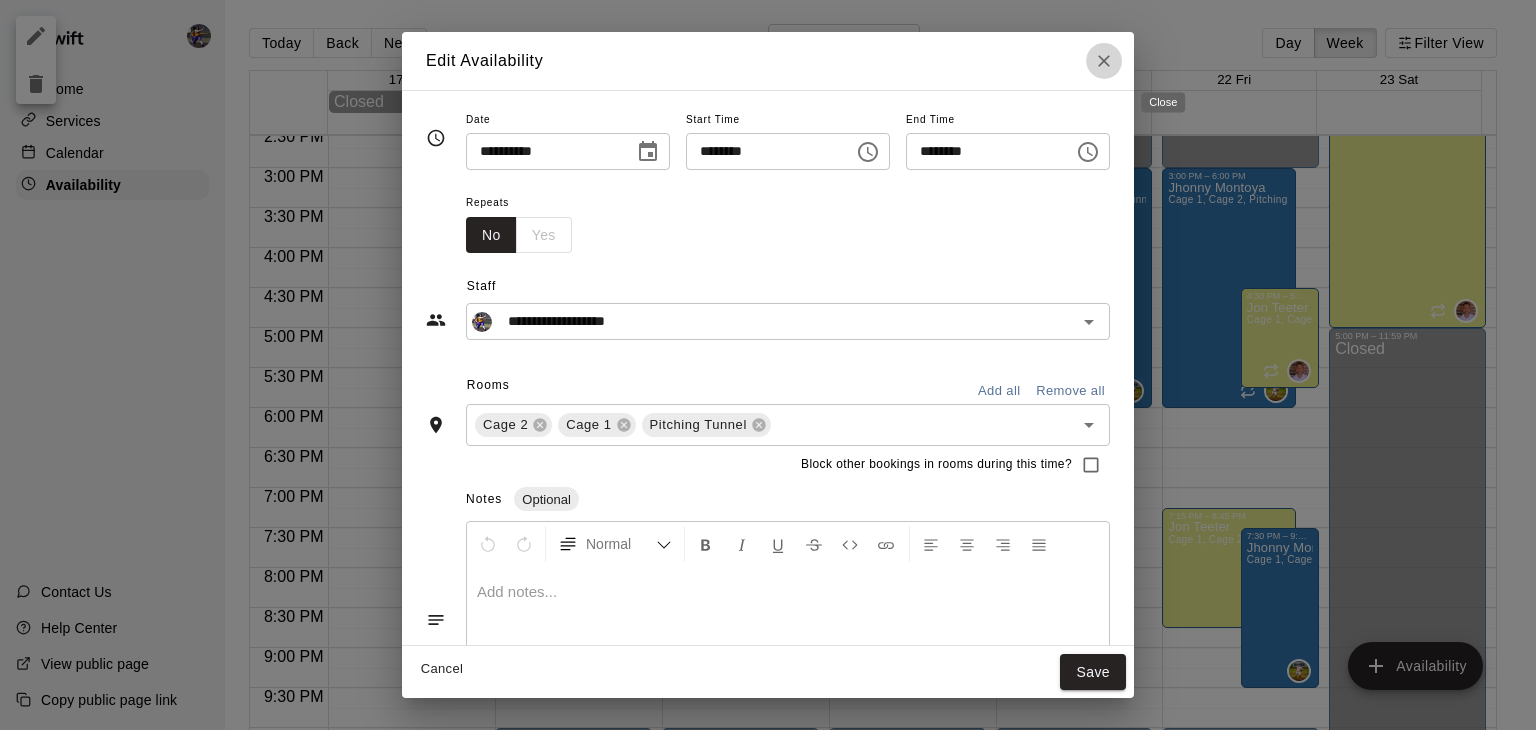click 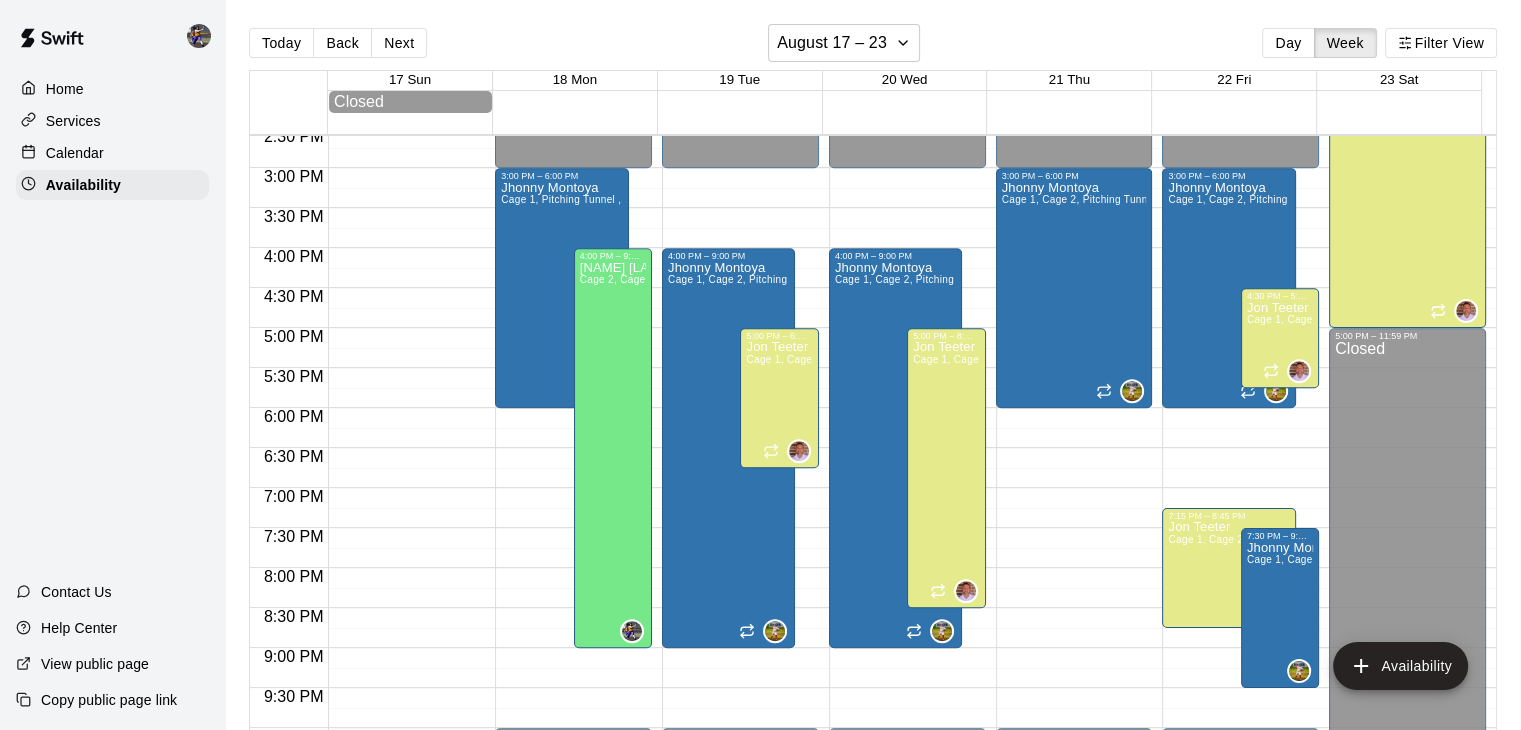 click on "12:00 AM – 3:00 PM Closed 3:00 PM – 6:00 PM [NAME] [LAST]  Cage 1, Pitching Tunnel ,  Cage 2 10:00 PM – 11:59 PM Closed 4:00 PM – 9:00 PM [NAME] [LAST]  Cage 2,  Cage 1, Pitching Tunnel" at bounding box center (573, -72) 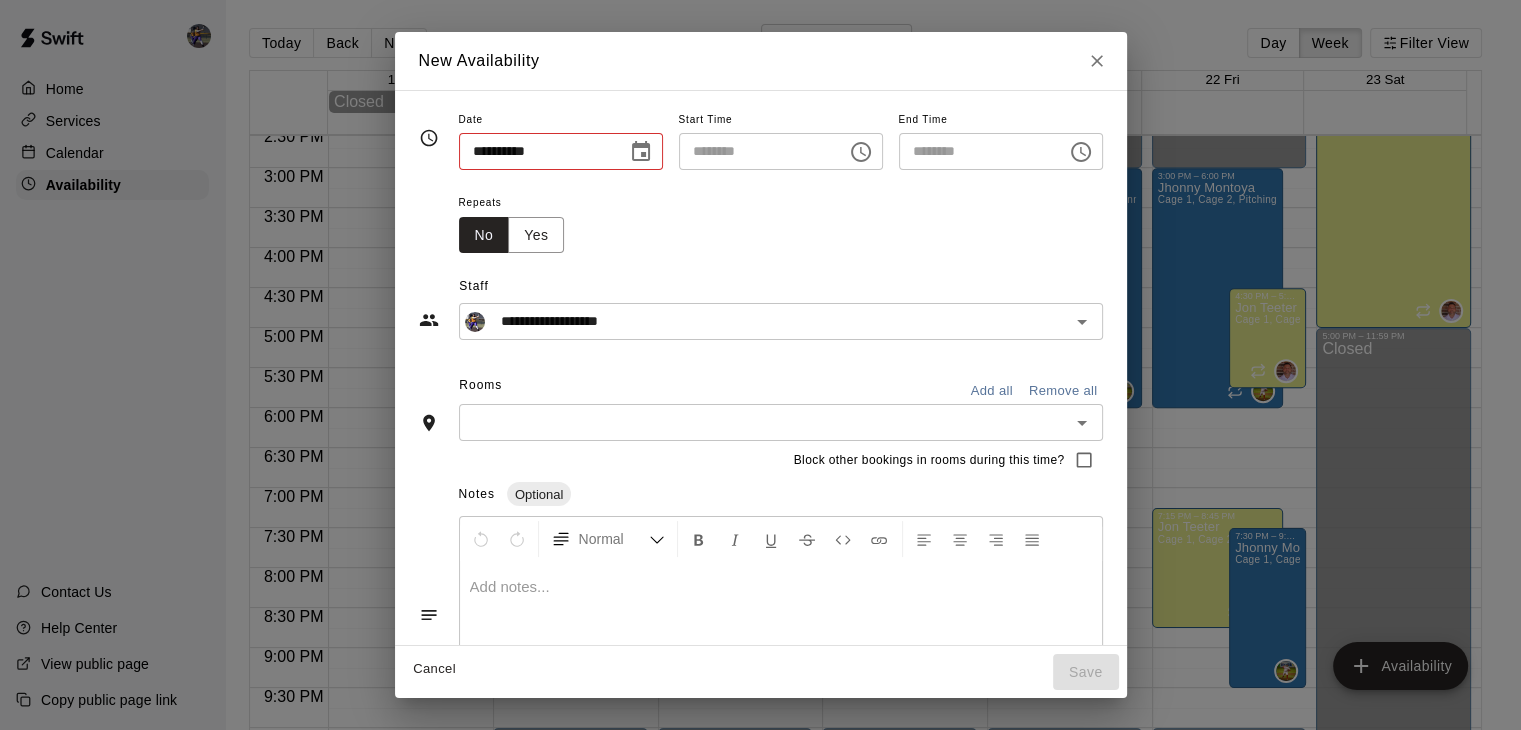 type on "**********" 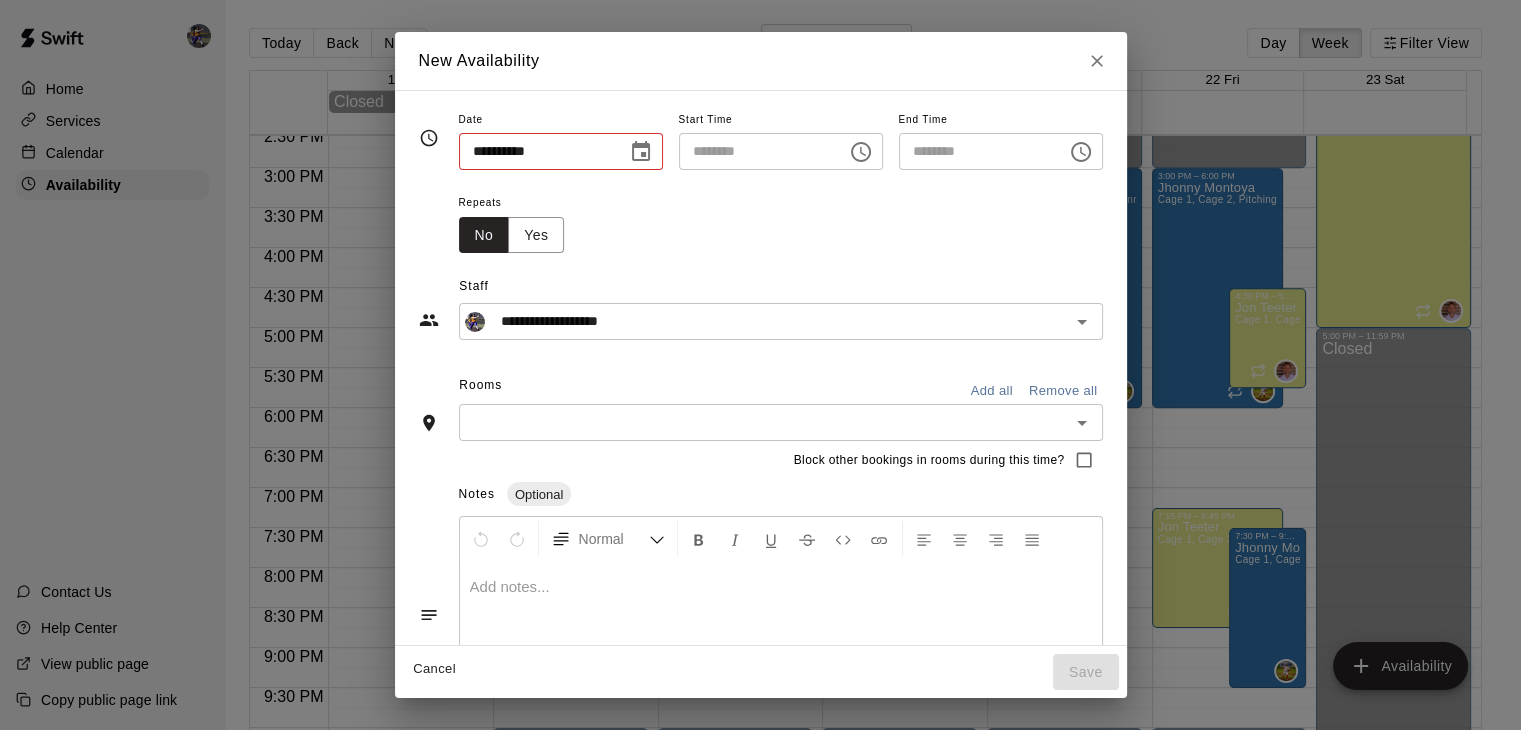 type on "********" 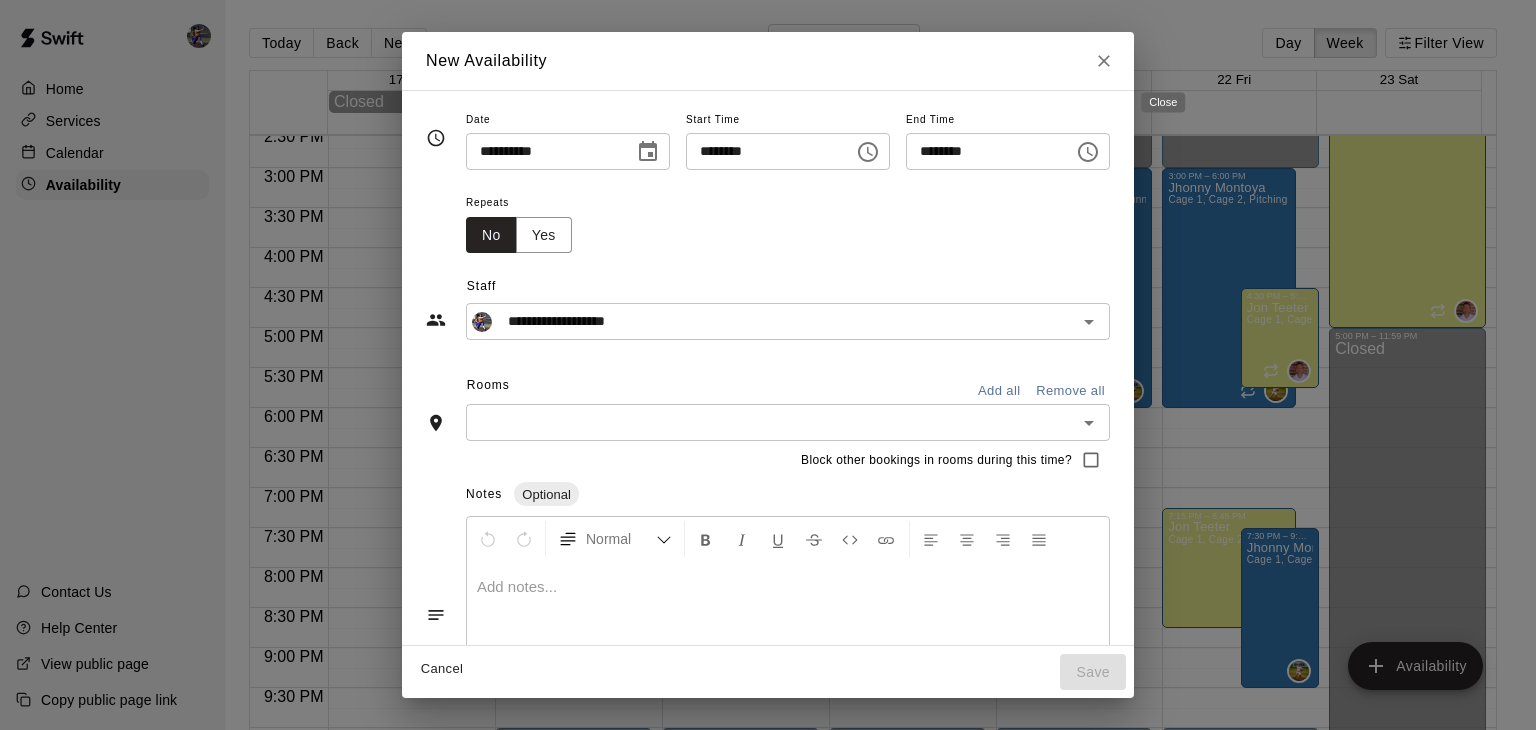 click 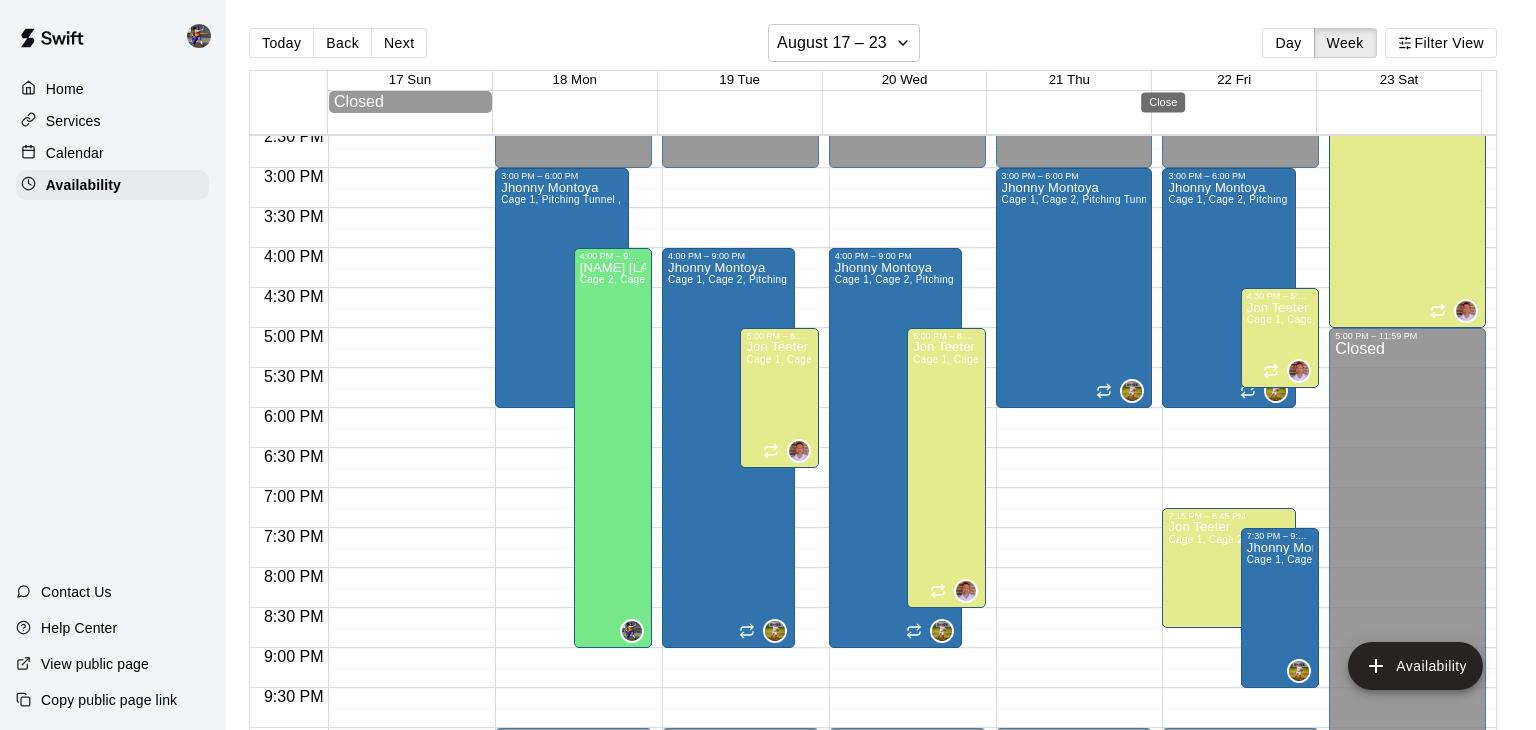 type on "**********" 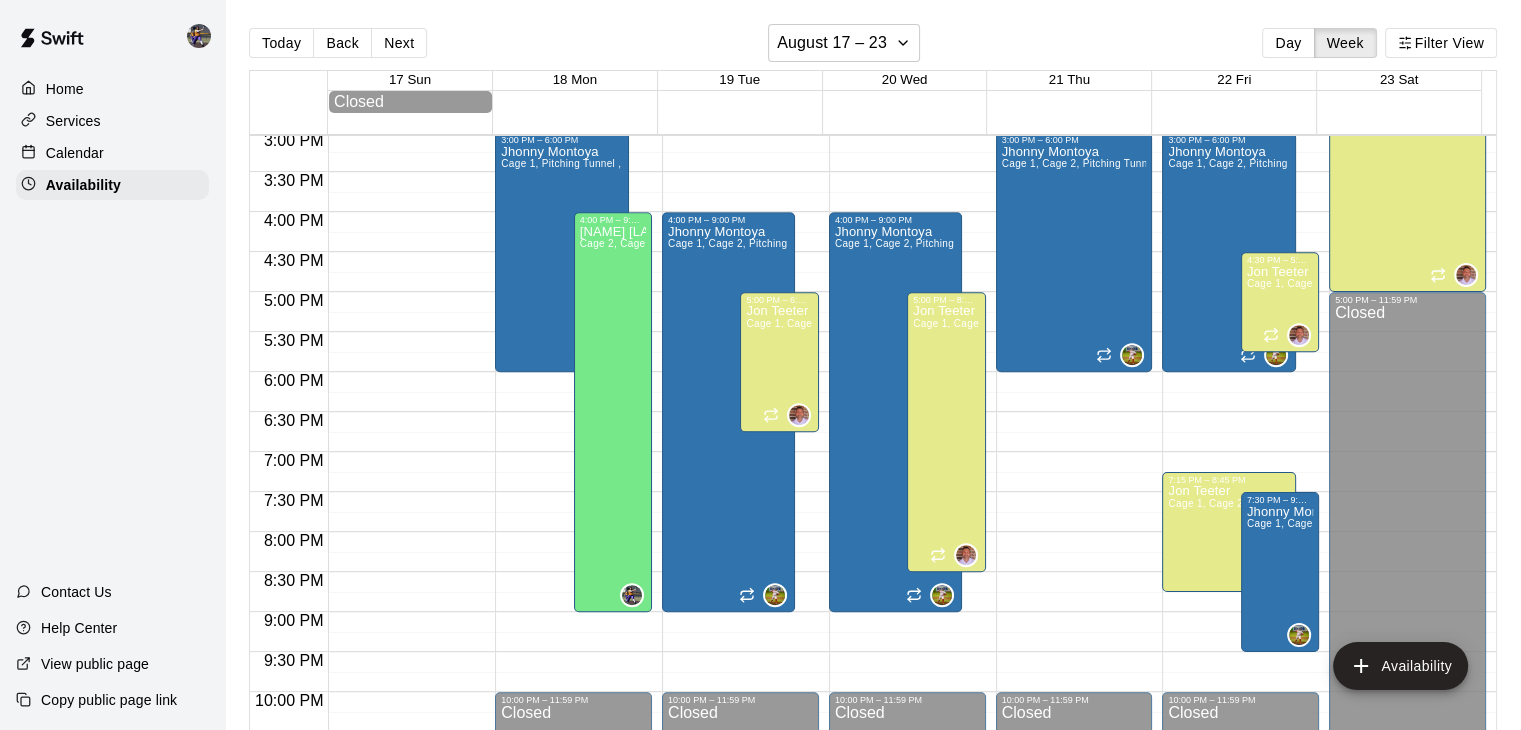 scroll, scrollTop: 1305, scrollLeft: 0, axis: vertical 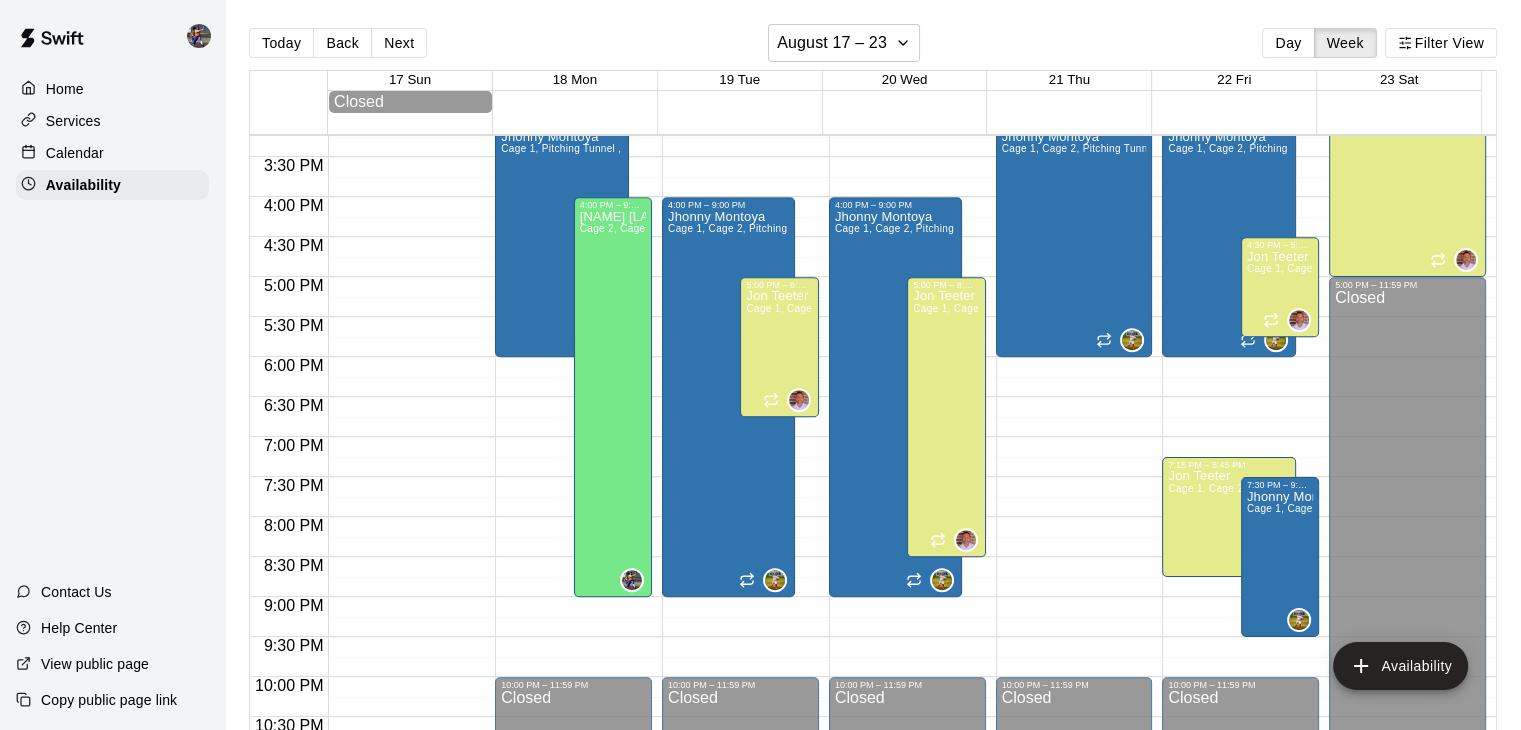 click on "12:00 AM – 3:00 PM Closed 4:00 PM – 9:00 PM [NAME] [LAST]  Cage 1,  Cage 2, Pitching Tunnel  10:00 PM – 11:59 PM Closed 5:00 PM – 6:45 PM [NAME] [LAST]  Cage 1,  Cage 2, Cage 3, Cage 4, Pitching Tunnel , Weightroom" at bounding box center (740, -123) 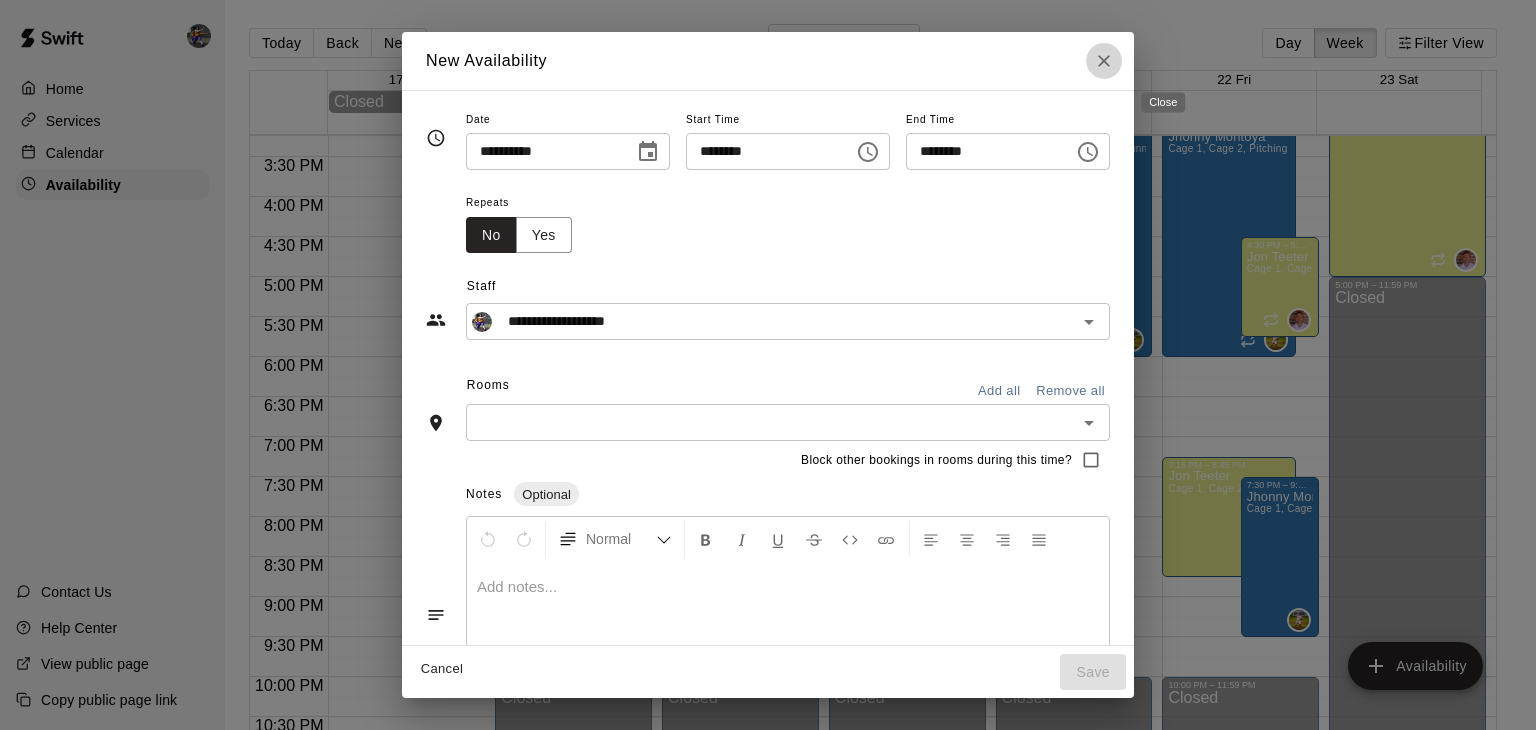 click 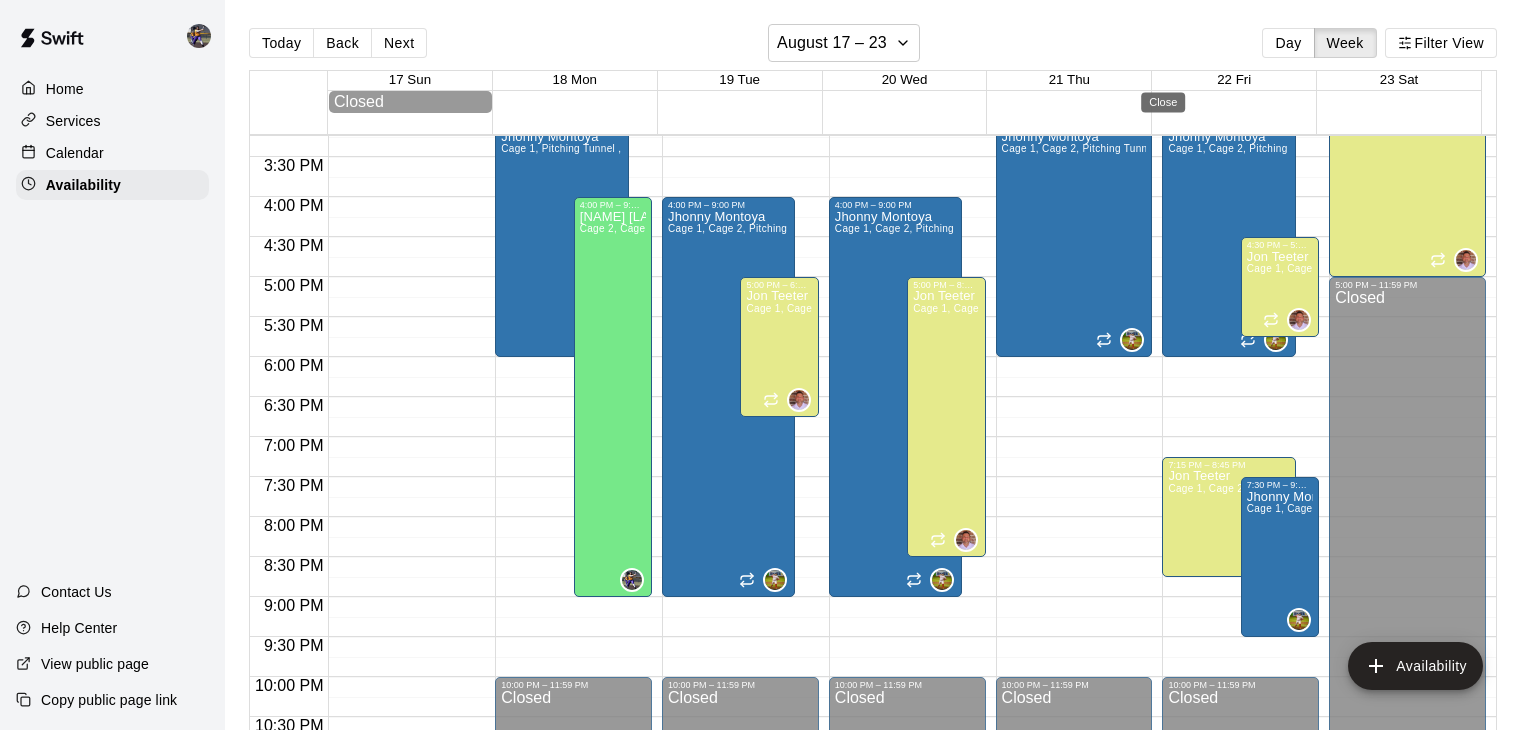 type on "**********" 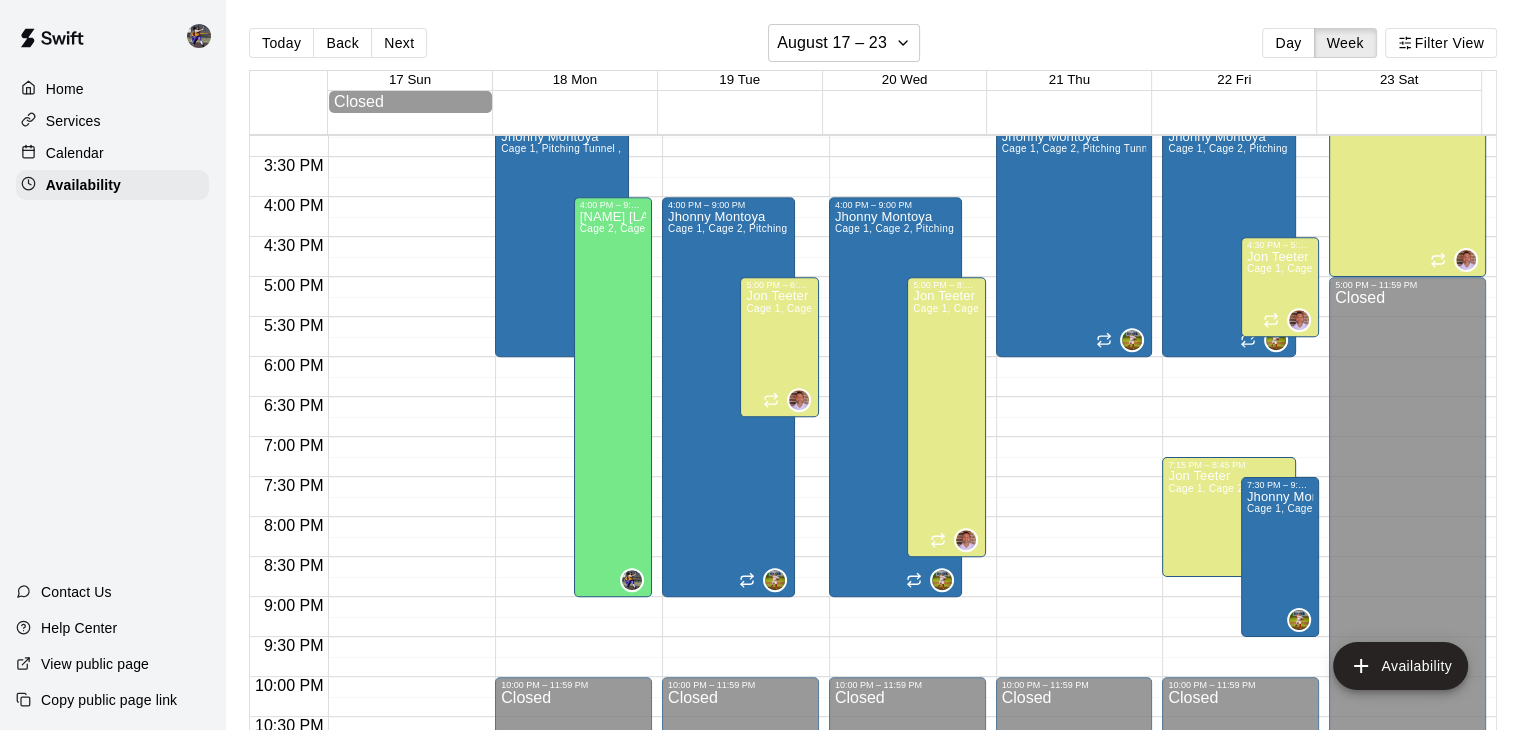 click on "12:00 AM – 3:00 PM Closed 3:00 PM – 6:00 PM [NAME] [LAST]  Cage 1,  Cage 2, Pitching Tunnel  10:00 PM – 11:59 PM Closed" at bounding box center [1074, -123] 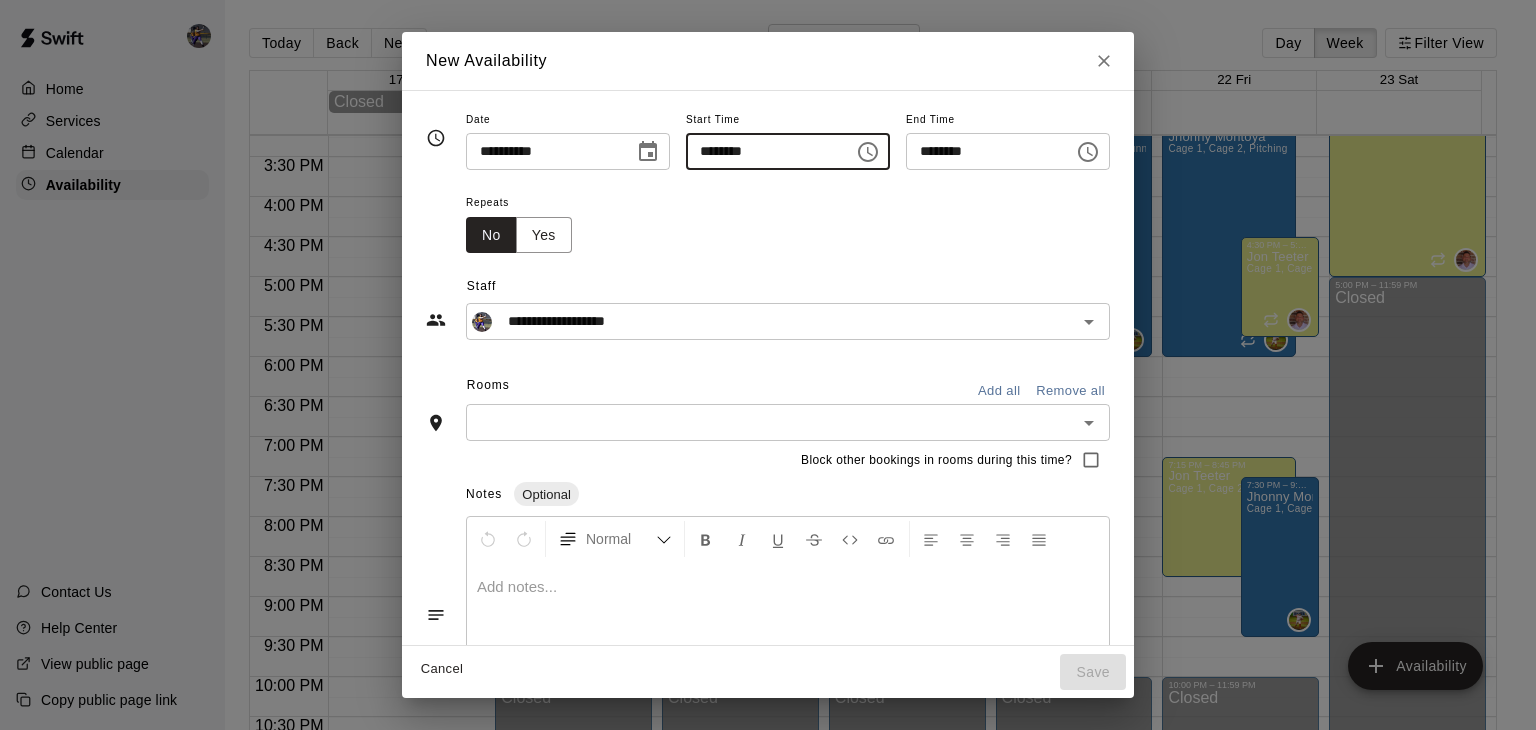 click on "********" at bounding box center (763, 151) 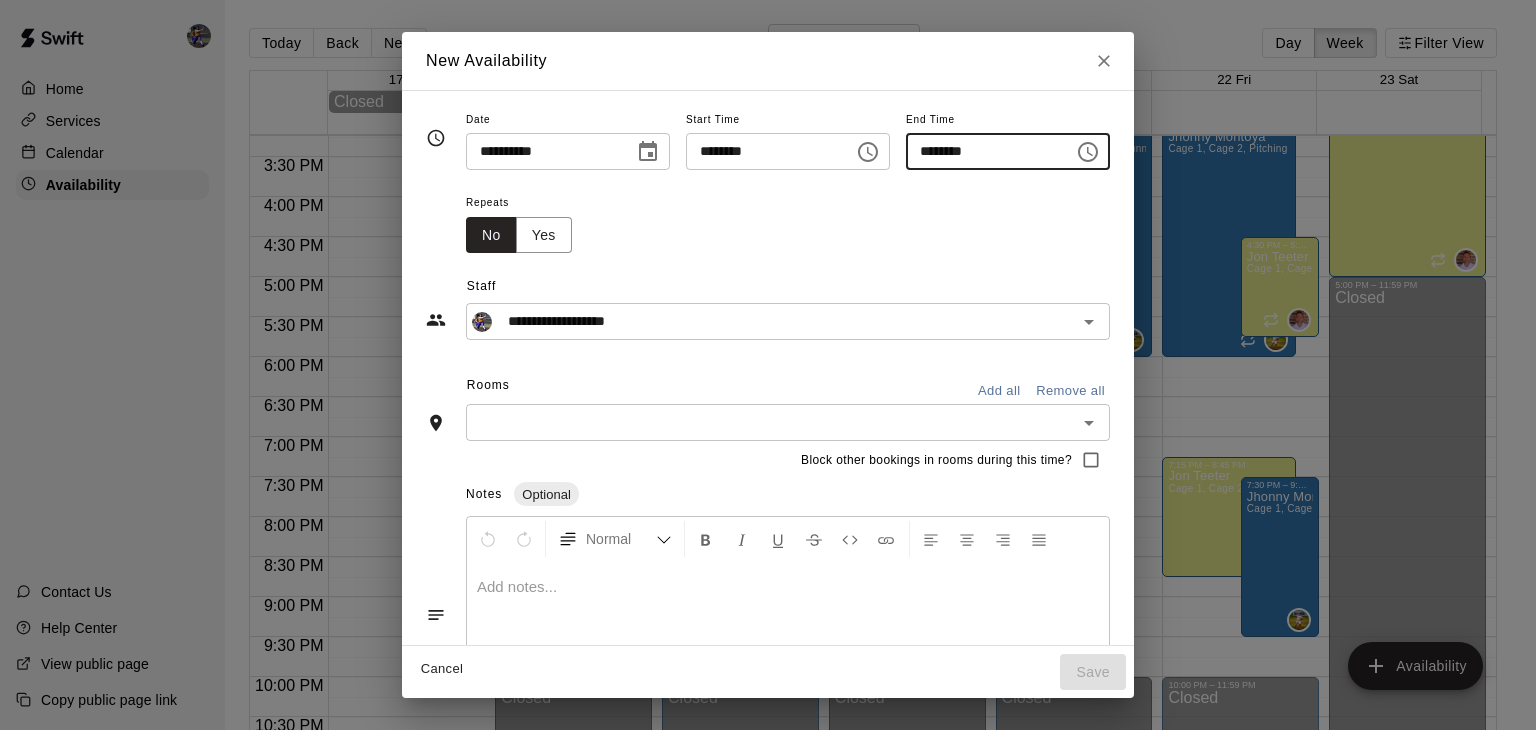 click on "********" at bounding box center [983, 151] 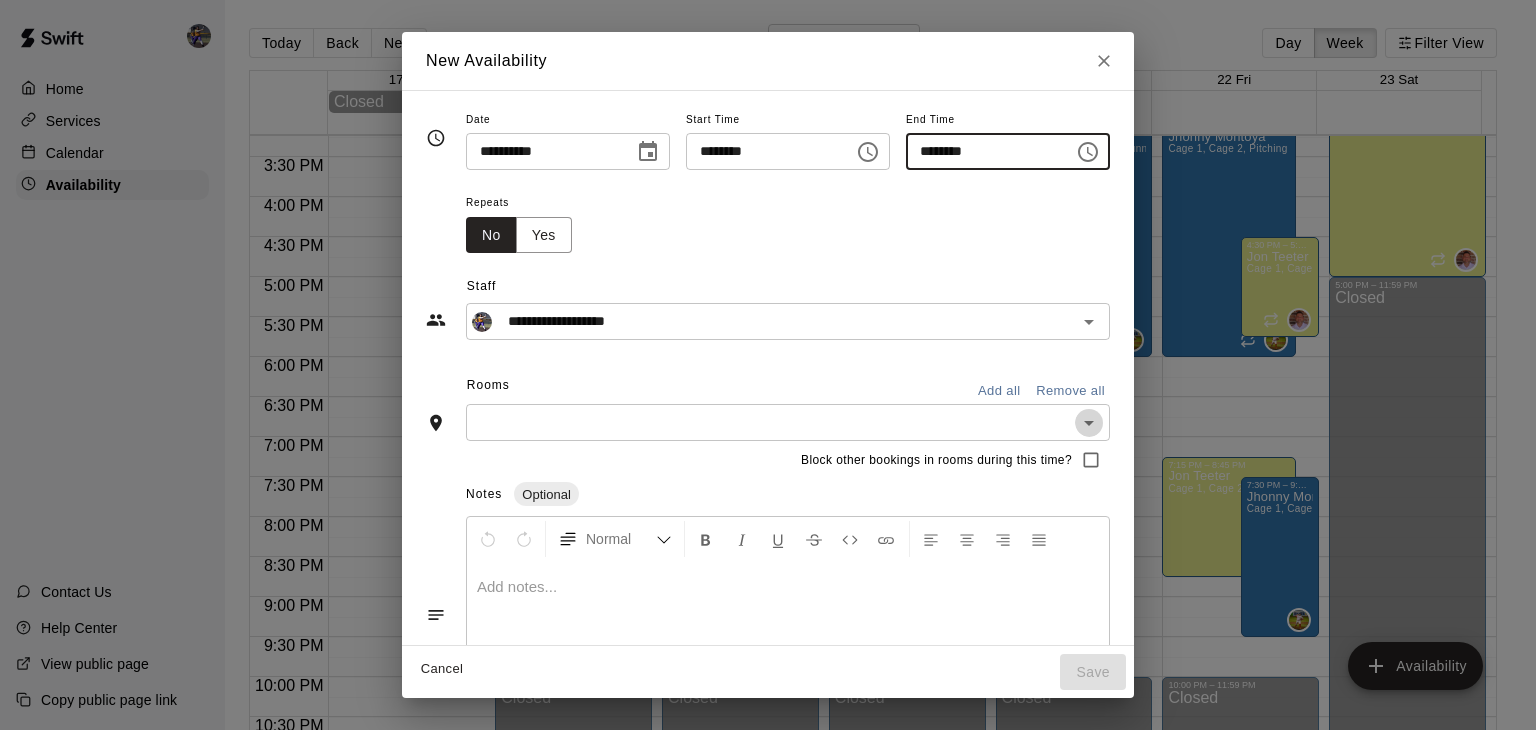 click 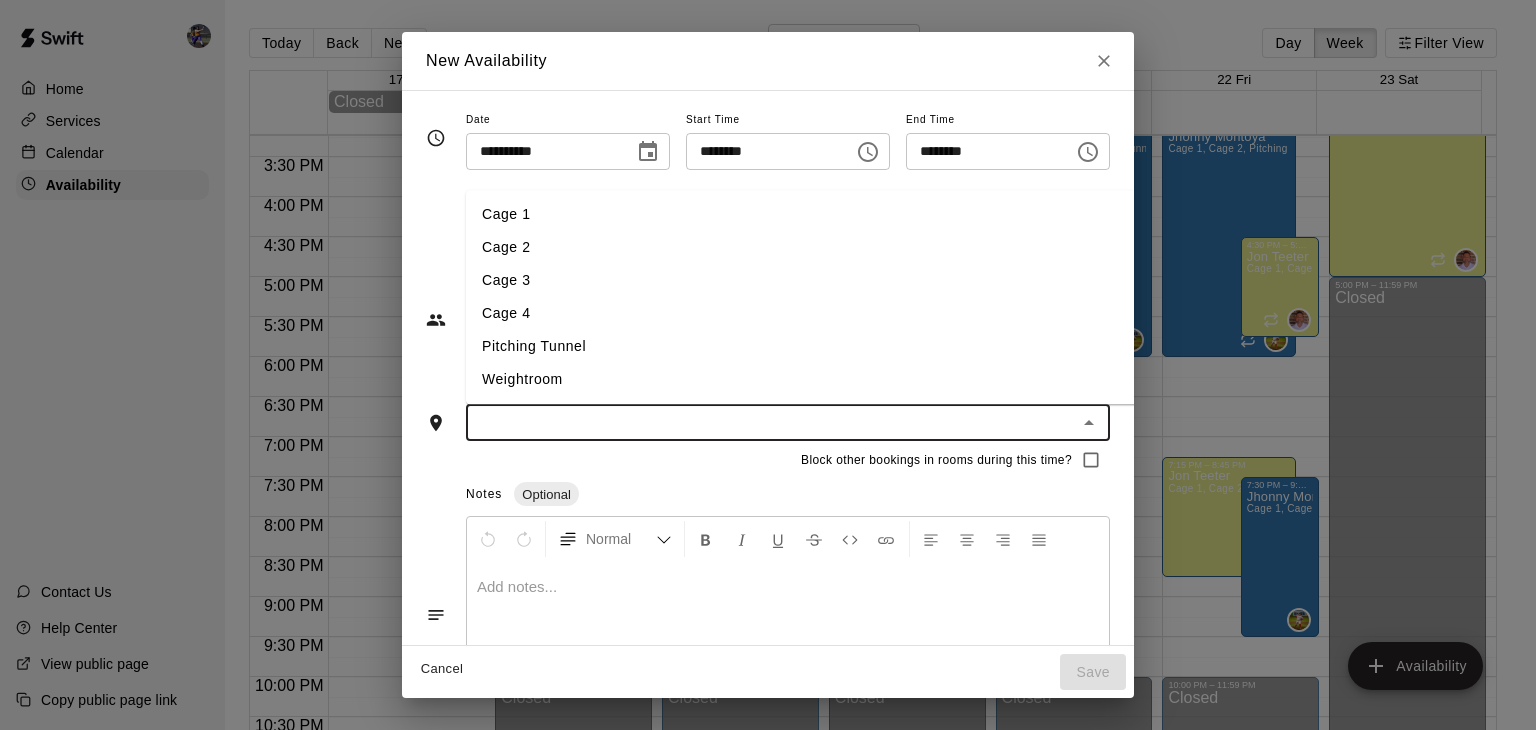 click on "Pitching Tunnel" at bounding box center (839, 347) 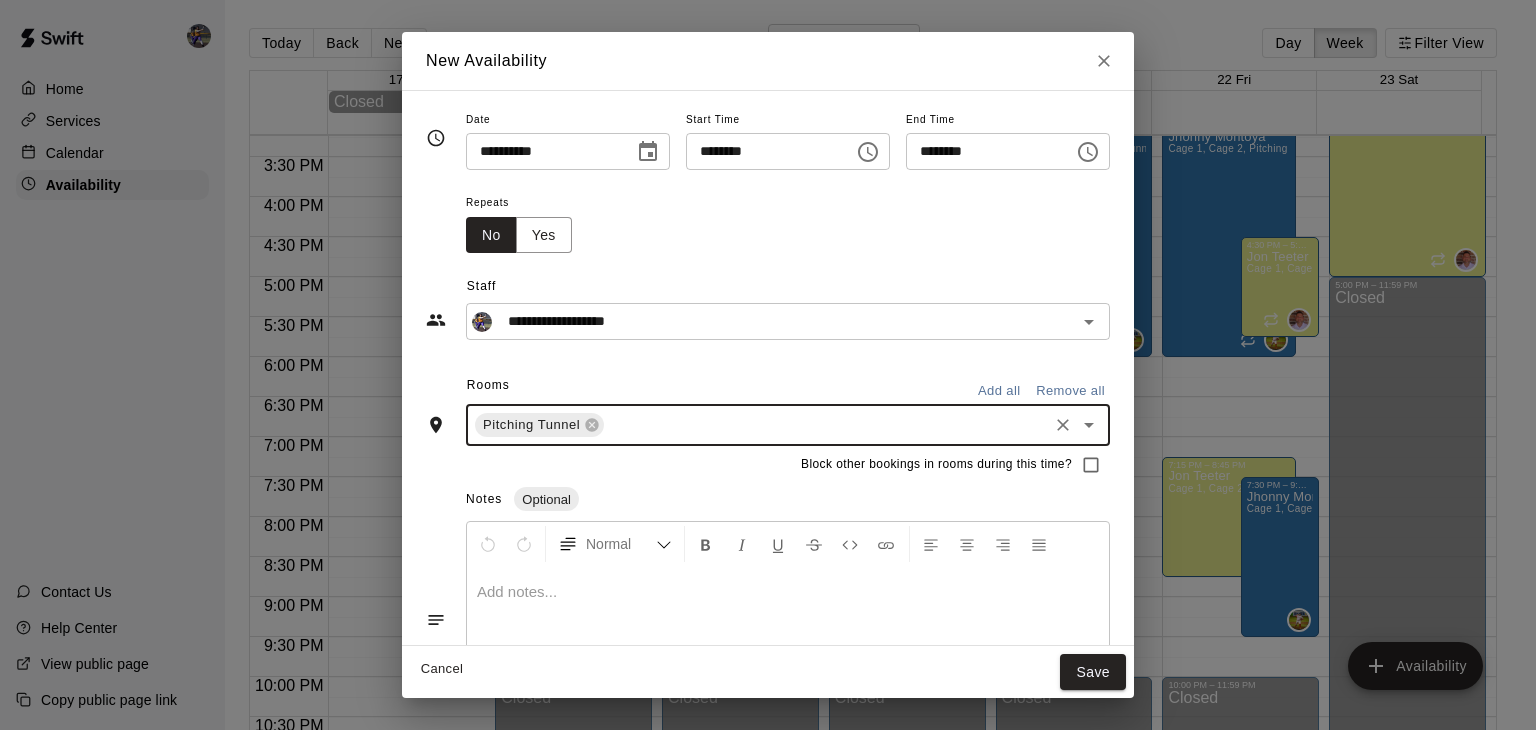 click at bounding box center [826, 425] 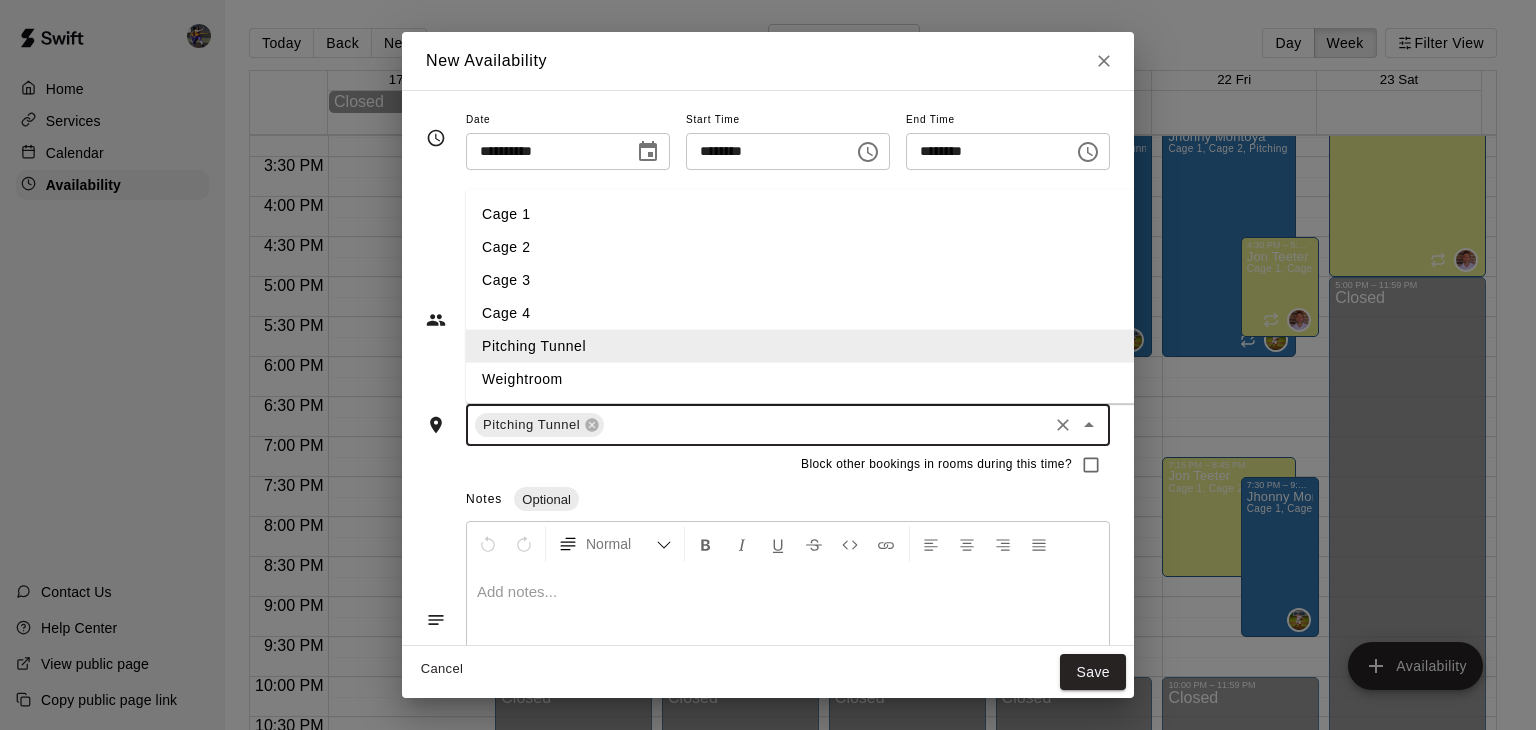 click on "Cage 2" at bounding box center [839, 247] 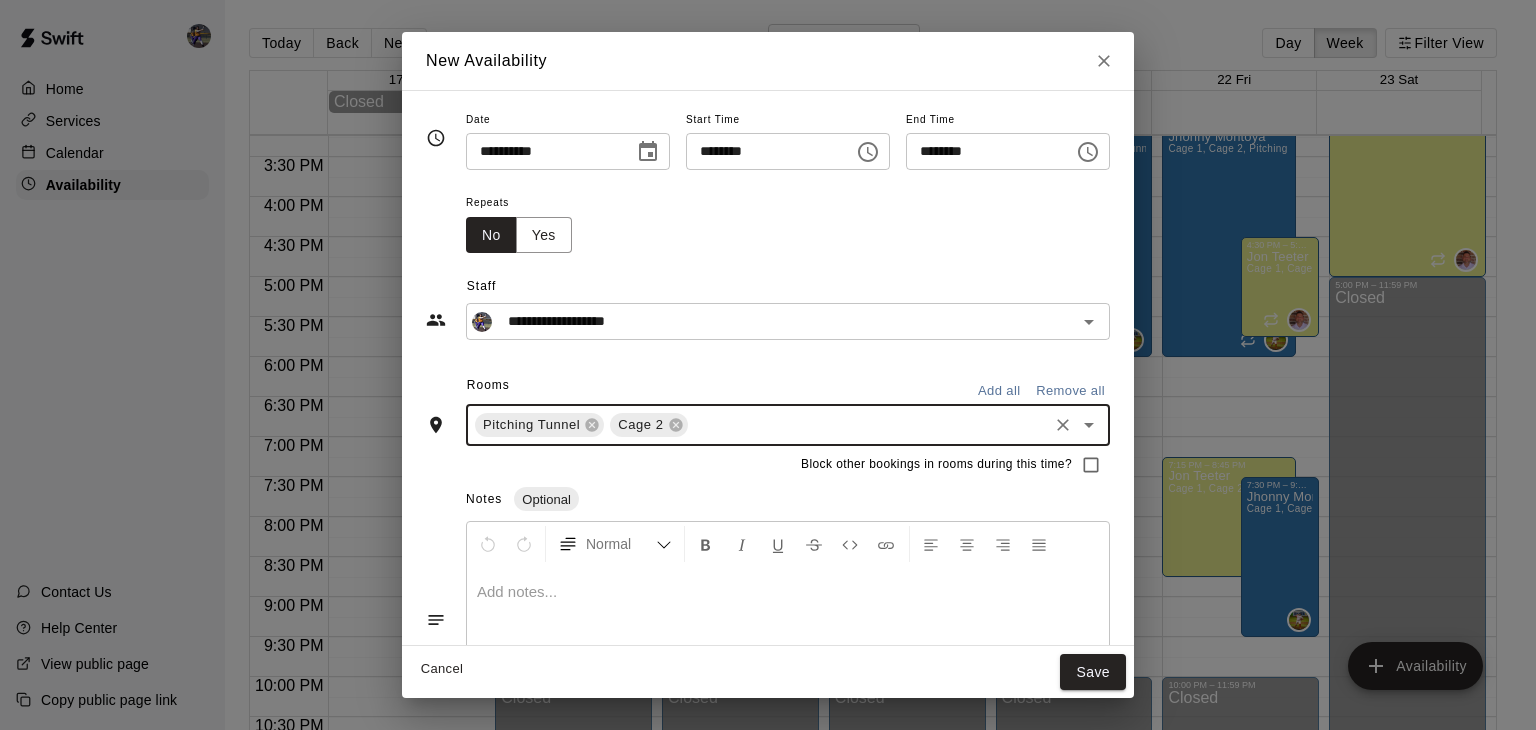 click on "Cage 2" at bounding box center [648, 425] 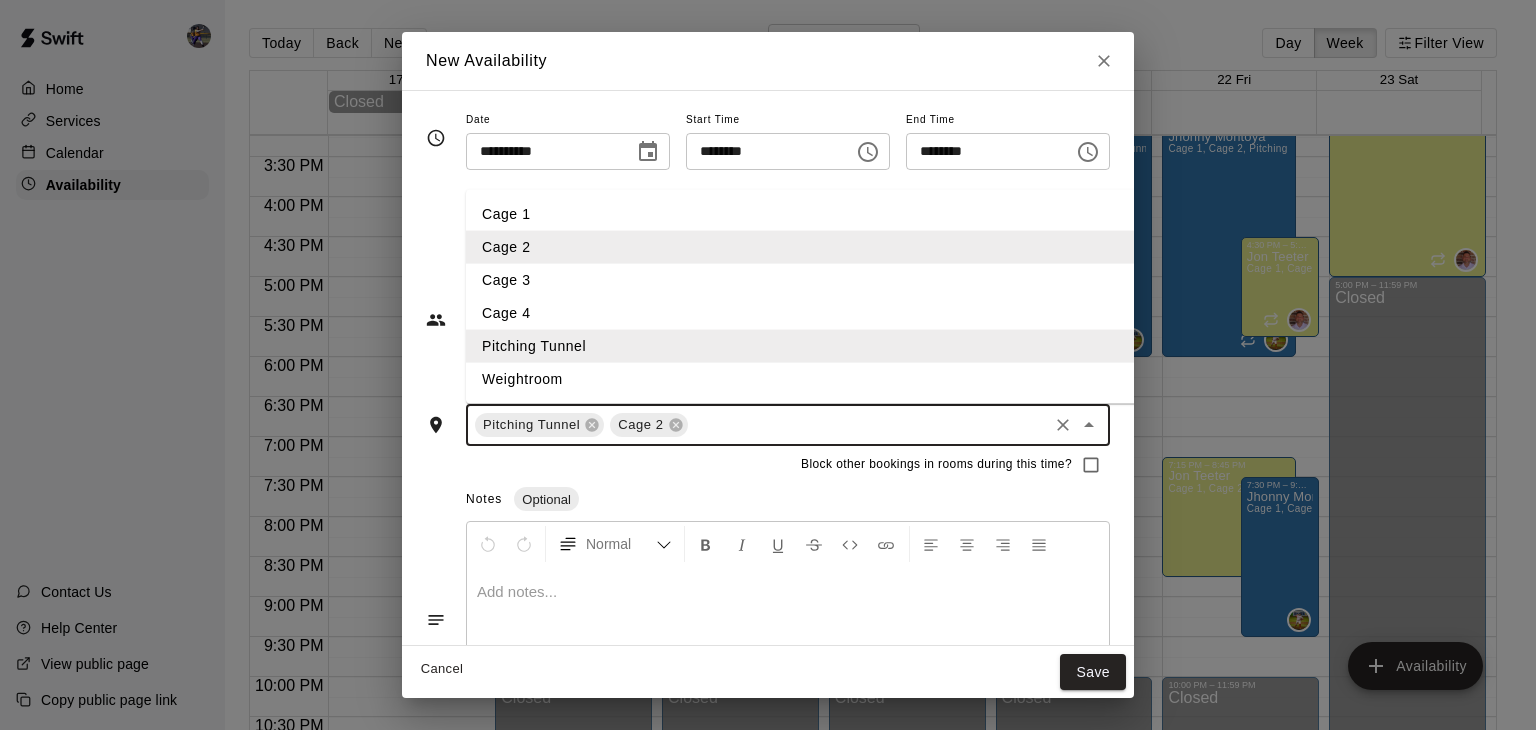 click at bounding box center [868, 425] 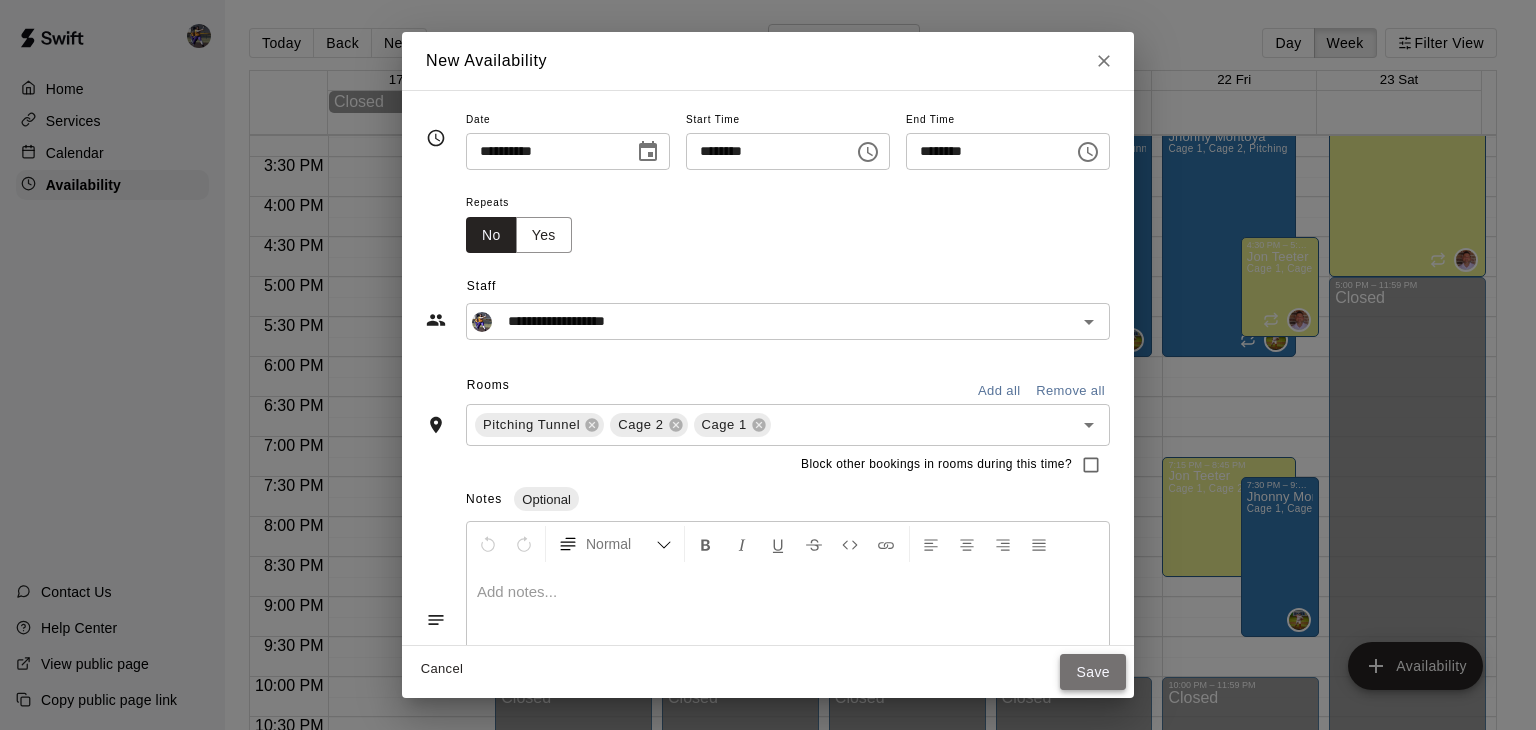 click on "Save" at bounding box center (1093, 672) 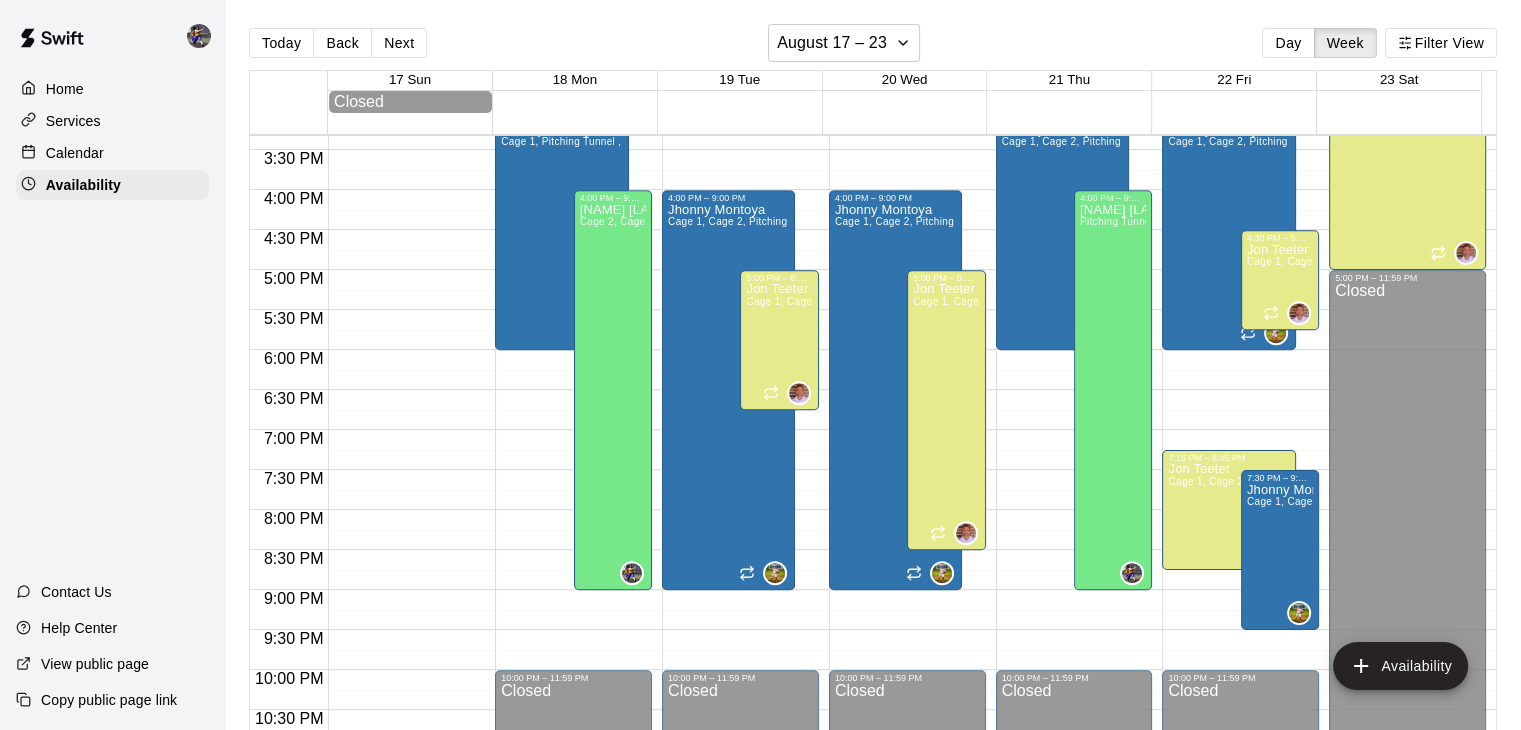 scroll, scrollTop: 1305, scrollLeft: 0, axis: vertical 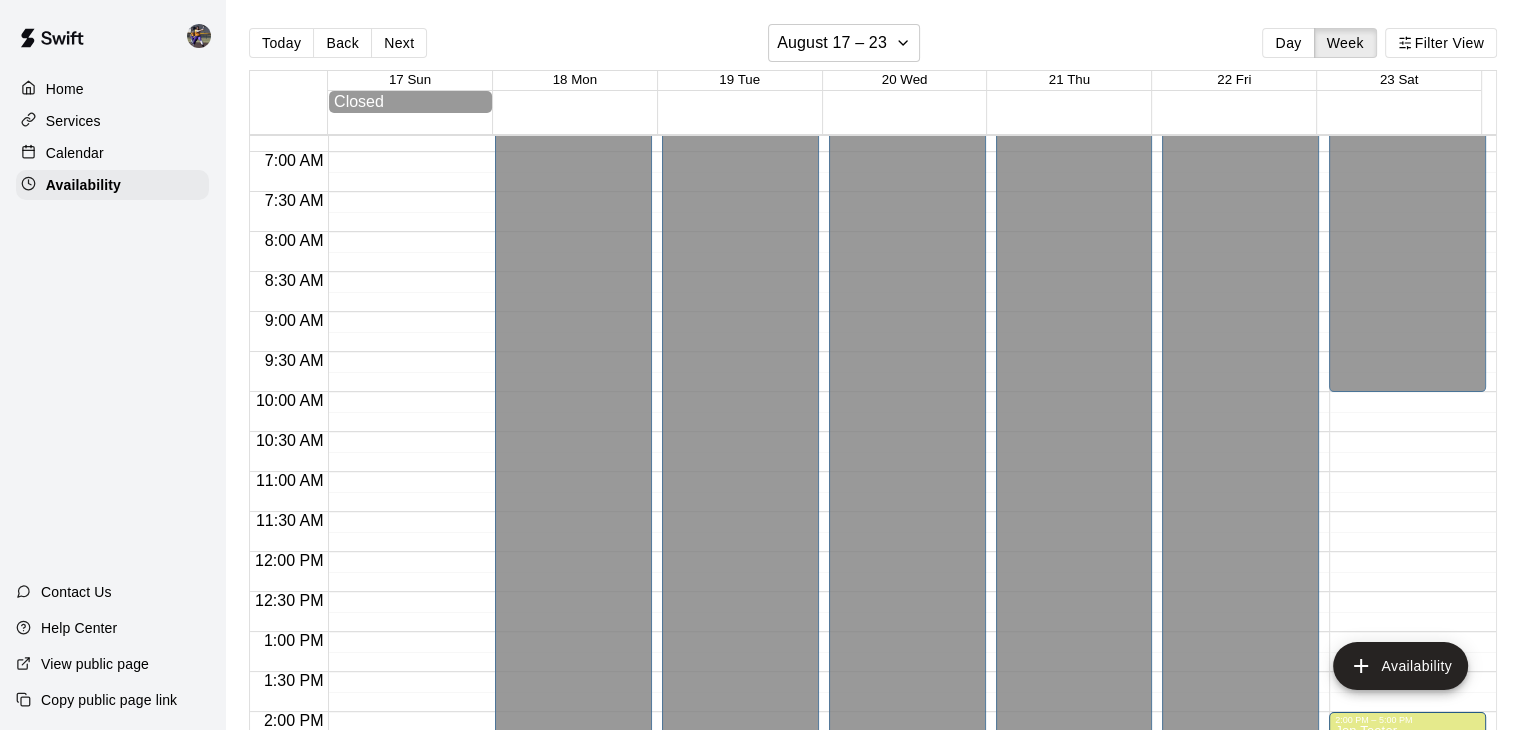 click on "12:00 AM – 10:00 AM Closed 2:00 PM – 5:00 PM [NAME] [LAST]  Cage 1,  Cage 2, Cage 3, Cage 4, Pitching Tunnel , Weightroom  5:00 PM – 11:59 PM Closed" at bounding box center (1407, 552) 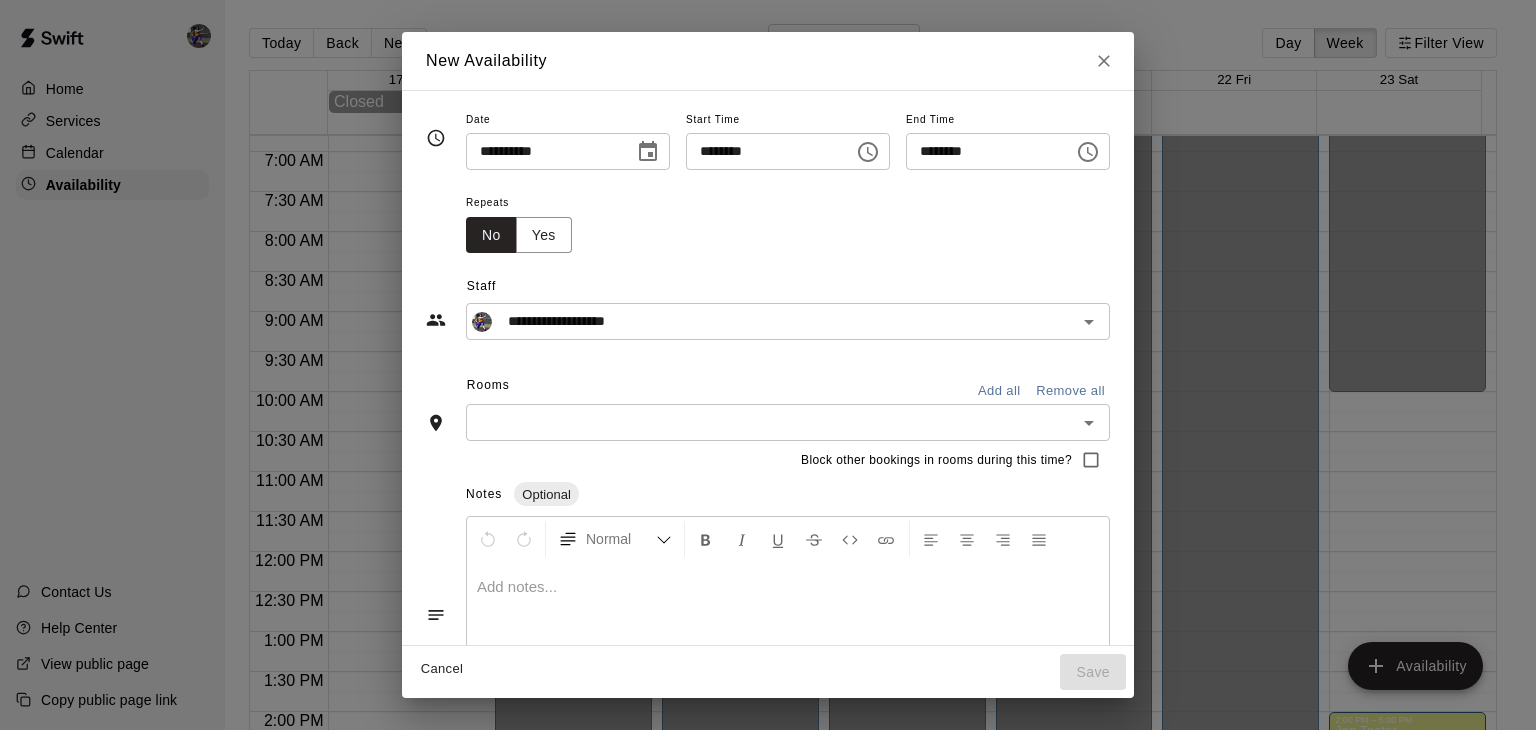 click on "******** ​" at bounding box center (788, 151) 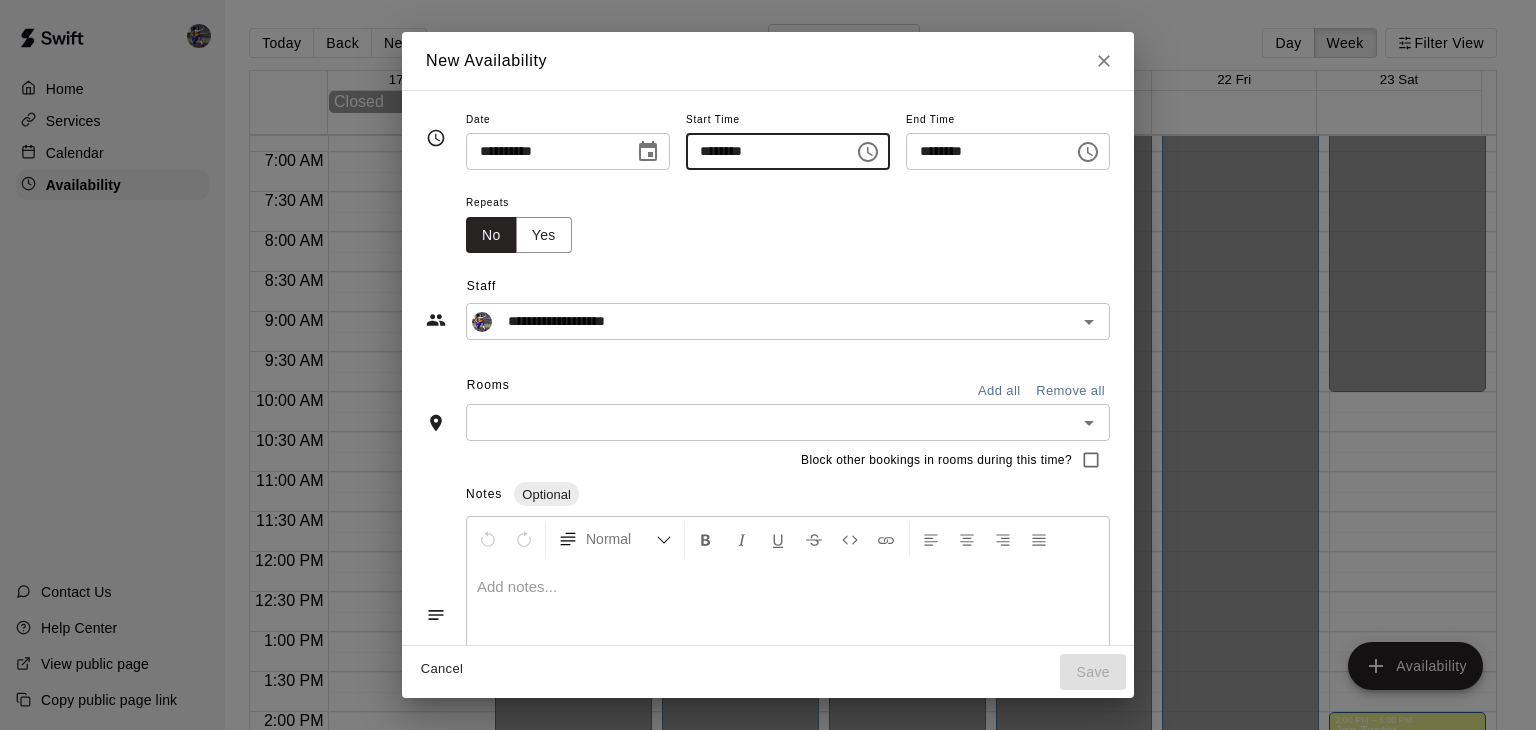 click on "********" at bounding box center [763, 151] 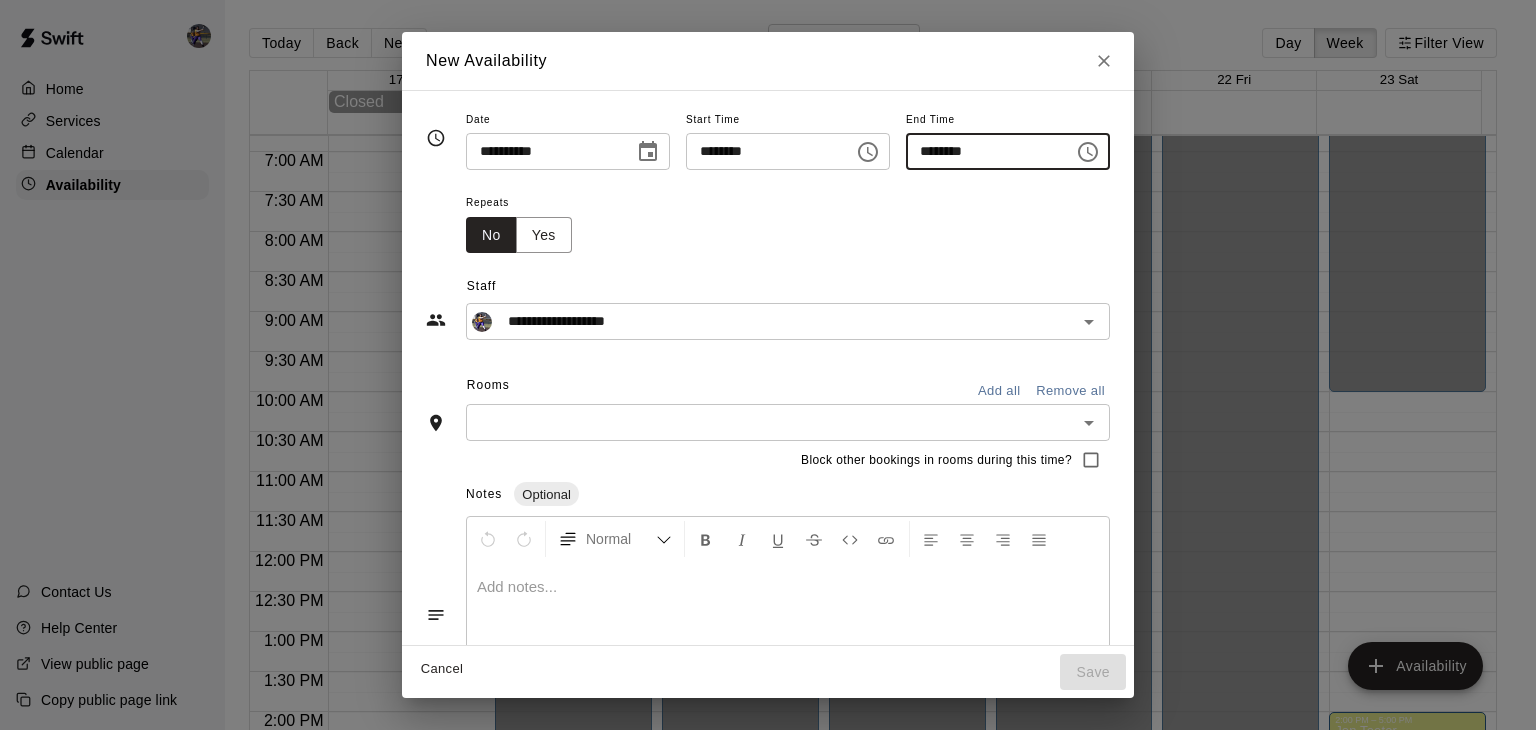 click at bounding box center (771, 422) 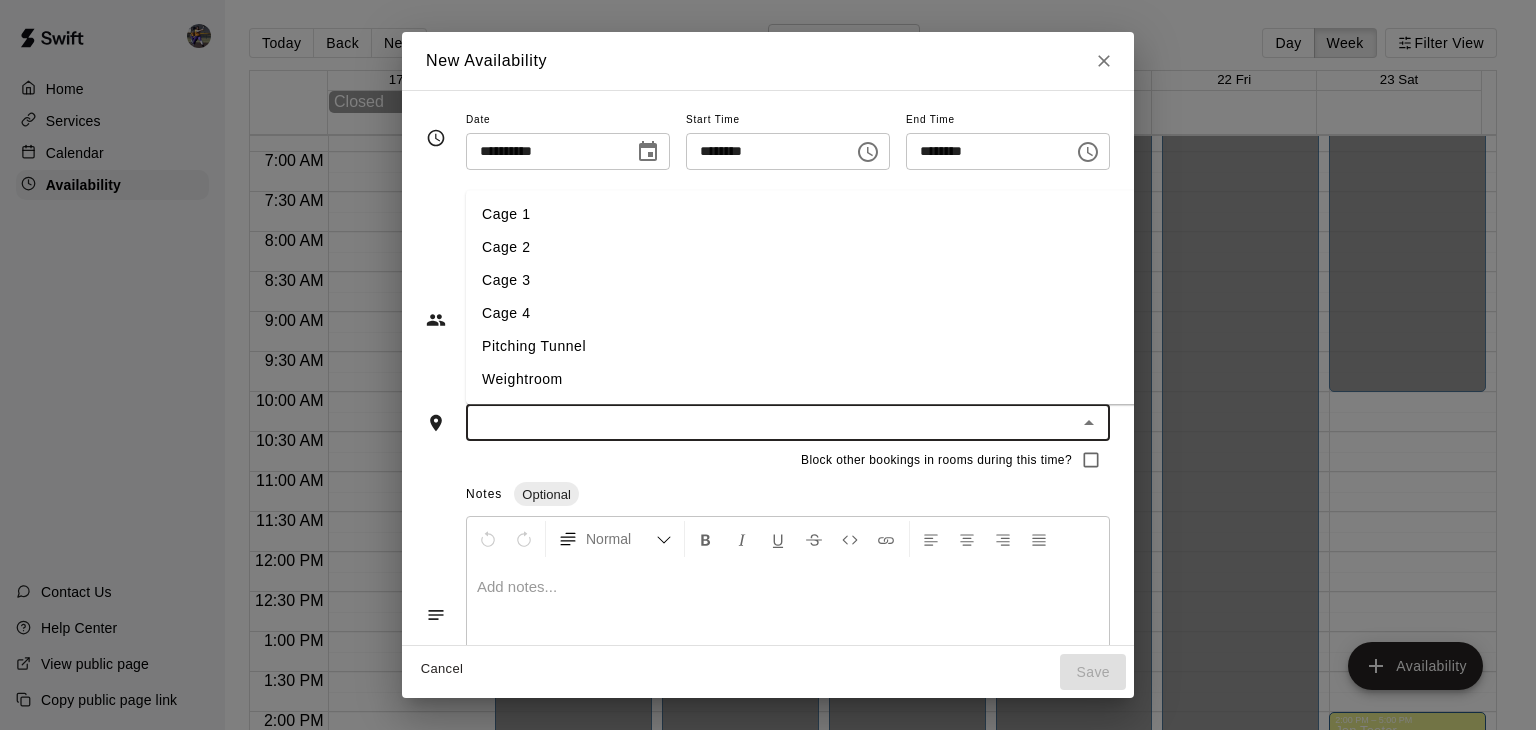 click on "Pitching Tunnel" at bounding box center [839, 347] 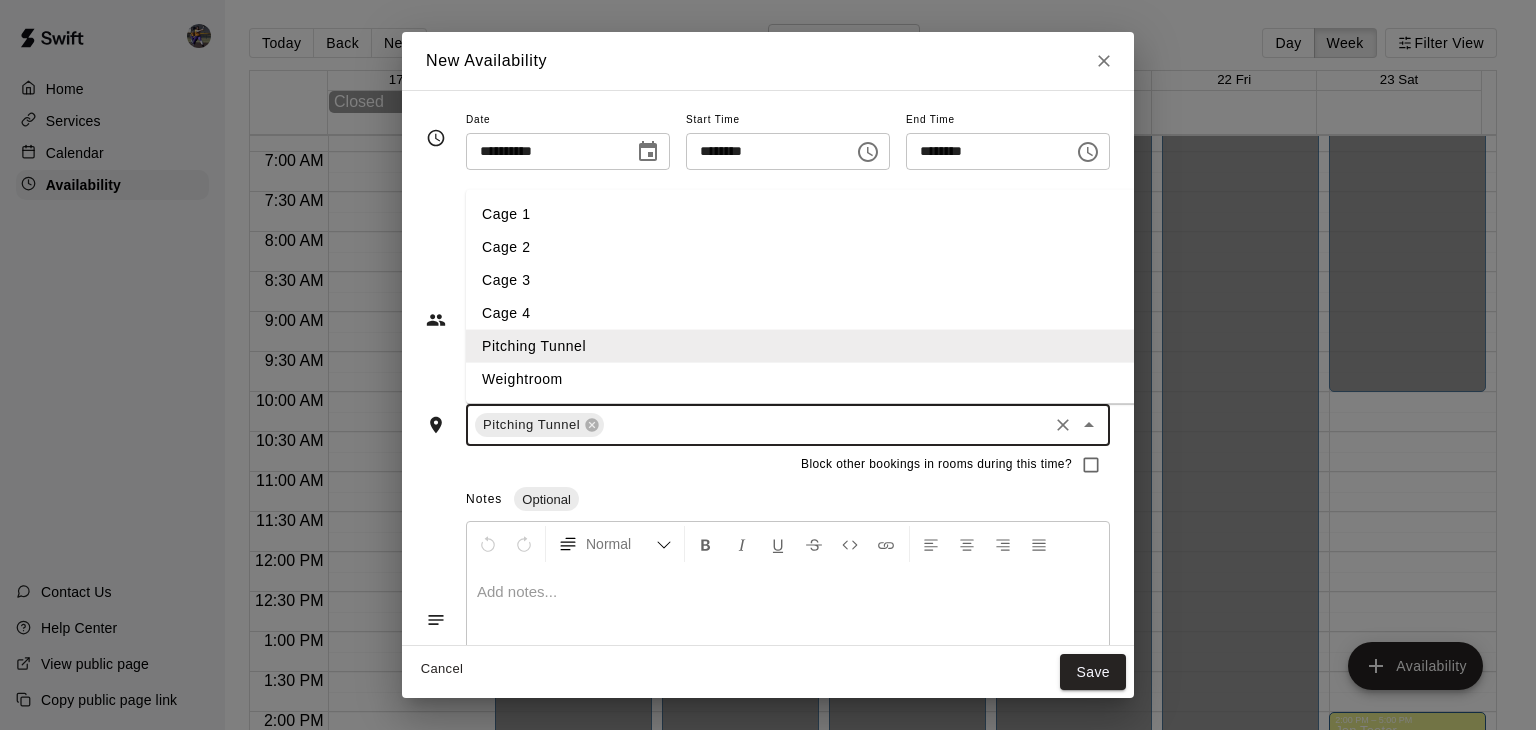 click at bounding box center (826, 425) 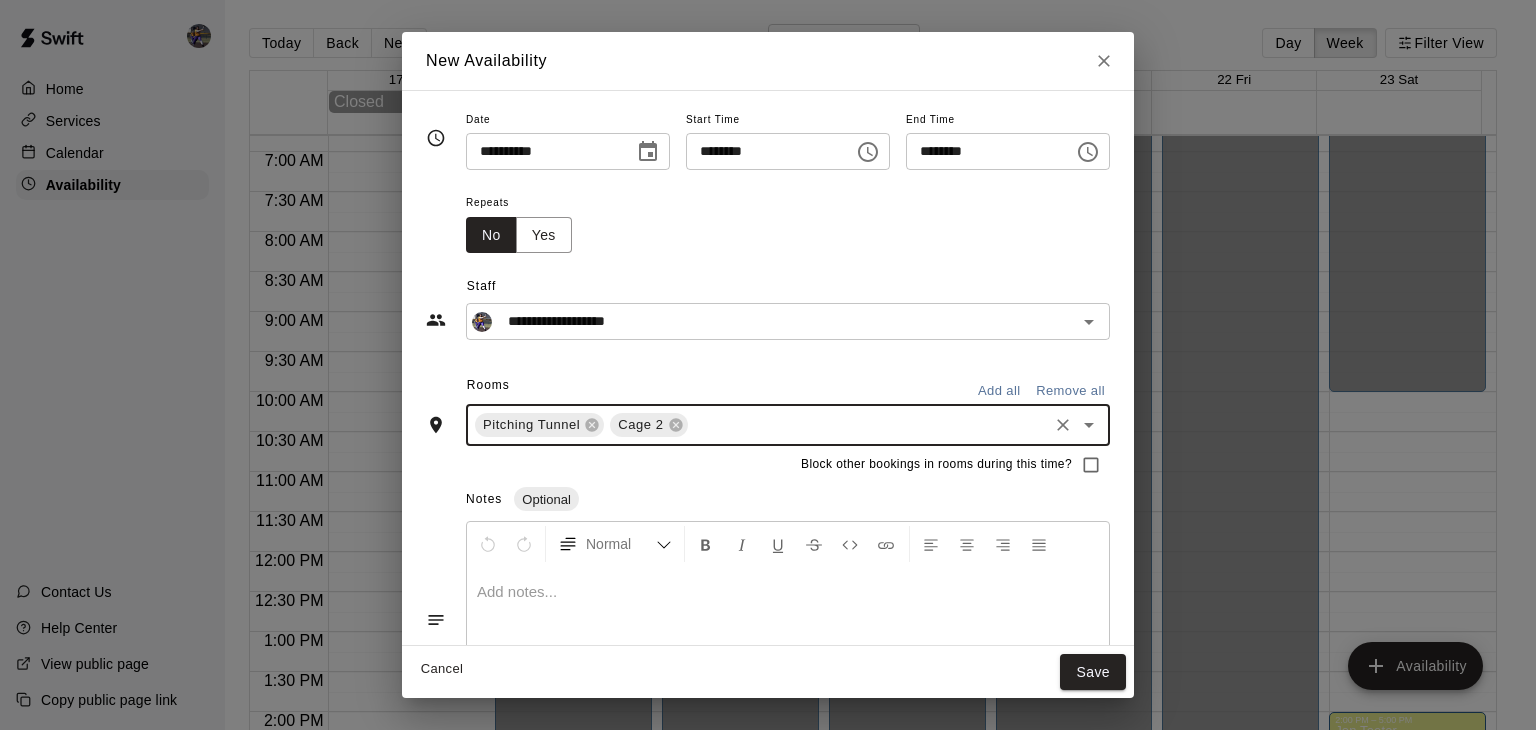 click on "Pitching Tunnel   Cage 2 ​" at bounding box center [788, 425] 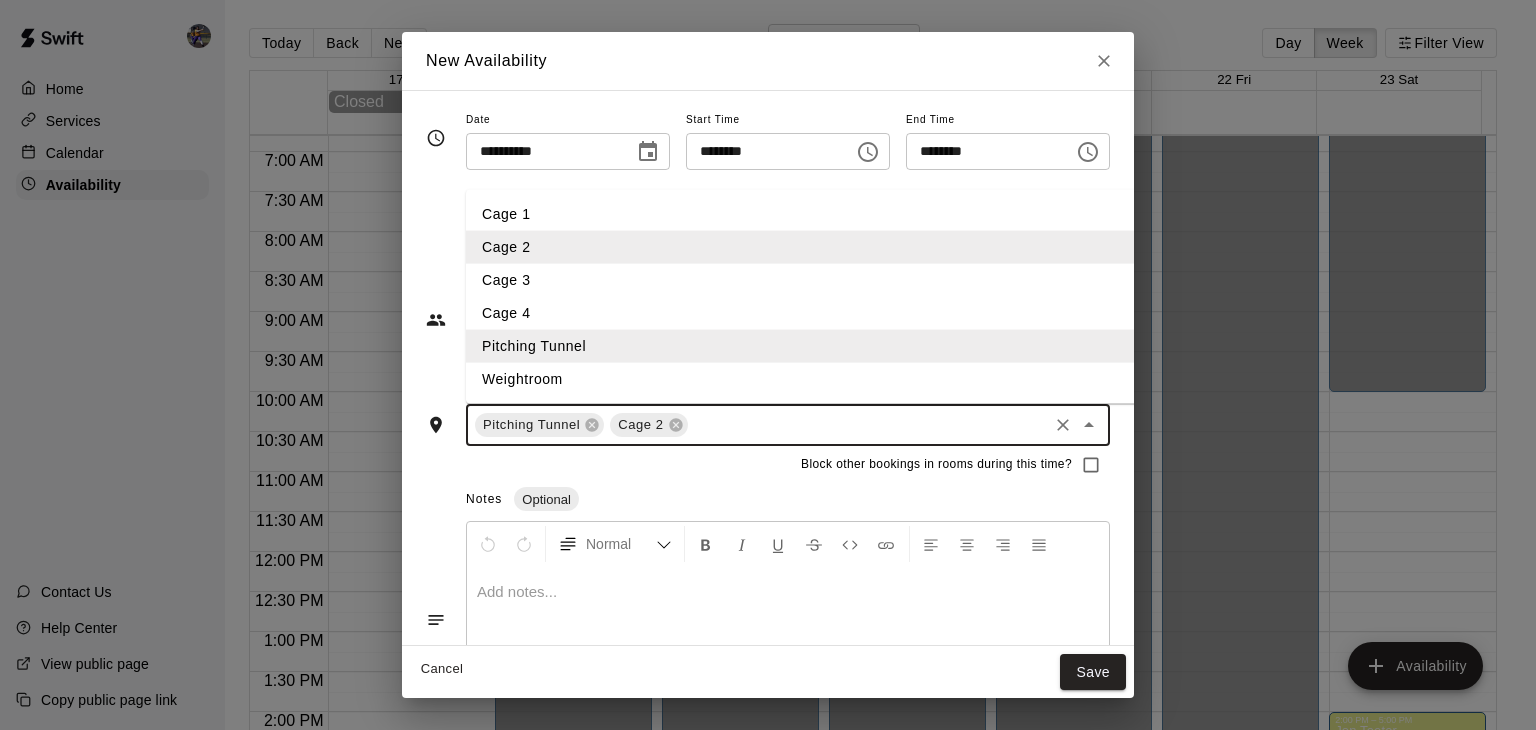 click on "Cage 1" at bounding box center [839, 214] 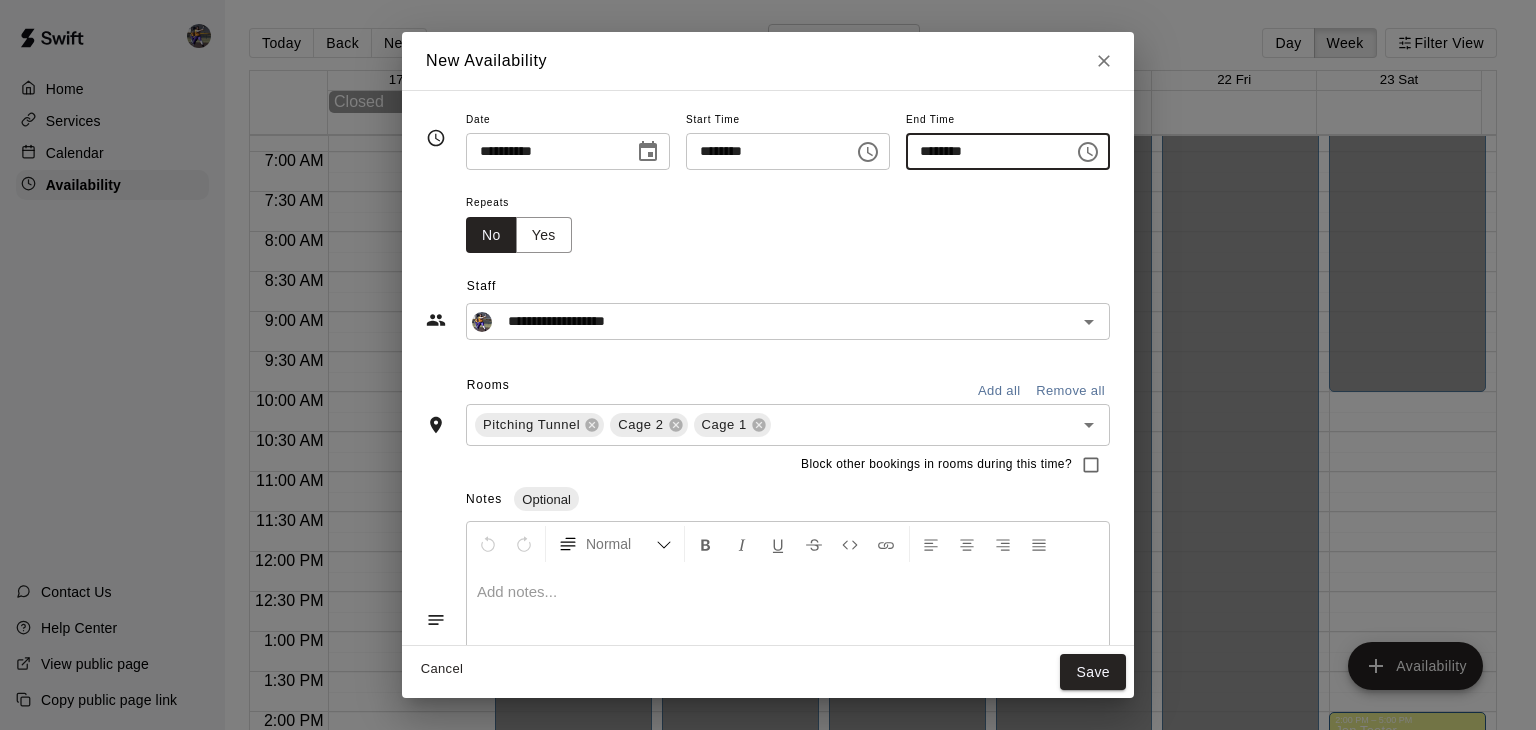 click on "********" at bounding box center (983, 151) 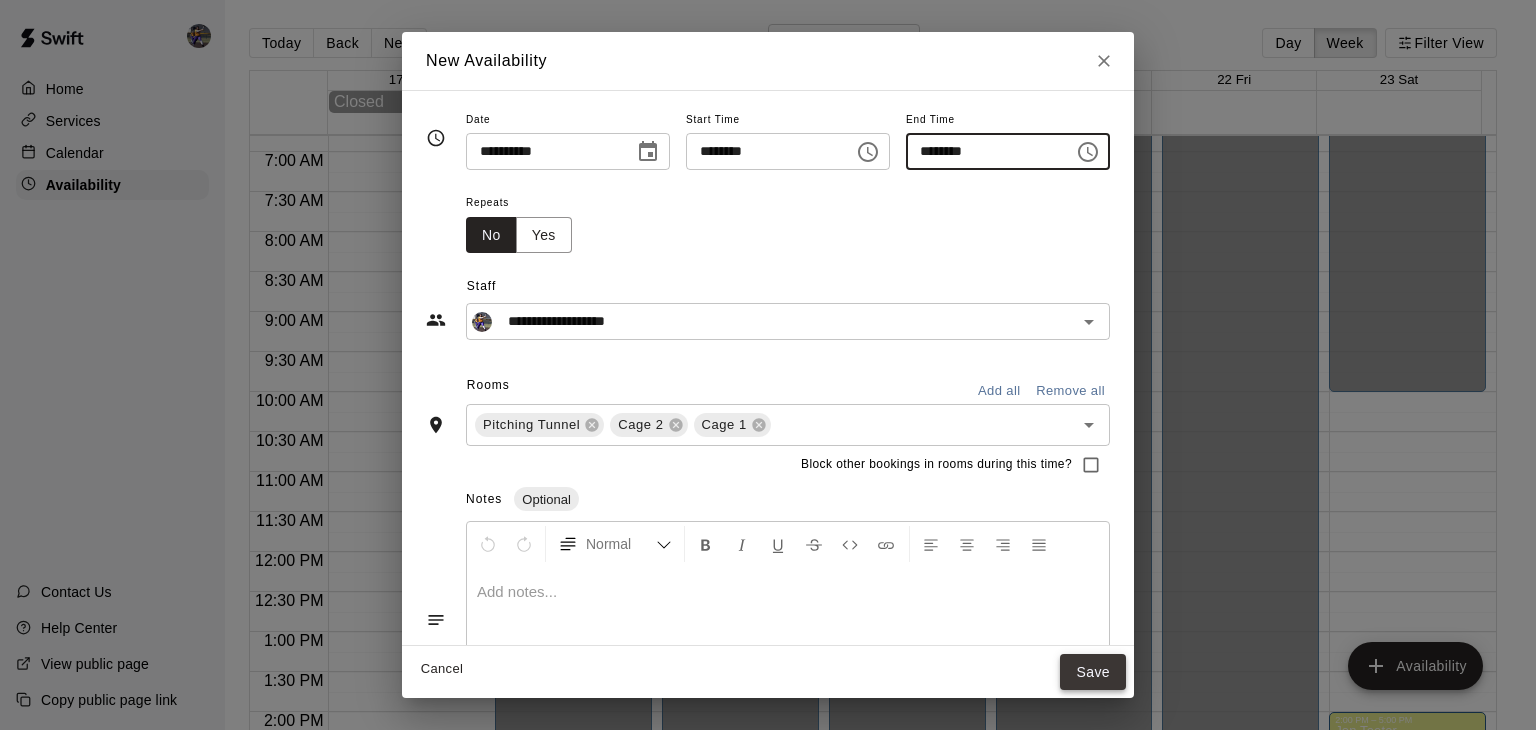 type on "********" 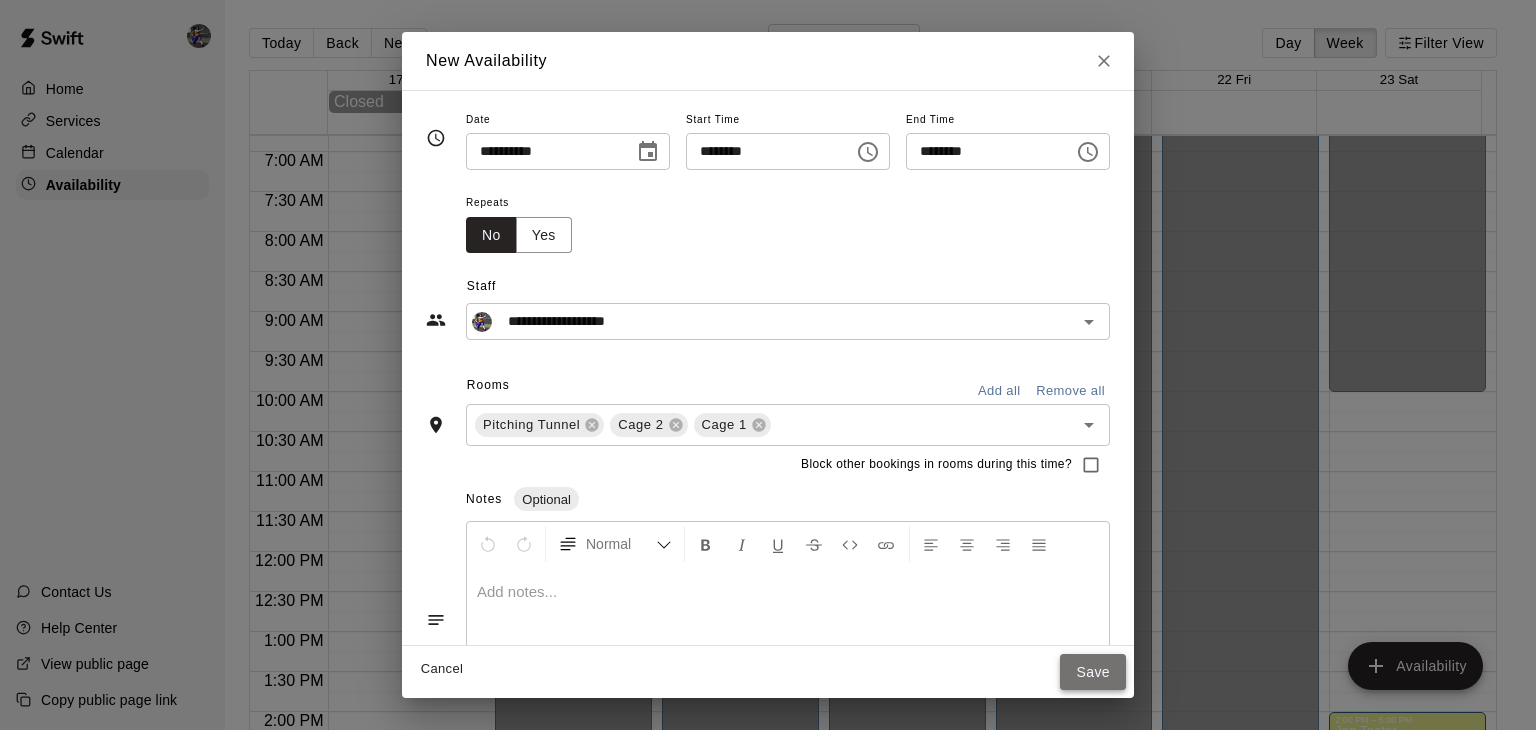click on "Save" at bounding box center (1093, 672) 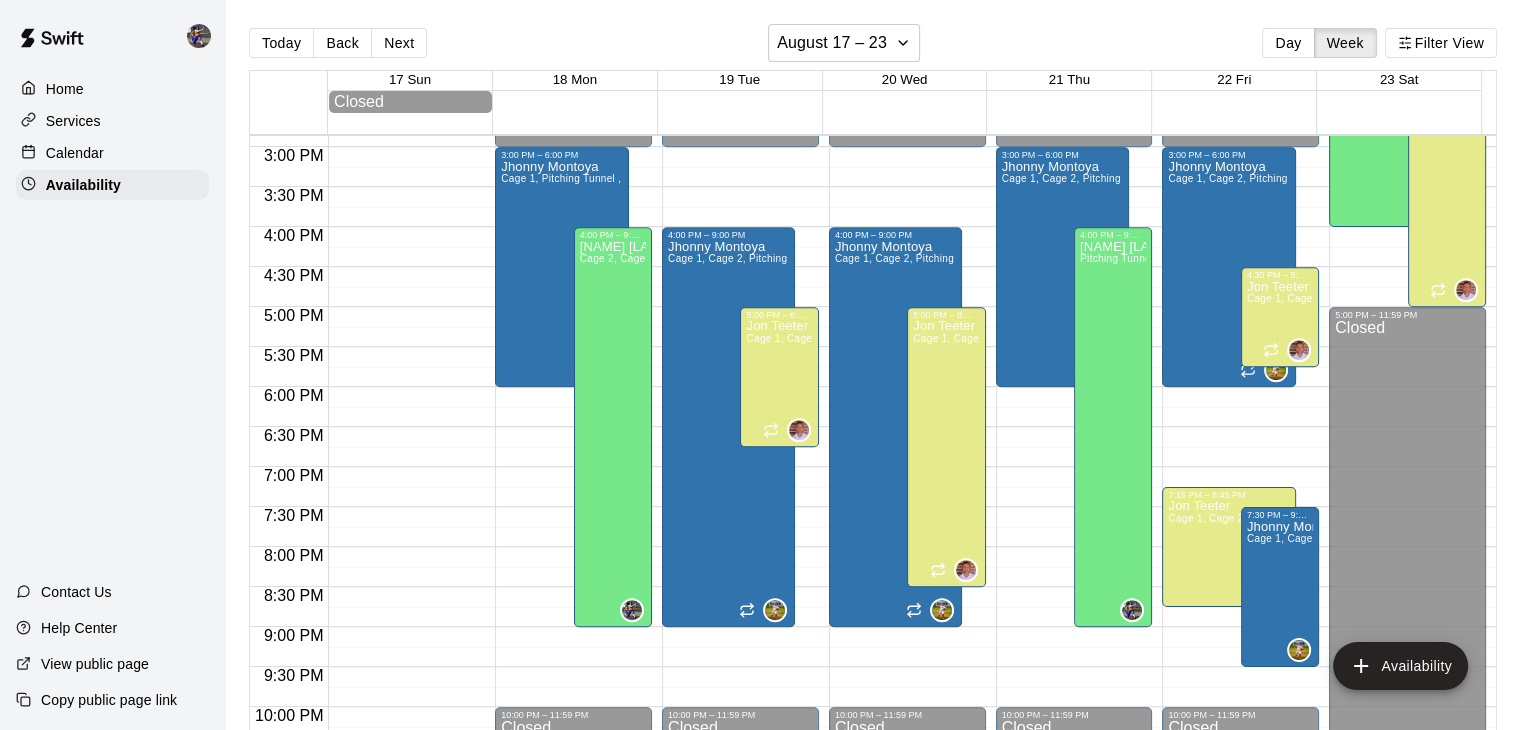 scroll, scrollTop: 1305, scrollLeft: 0, axis: vertical 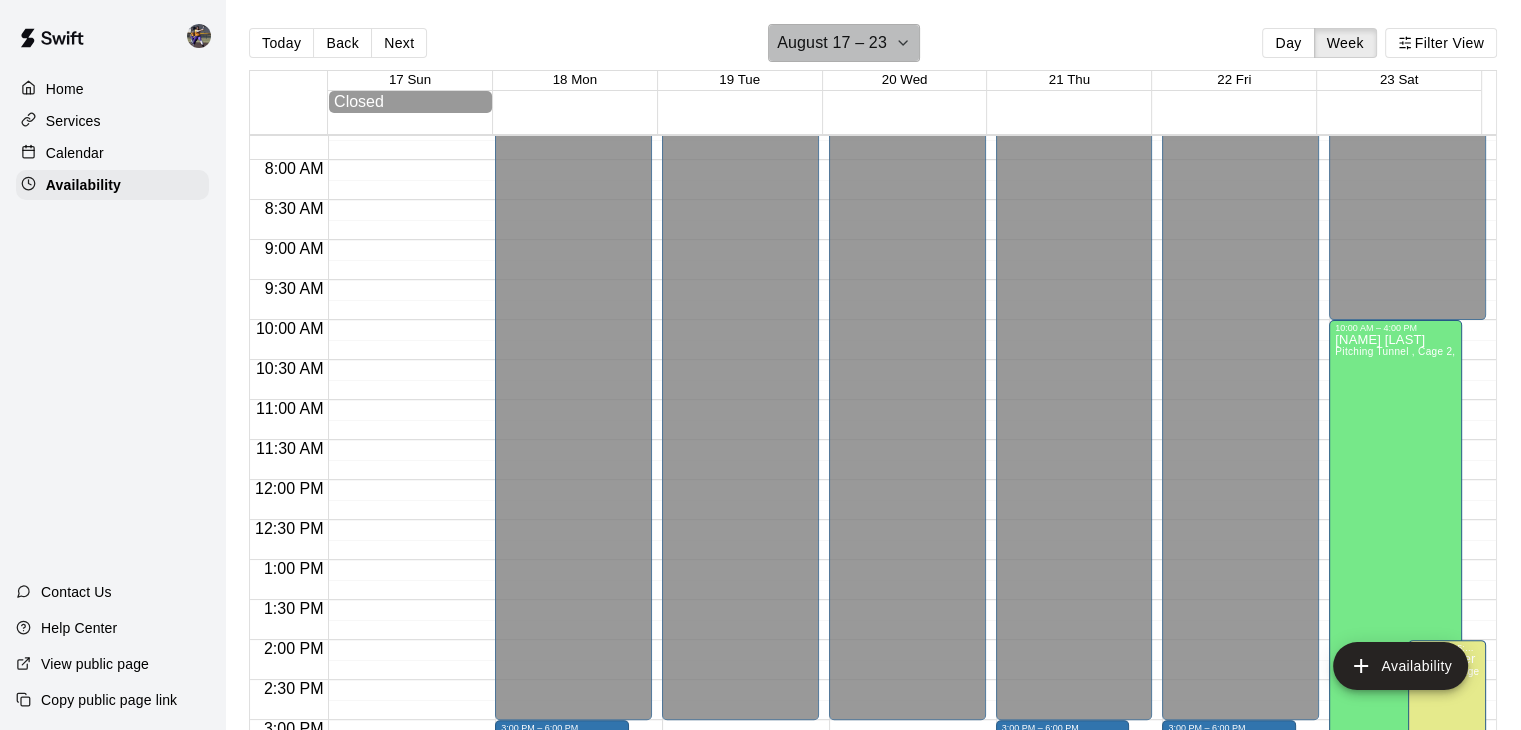 click 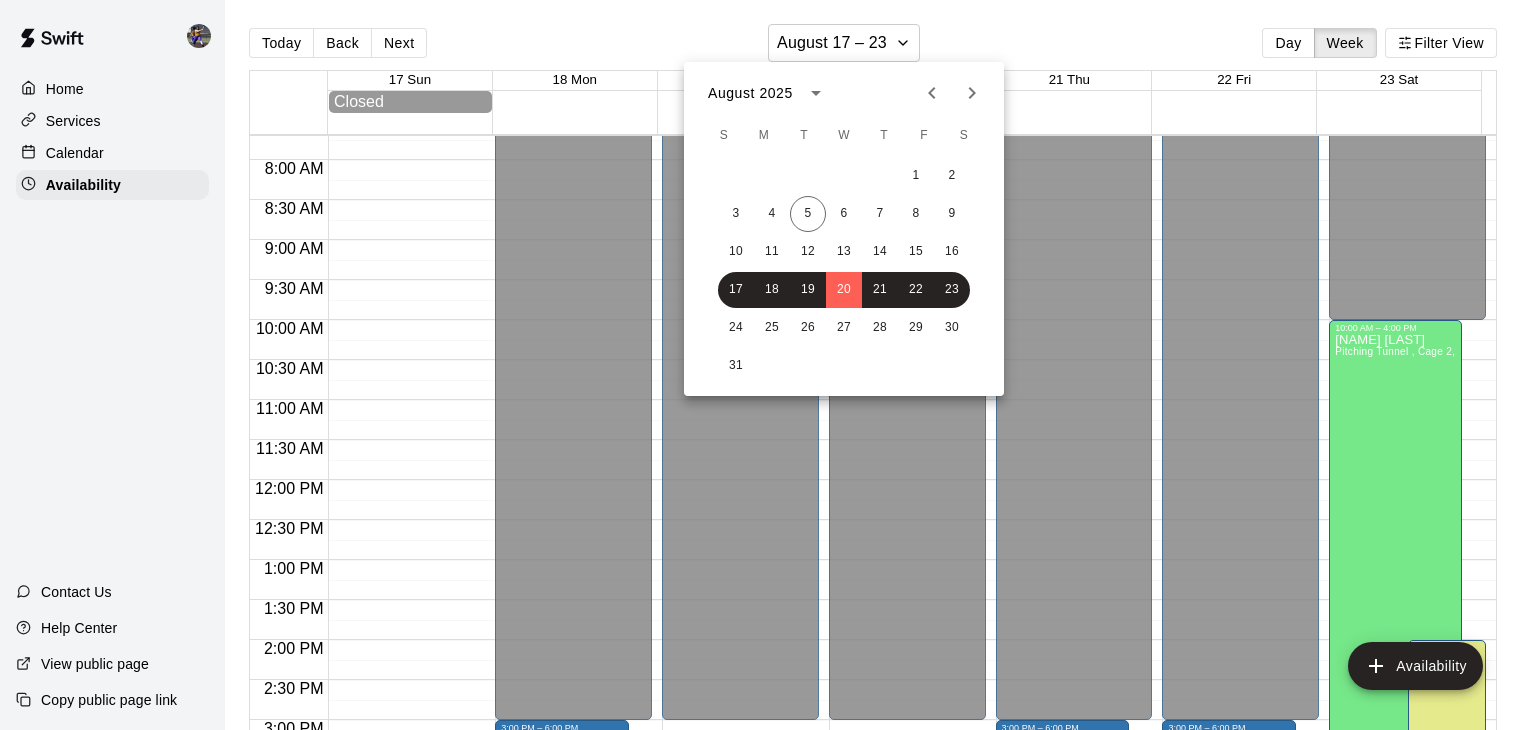 click at bounding box center [768, 365] 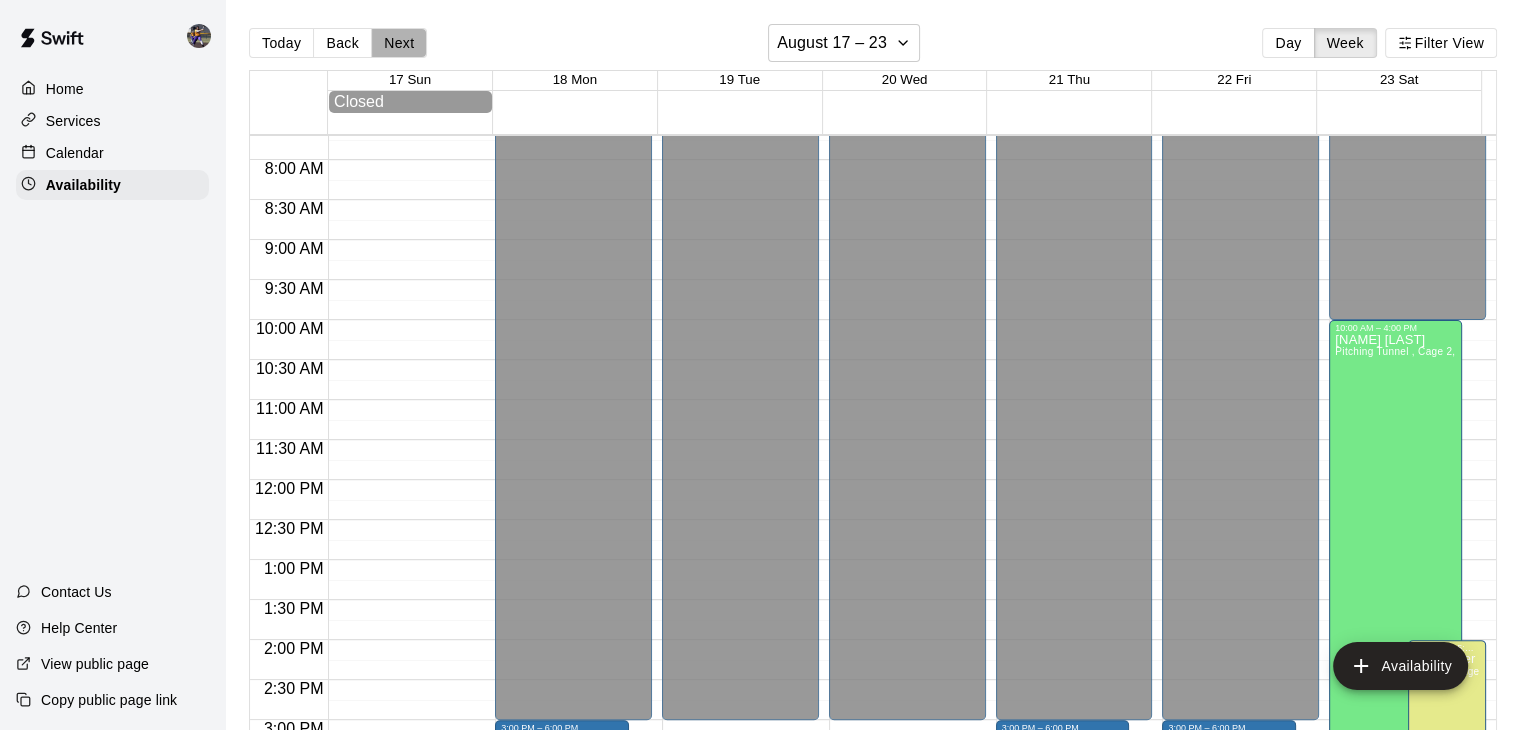 click on "Next" at bounding box center (399, 43) 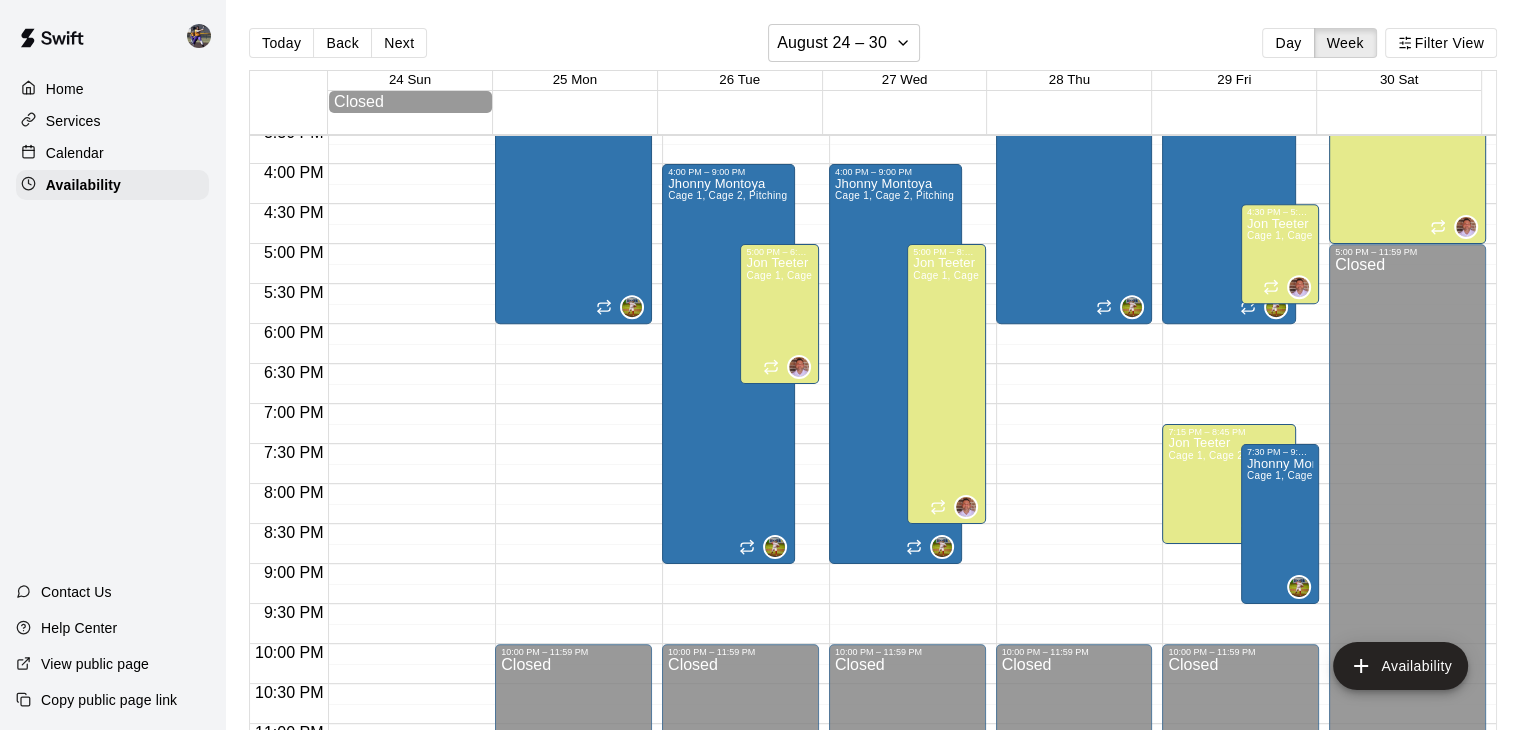 scroll, scrollTop: 1305, scrollLeft: 0, axis: vertical 